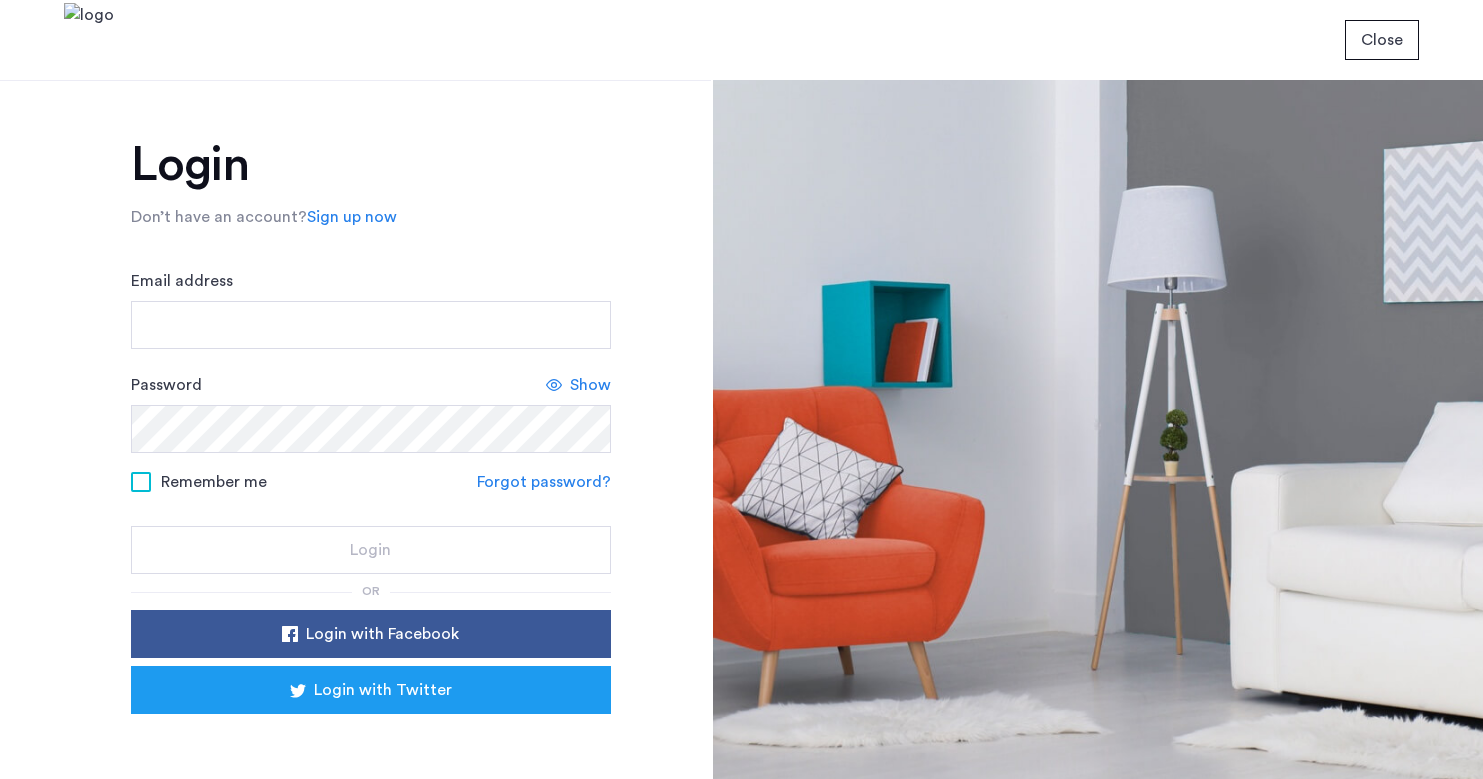 scroll, scrollTop: 0, scrollLeft: 0, axis: both 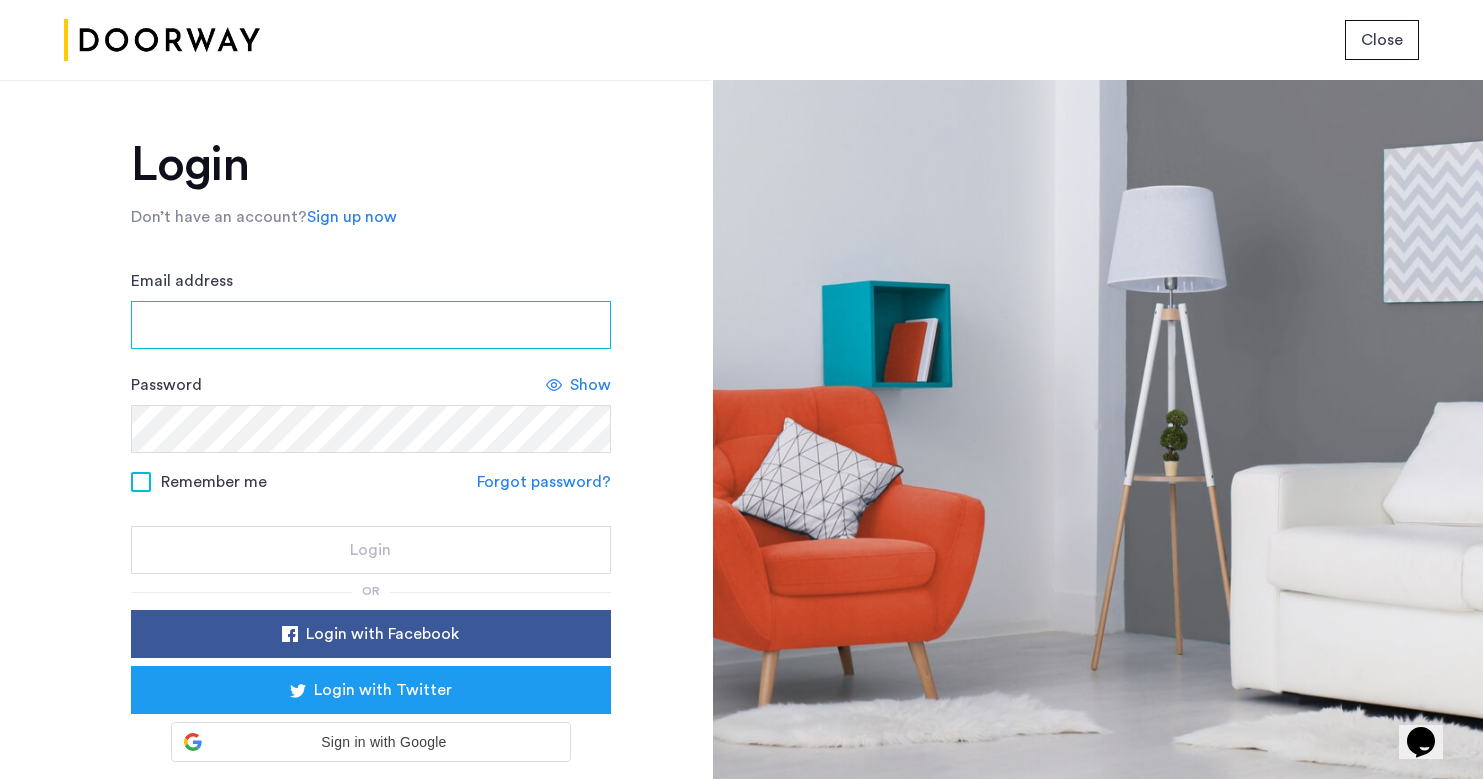 click on "Email address" at bounding box center (371, 325) 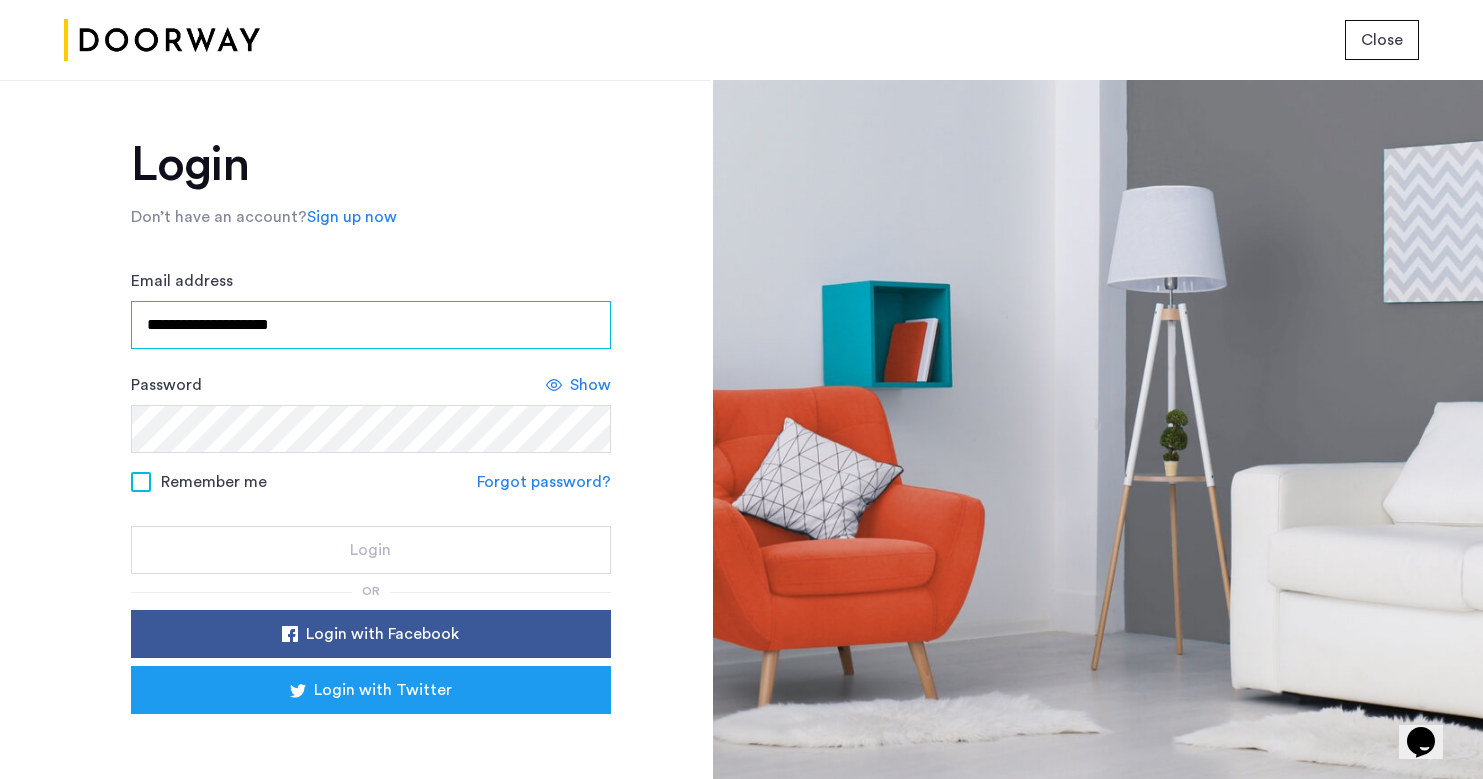 type on "**********" 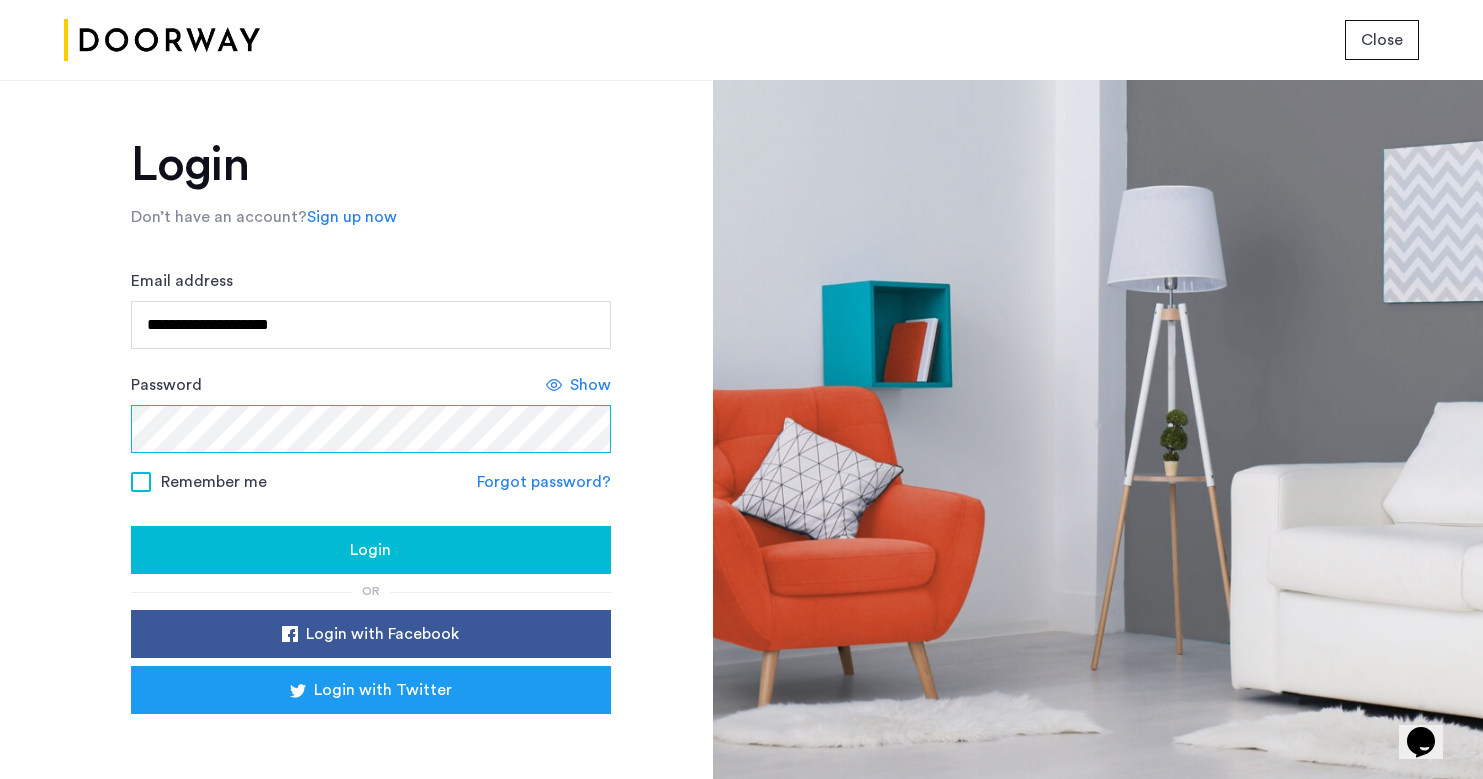 click on "Login" 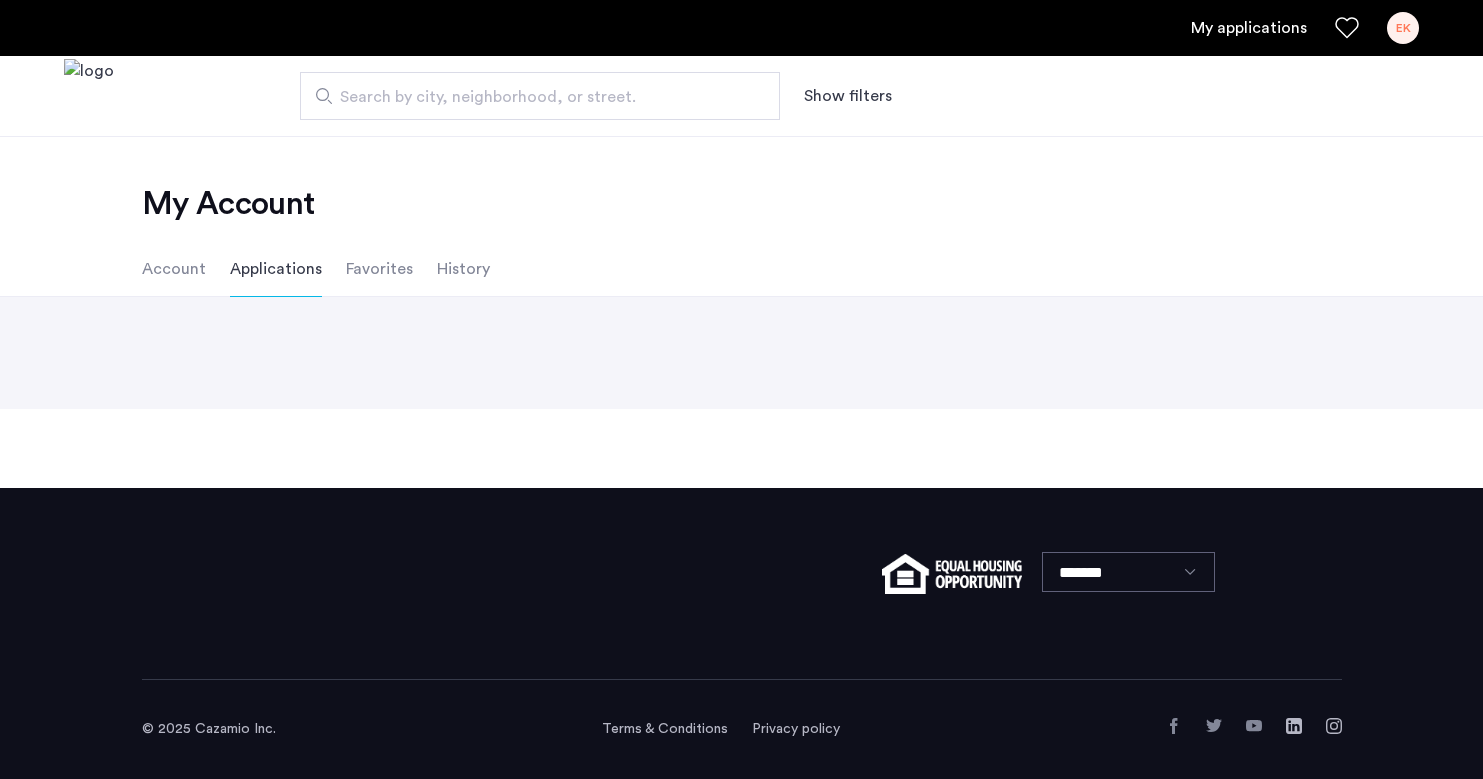 scroll, scrollTop: 0, scrollLeft: 0, axis: both 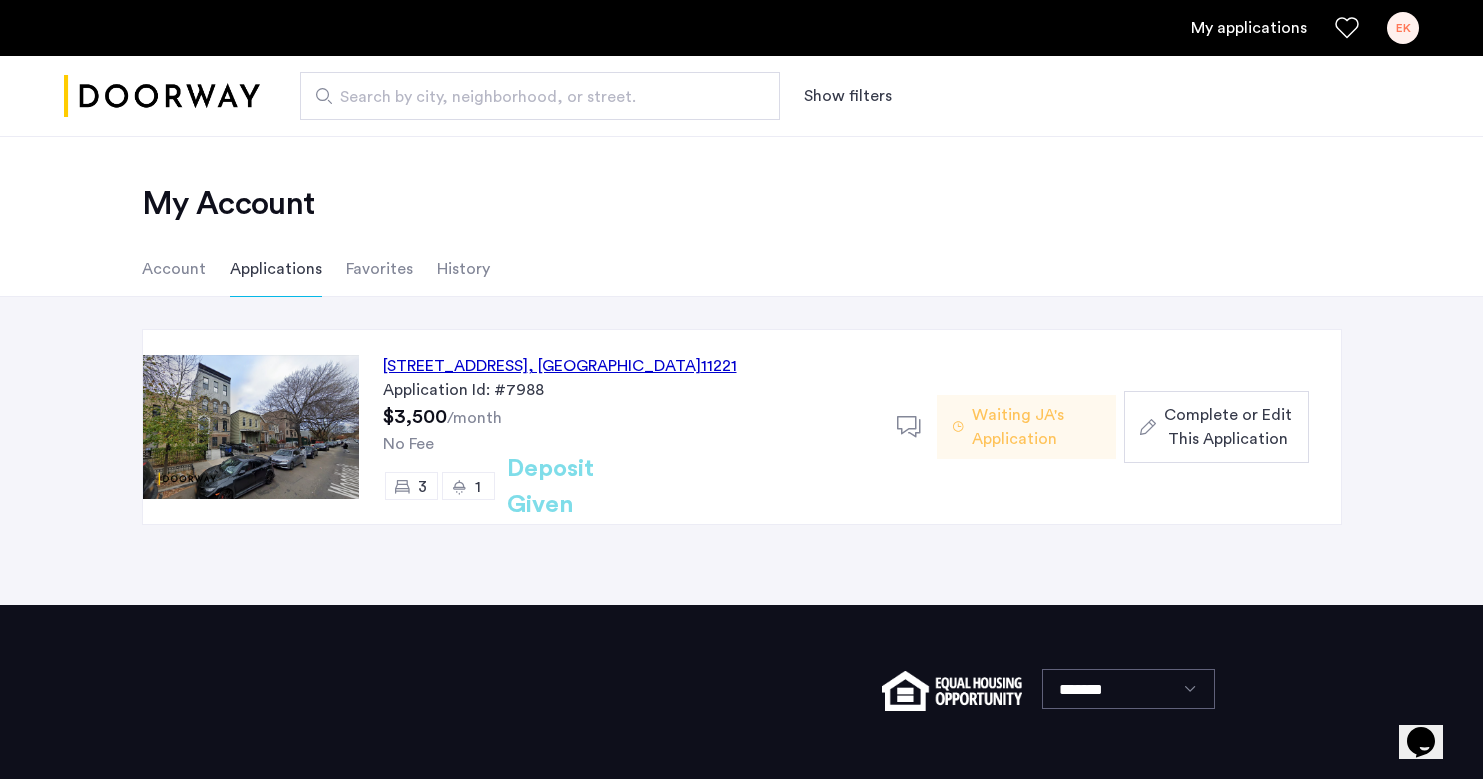 click on "Complete or Edit This Application" 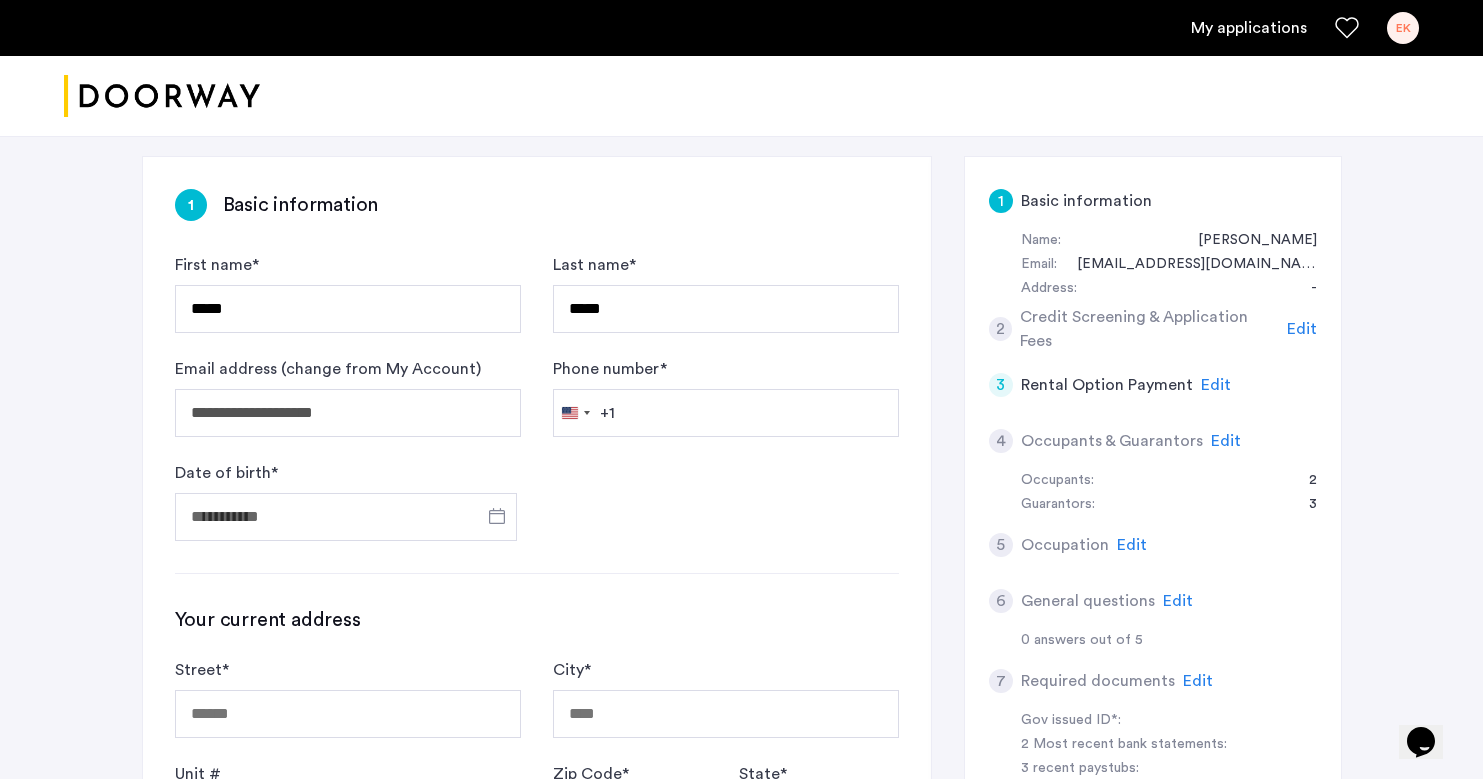 scroll, scrollTop: 388, scrollLeft: 0, axis: vertical 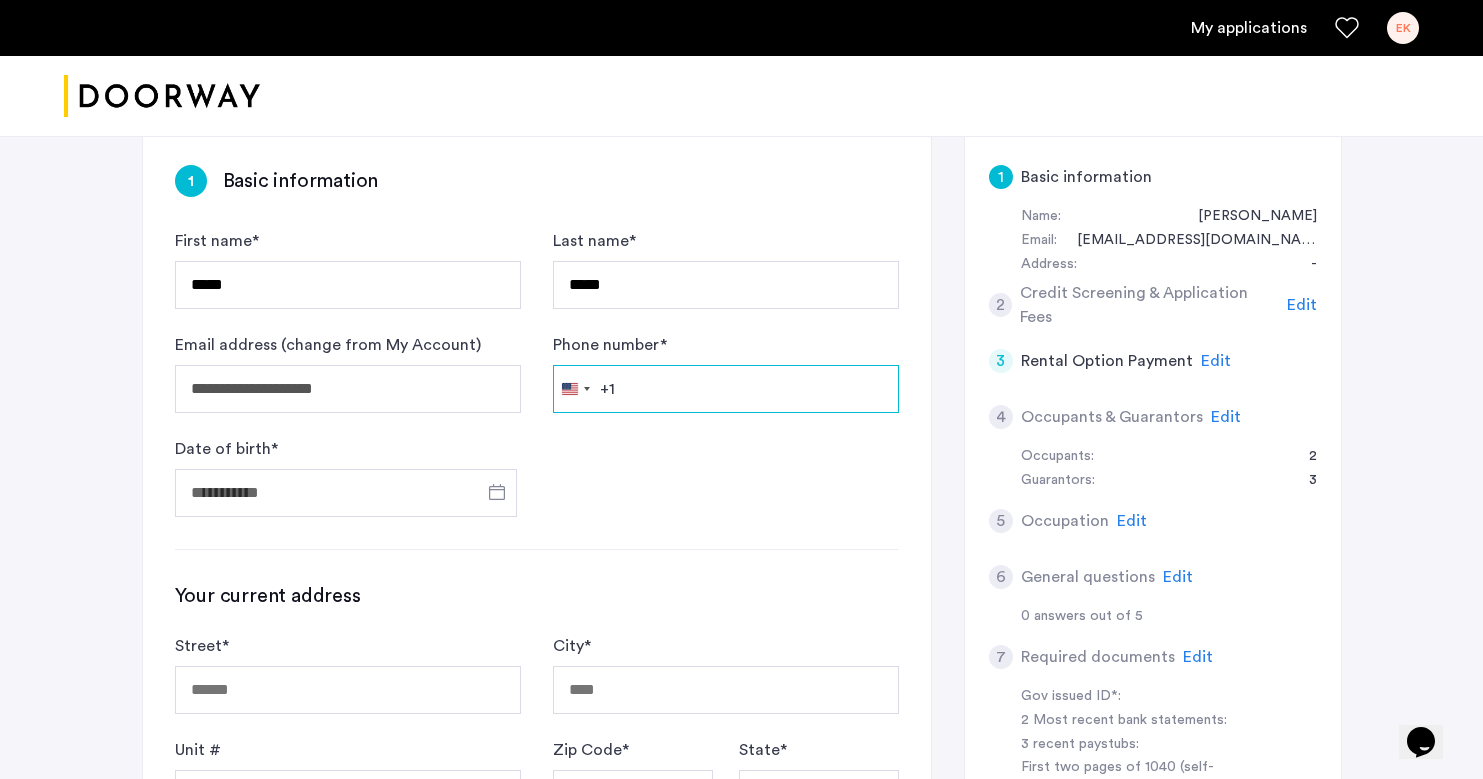 click on "Phone number  *" at bounding box center [726, 389] 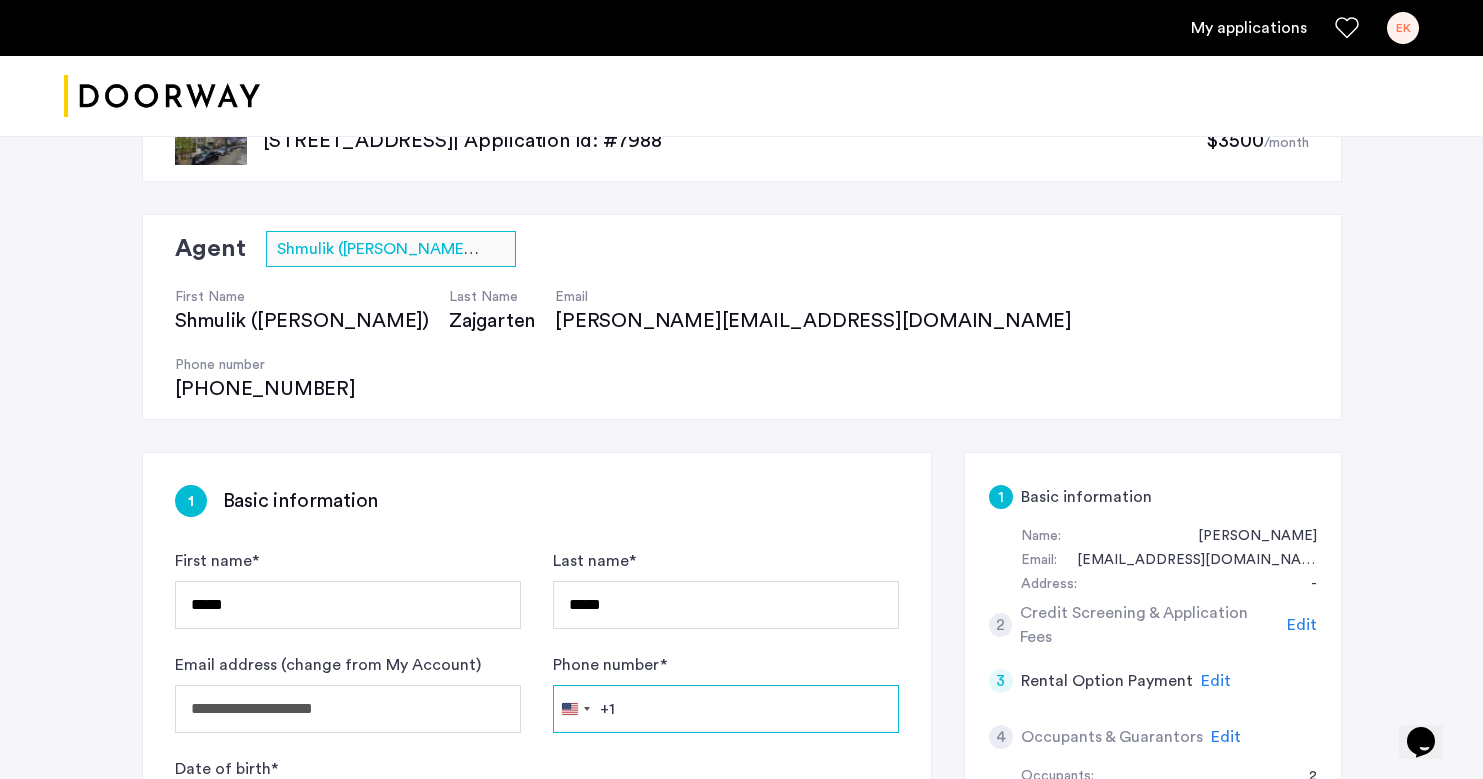 scroll, scrollTop: 0, scrollLeft: 0, axis: both 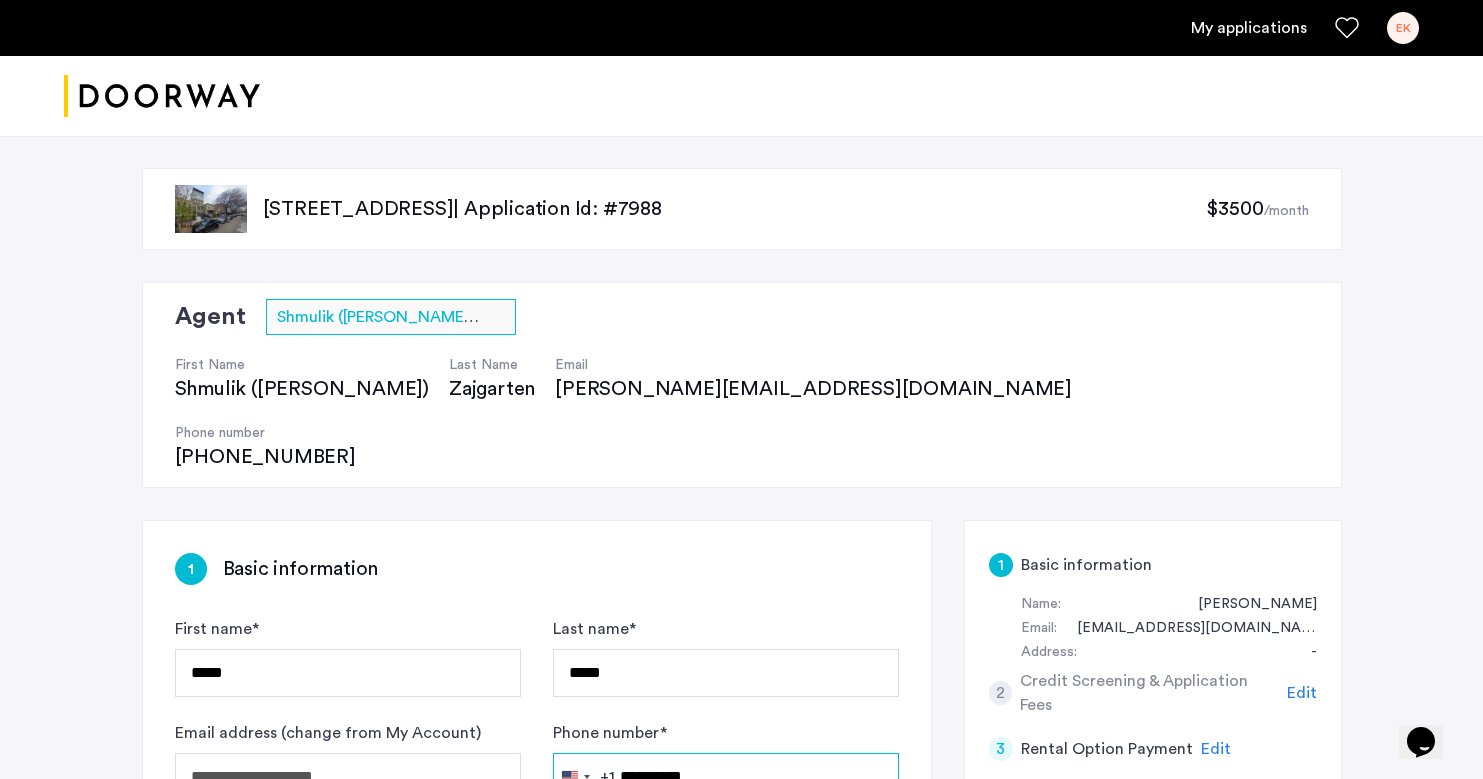 type on "**********" 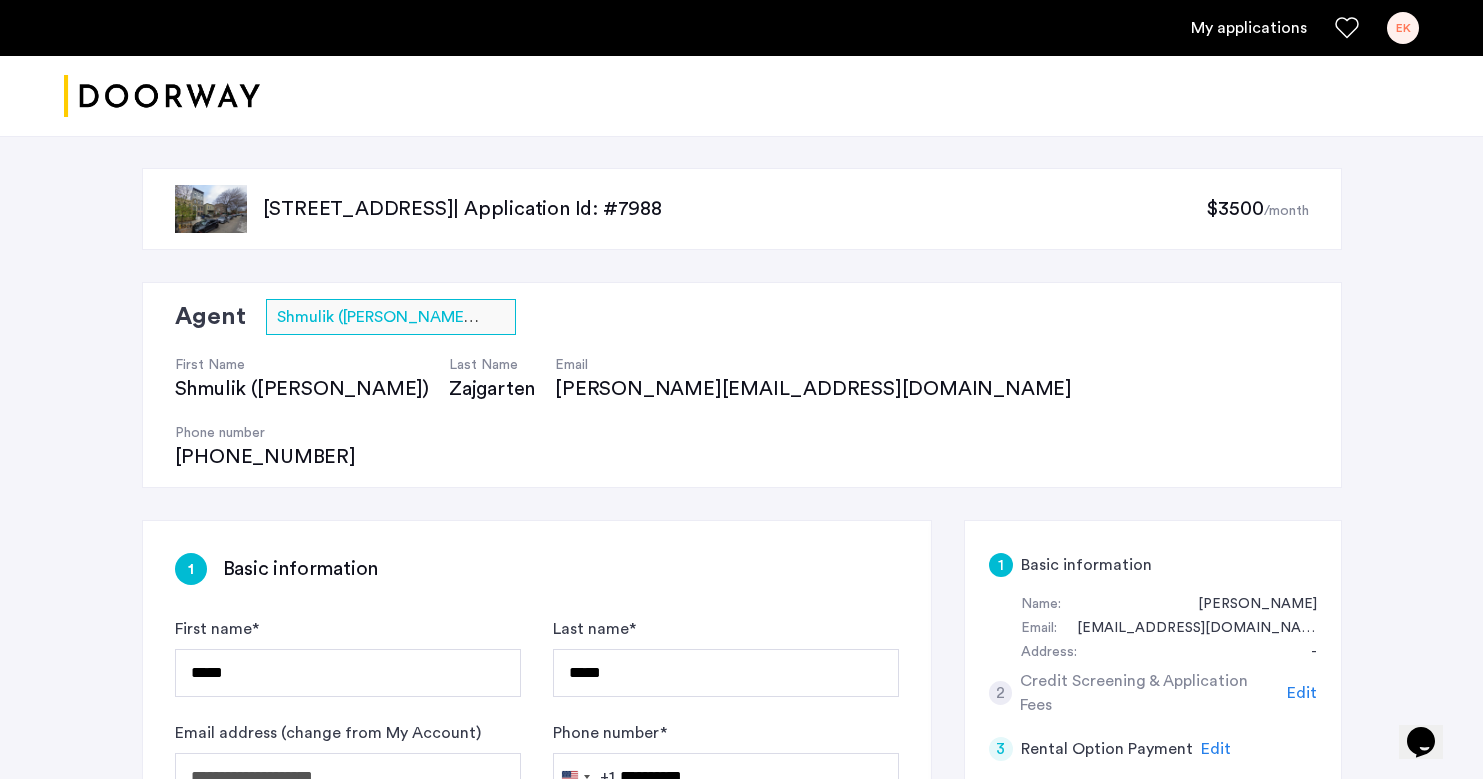 click on "**********" 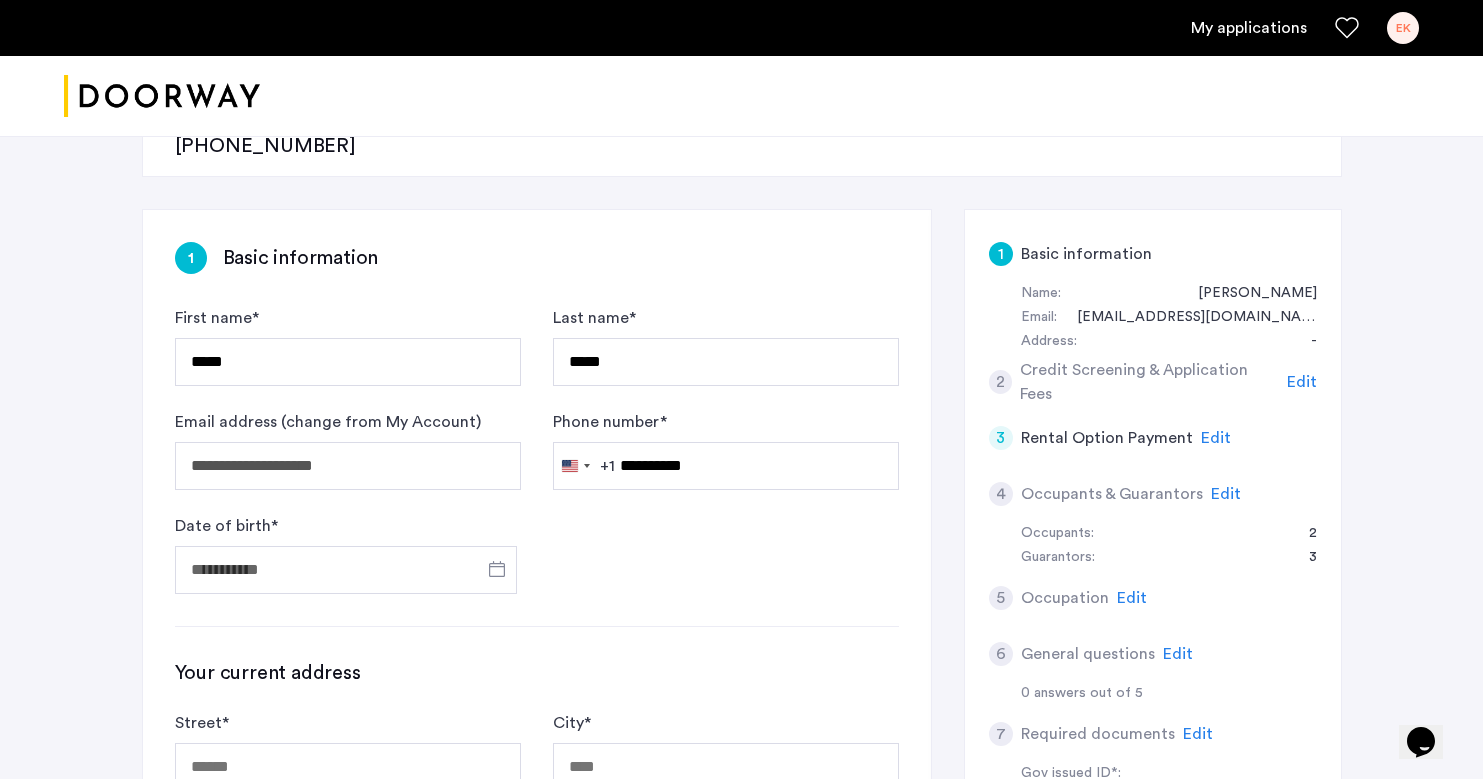 scroll, scrollTop: 338, scrollLeft: 0, axis: vertical 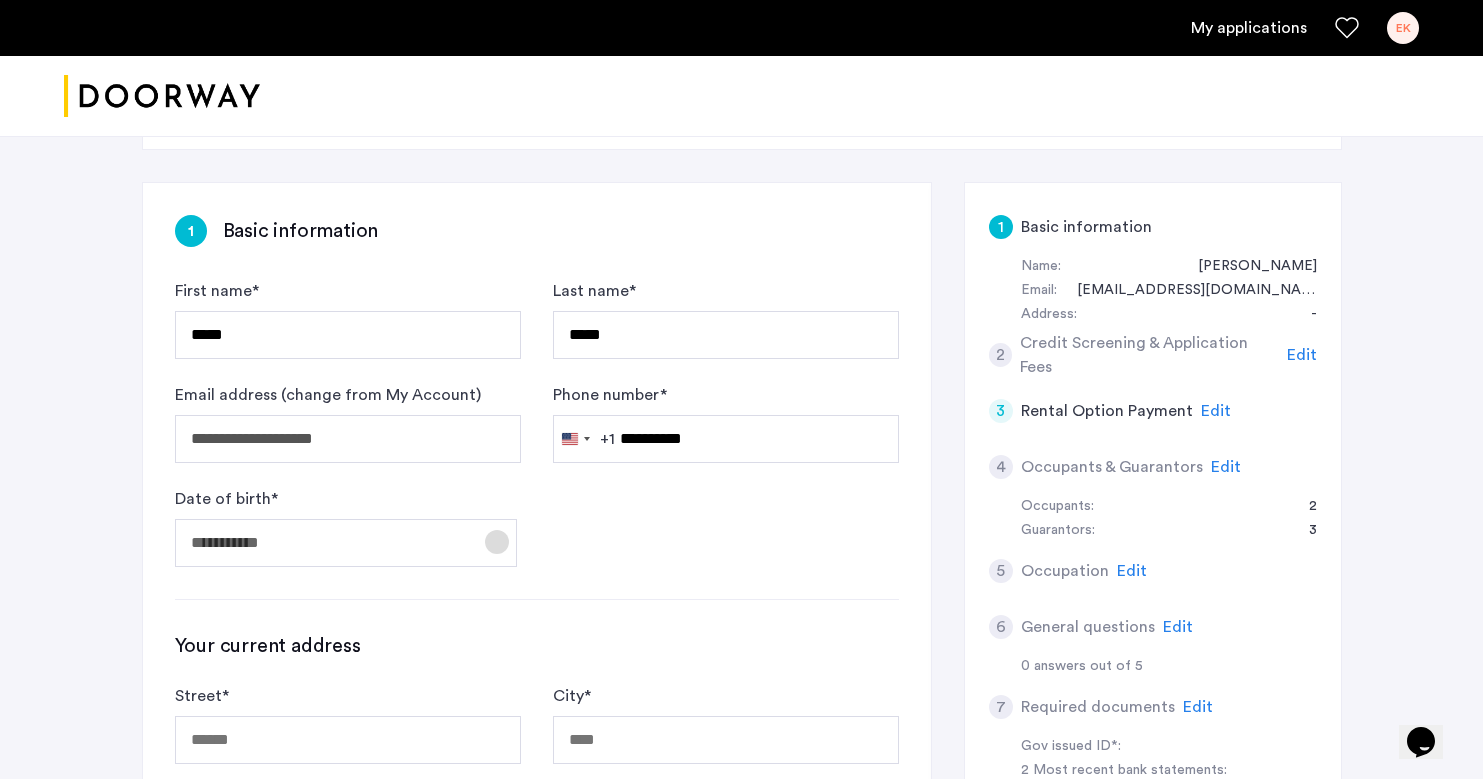 click 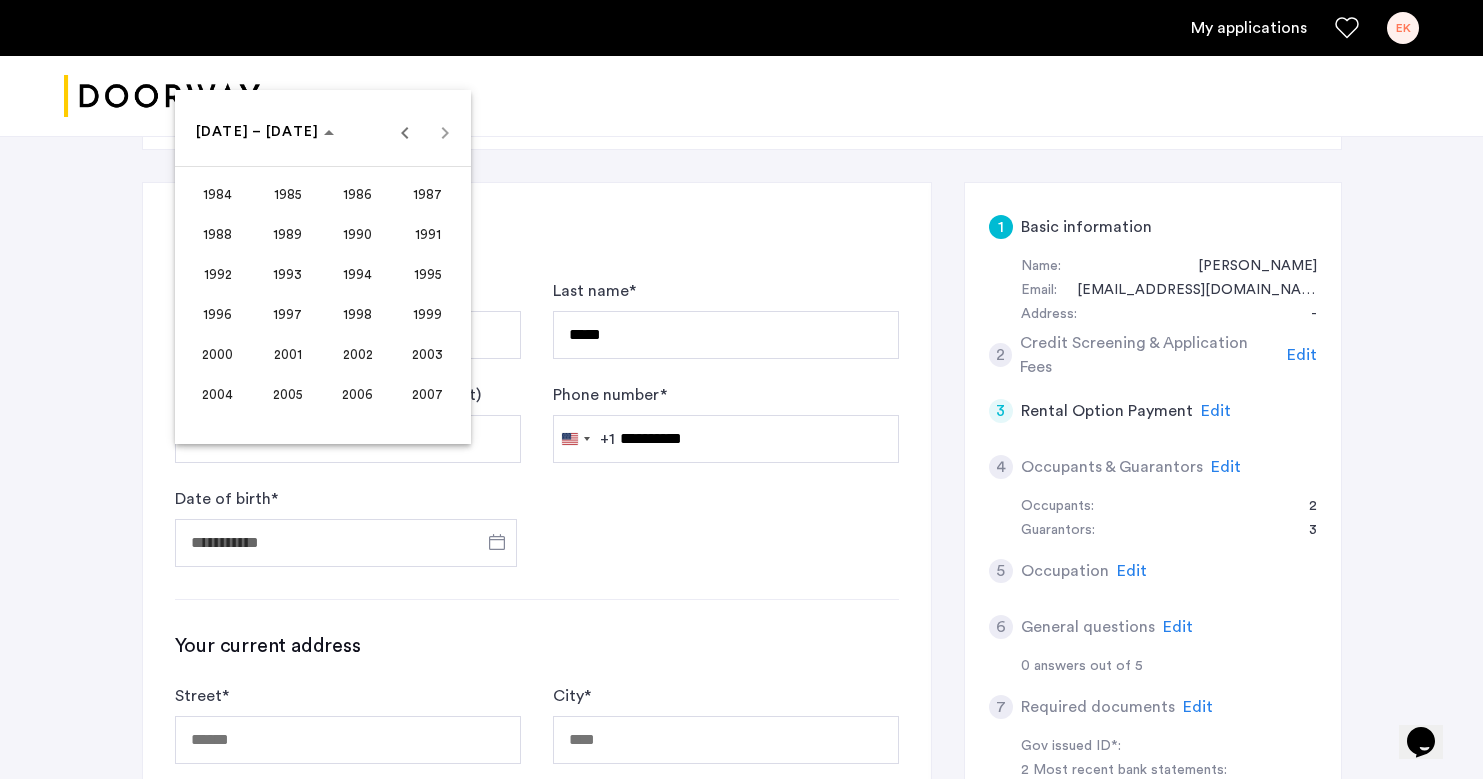 click on "2003" at bounding box center [427, 354] 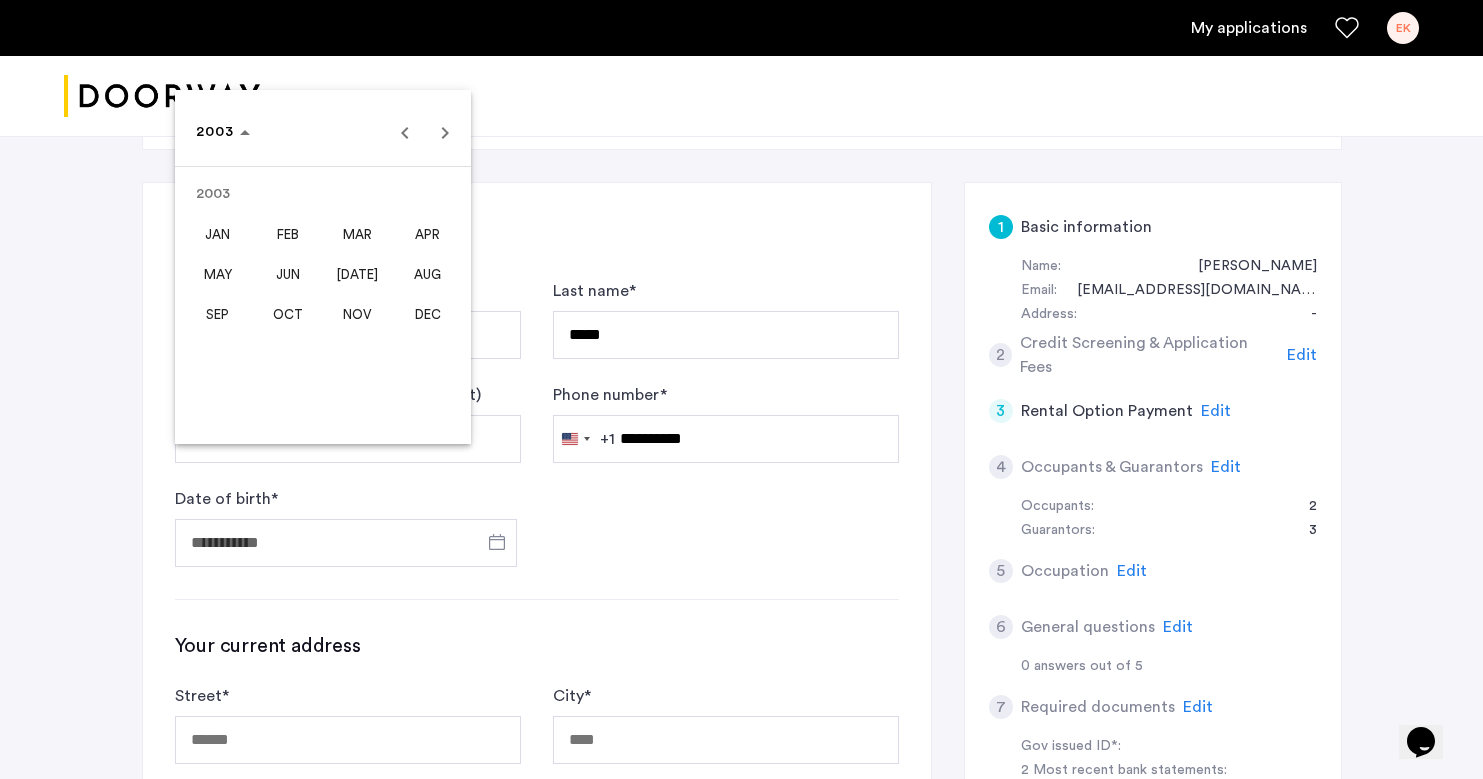 click on "JUN" at bounding box center [287, 274] 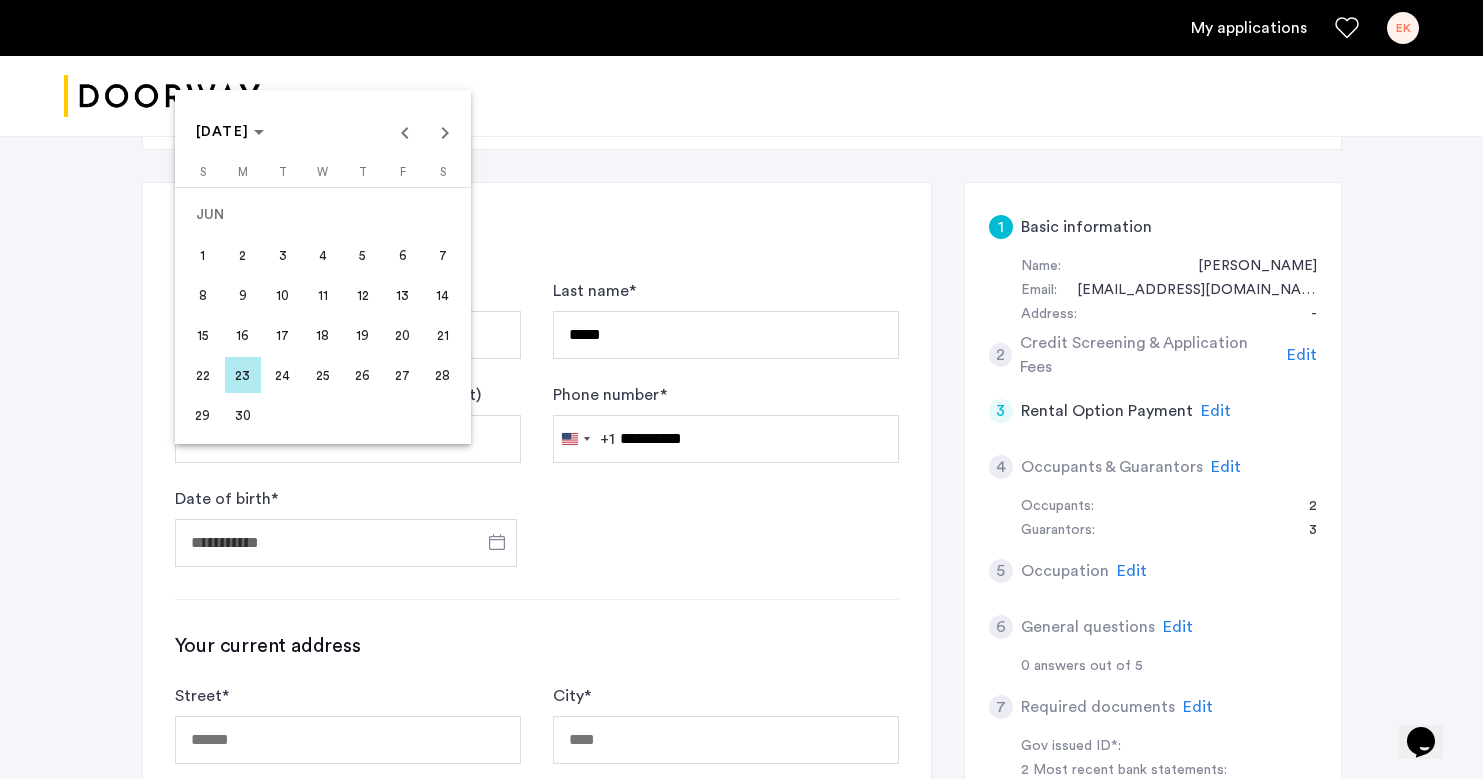 click on "25" at bounding box center [323, 375] 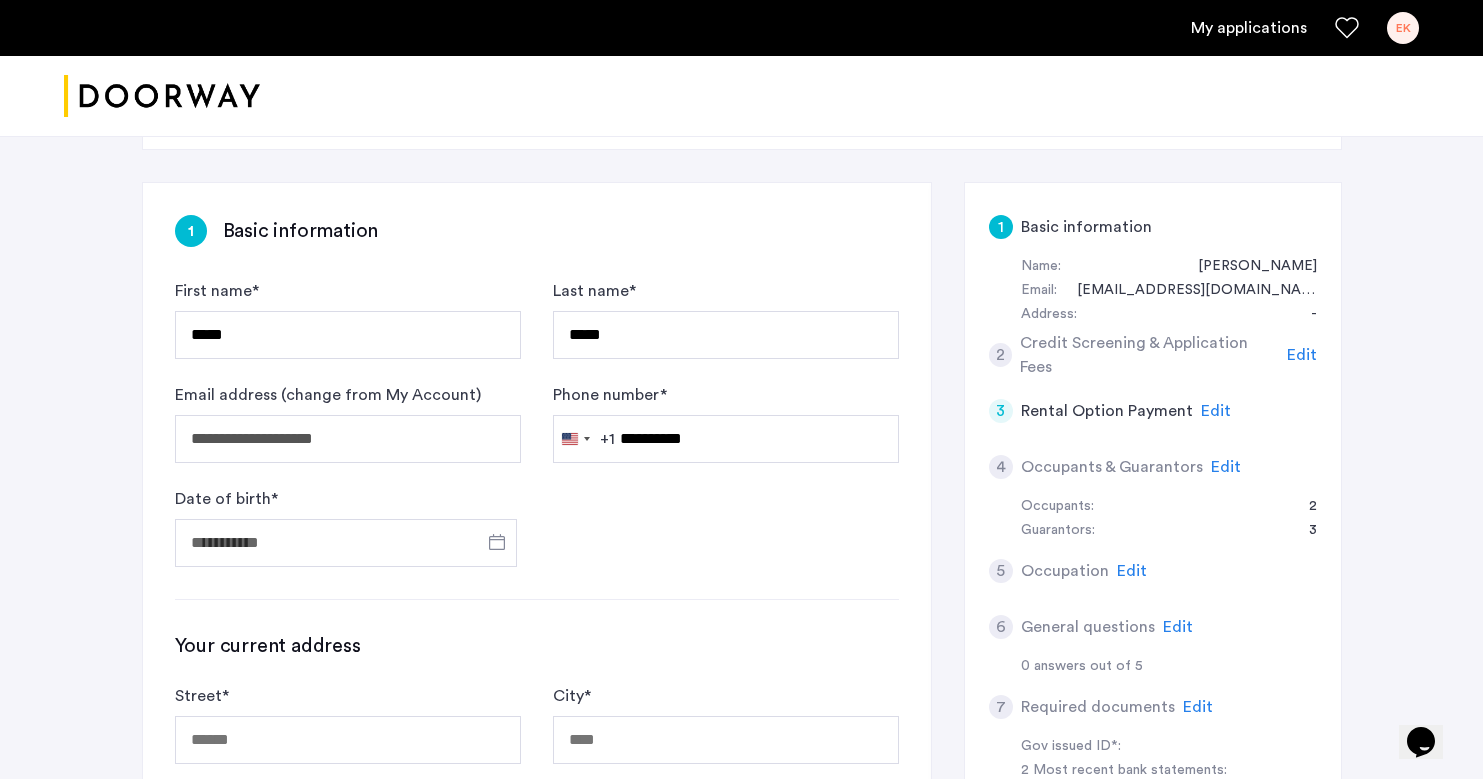 type on "**********" 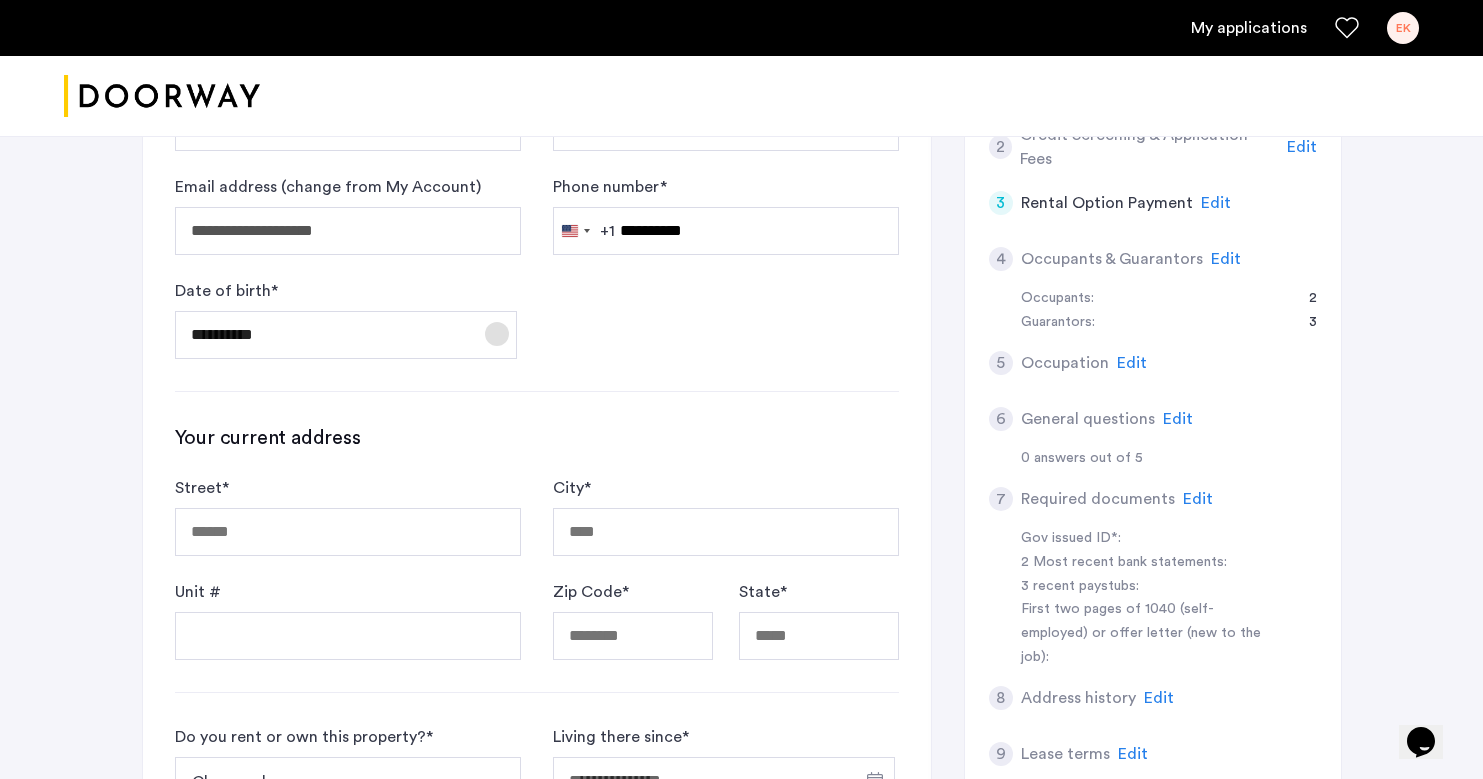 scroll, scrollTop: 555, scrollLeft: 0, axis: vertical 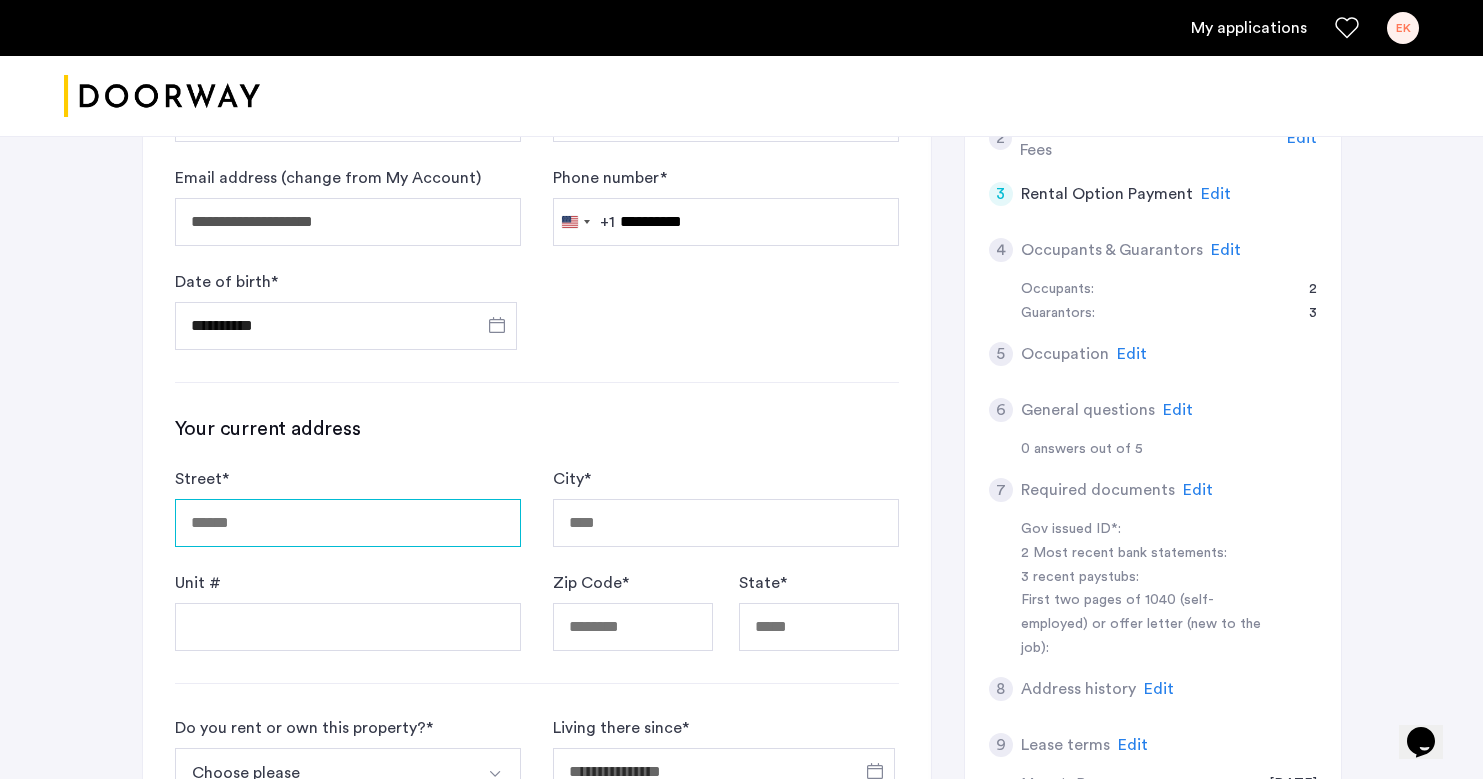 click on "Street  *" at bounding box center (348, 523) 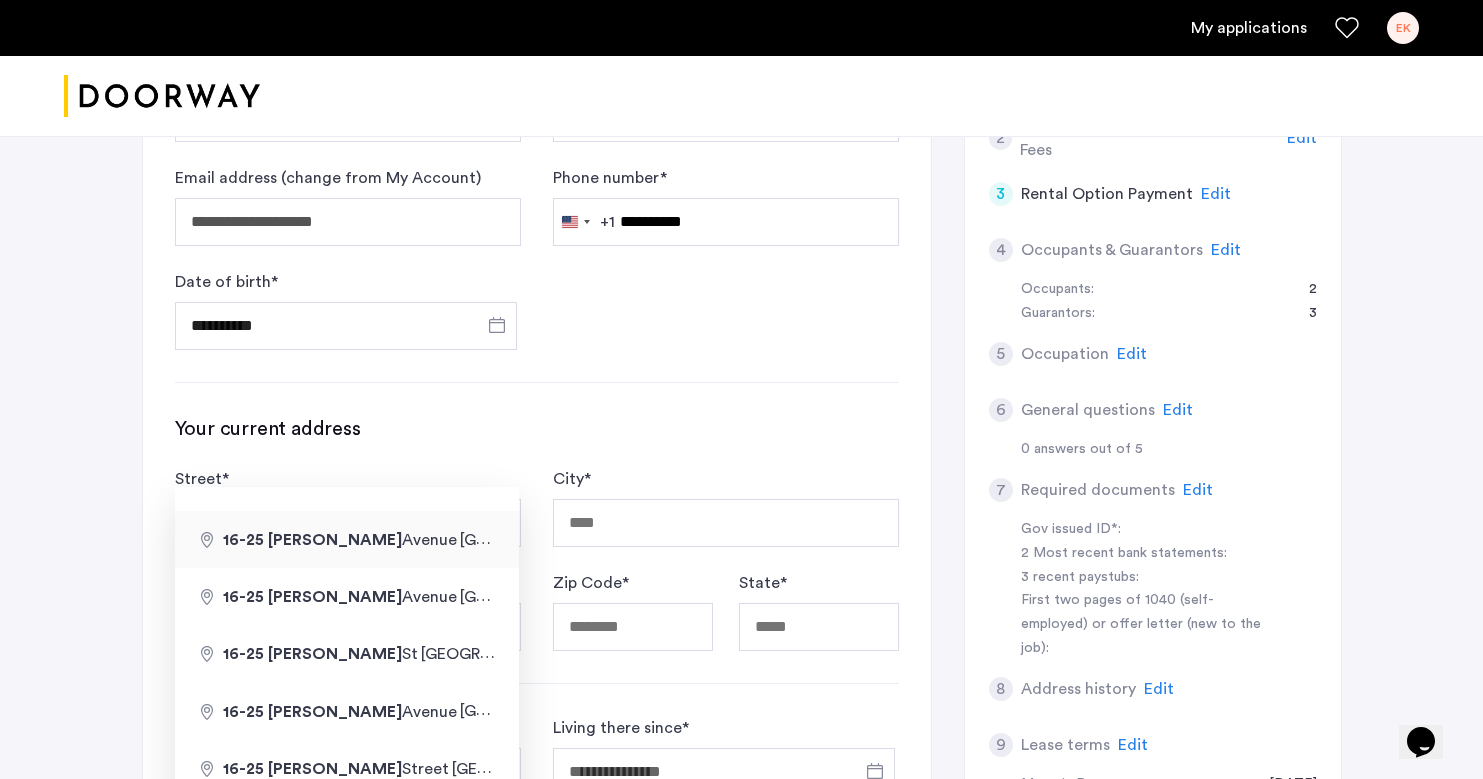 type on "**********" 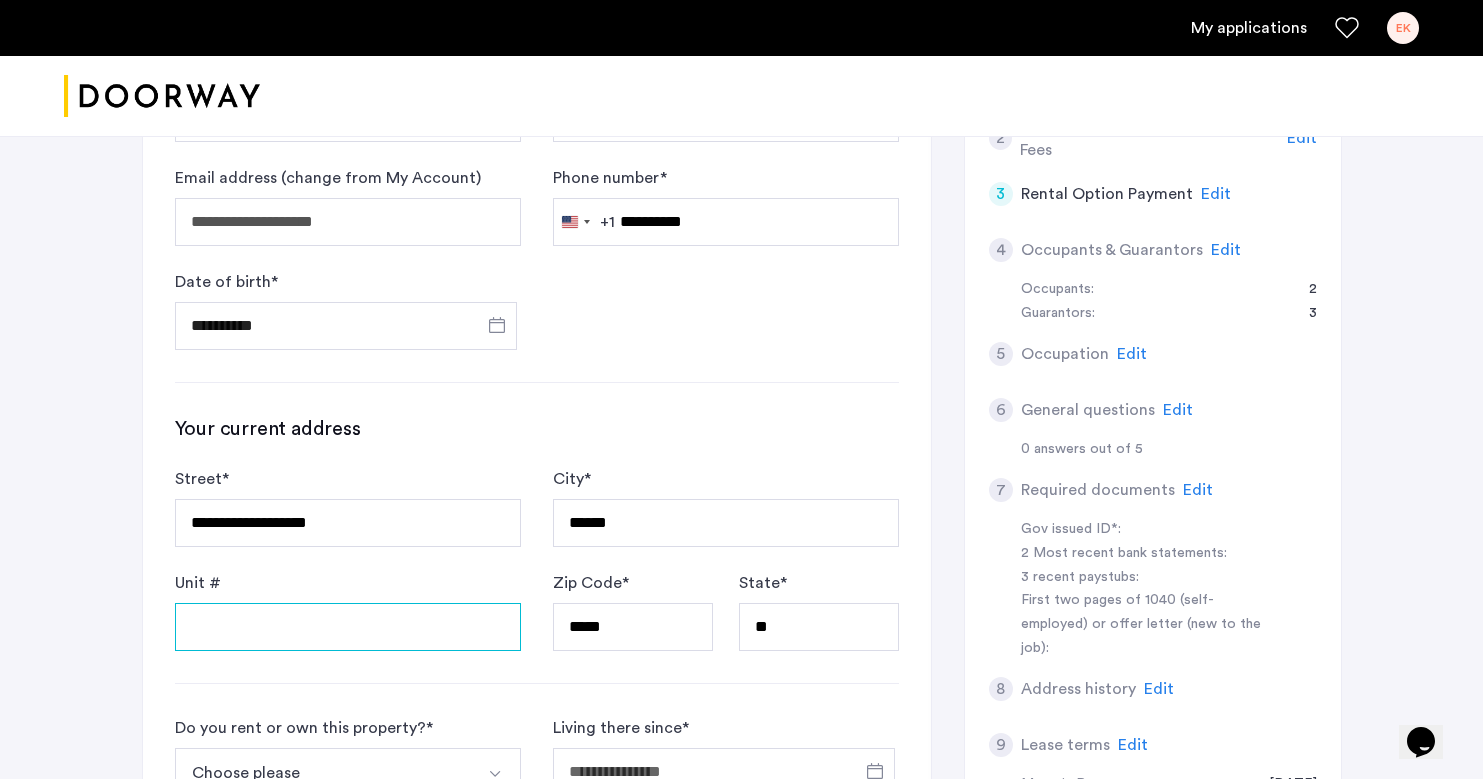 click on "Unit #" at bounding box center (348, 627) 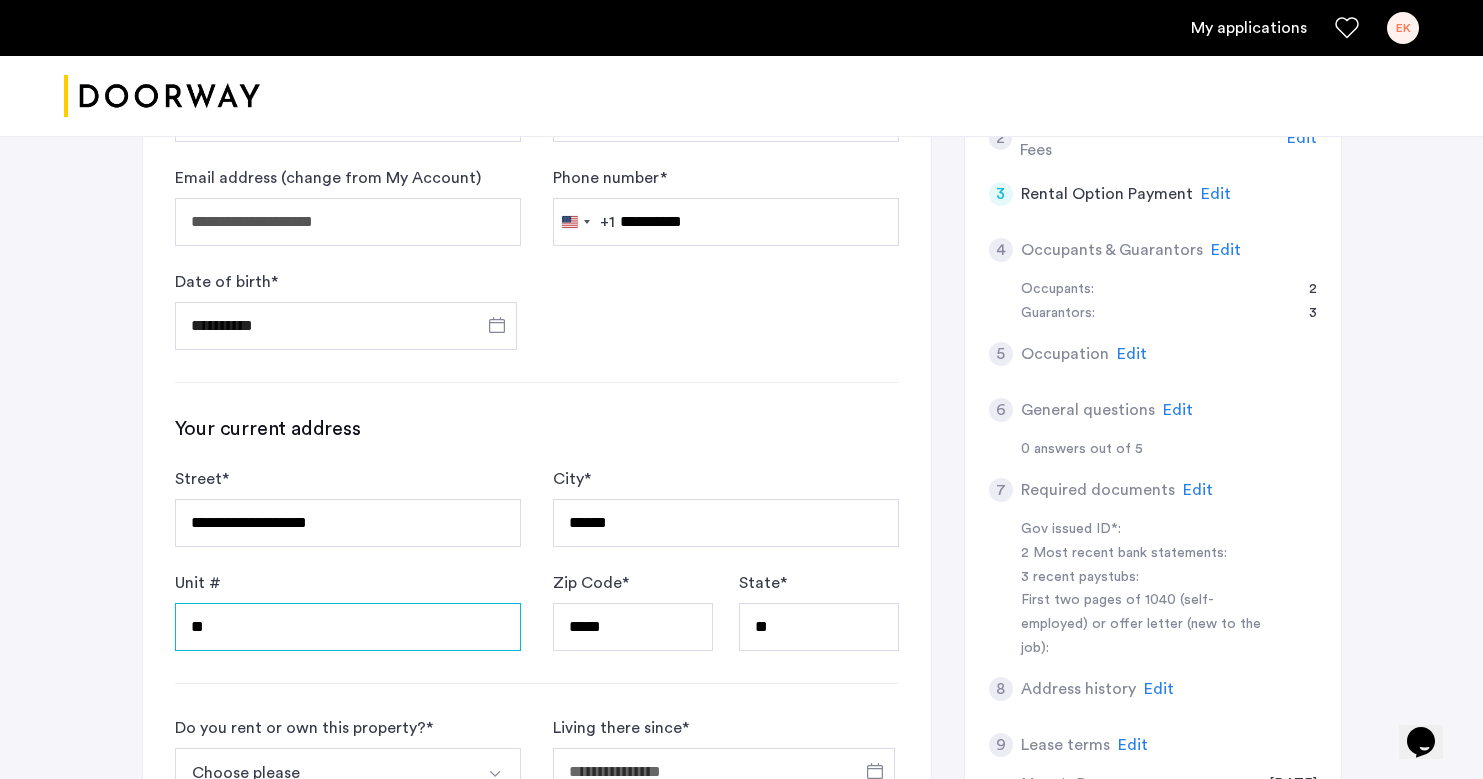 type on "**" 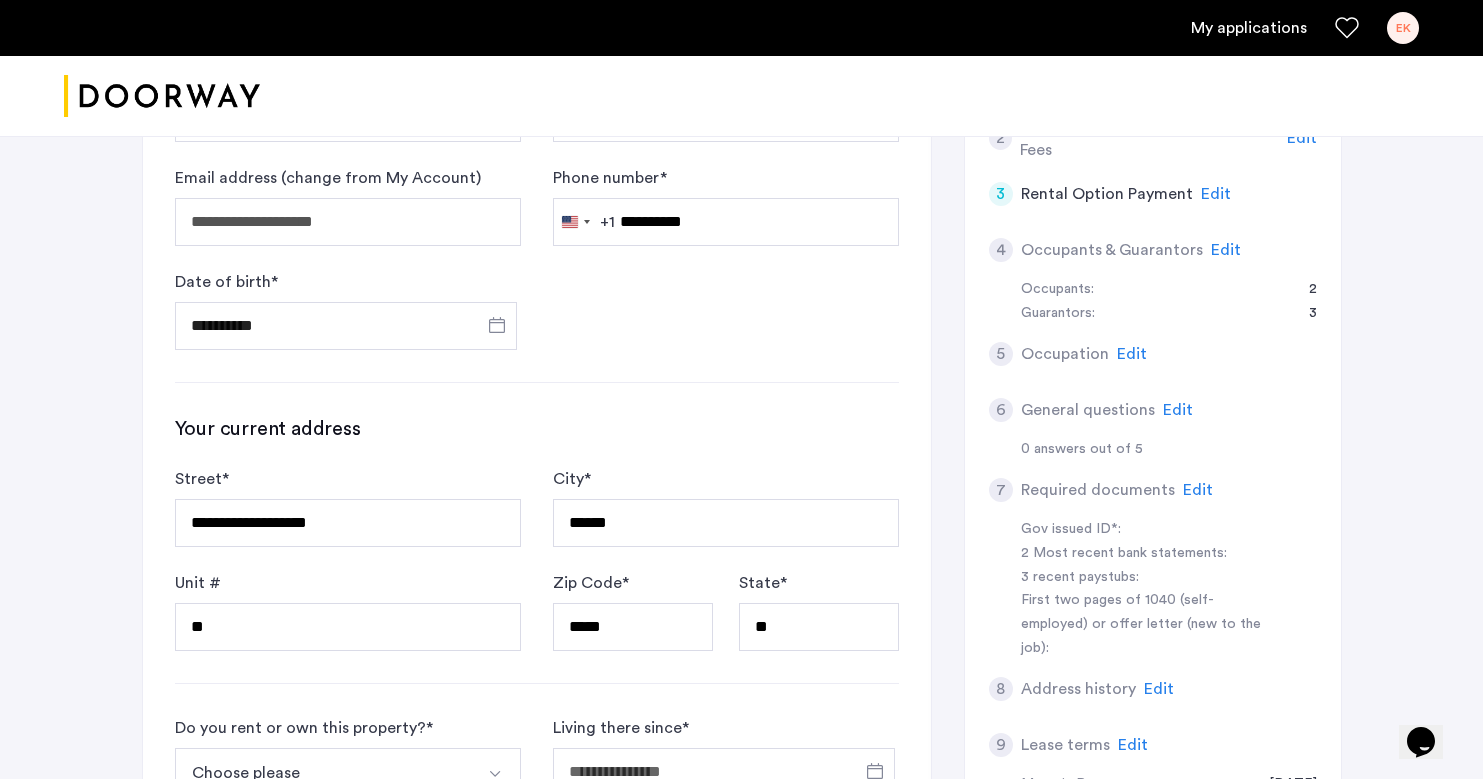 click on "**********" 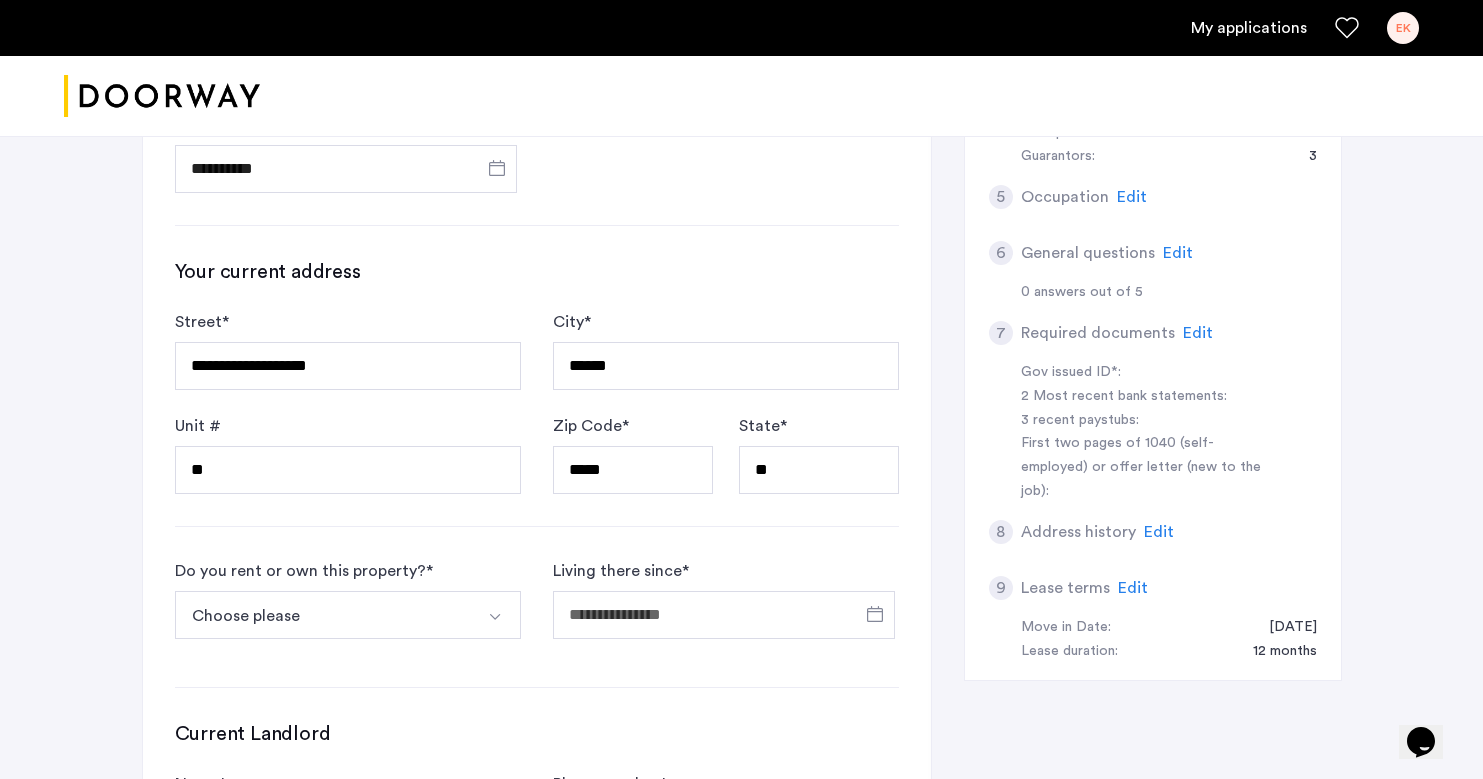 scroll, scrollTop: 737, scrollLeft: 0, axis: vertical 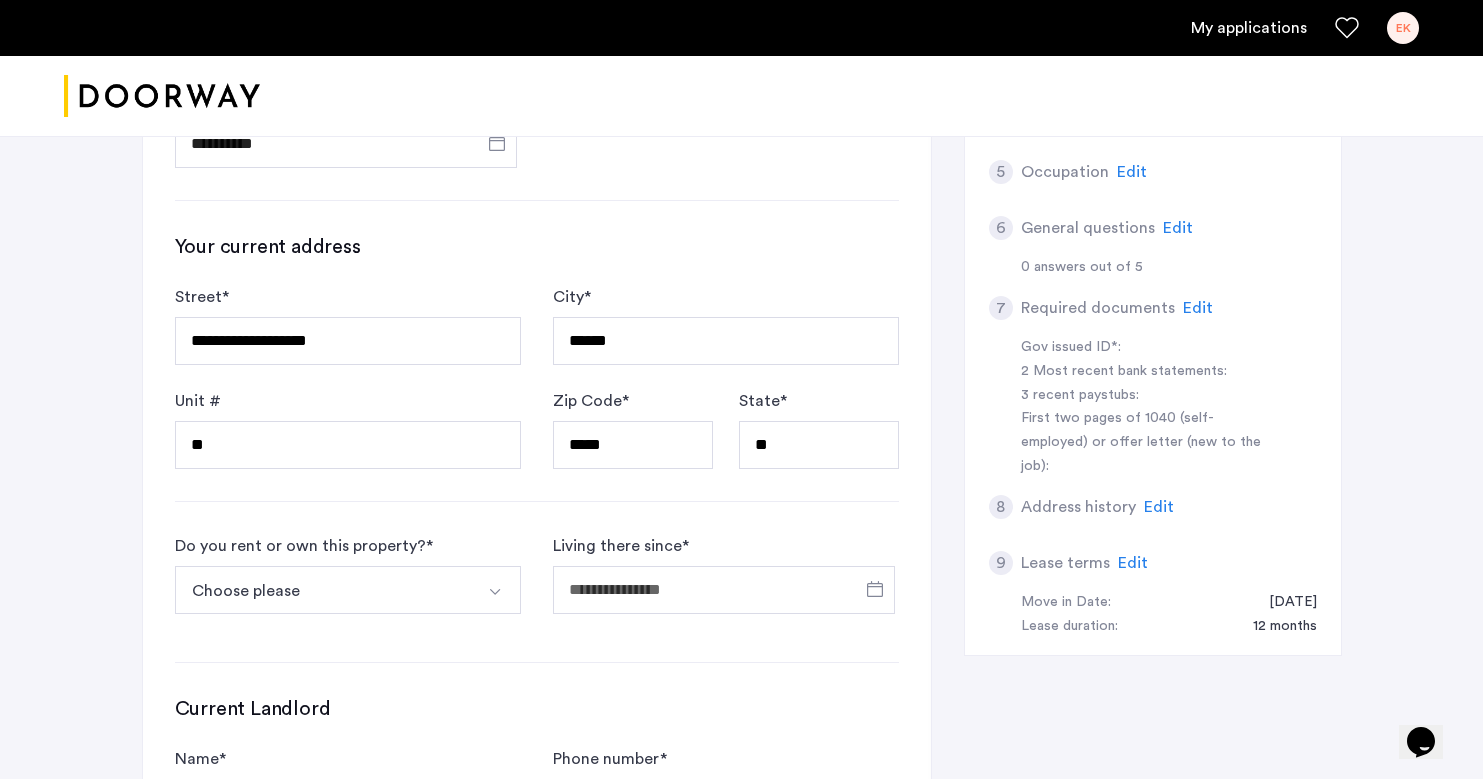 click at bounding box center (497, 590) 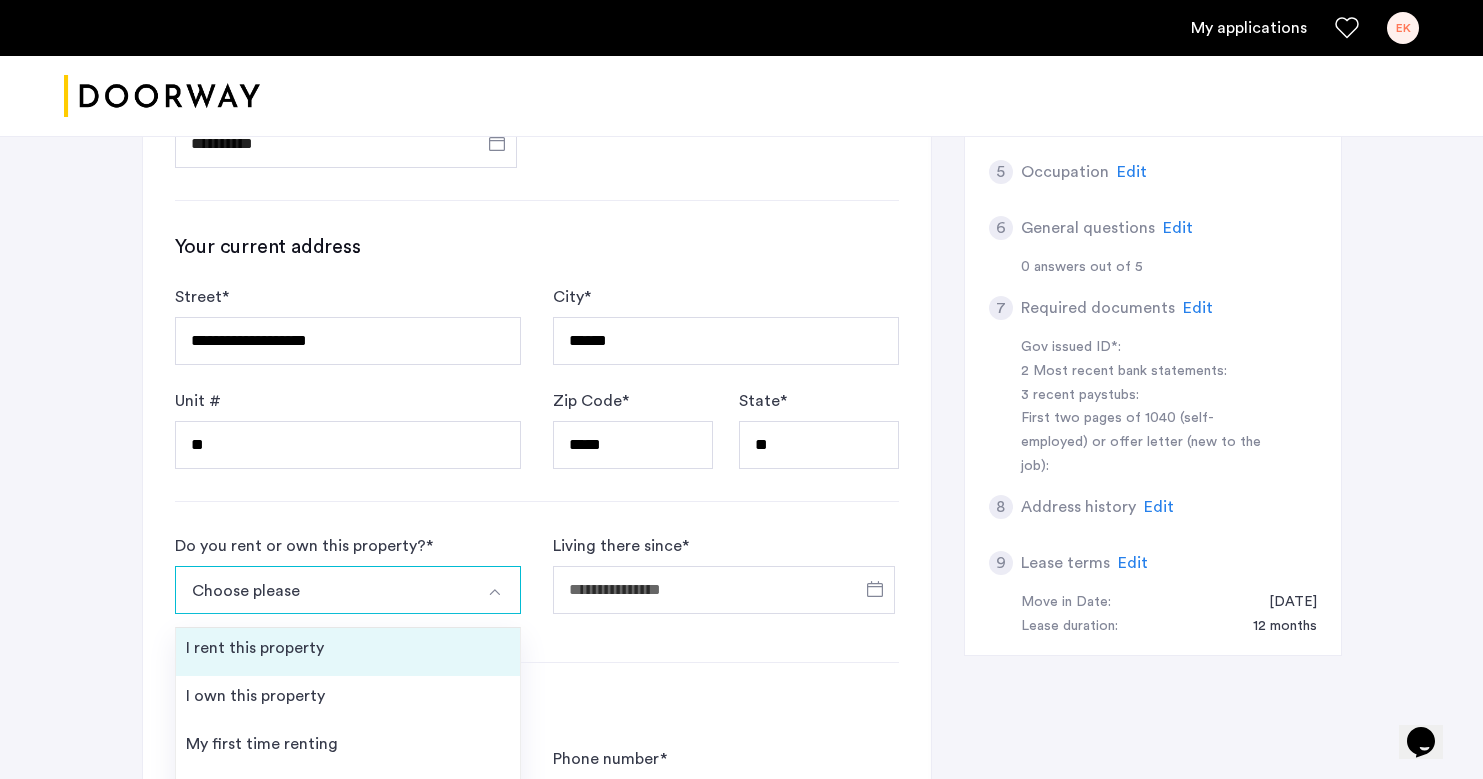 click on "I rent this property" at bounding box center (348, 652) 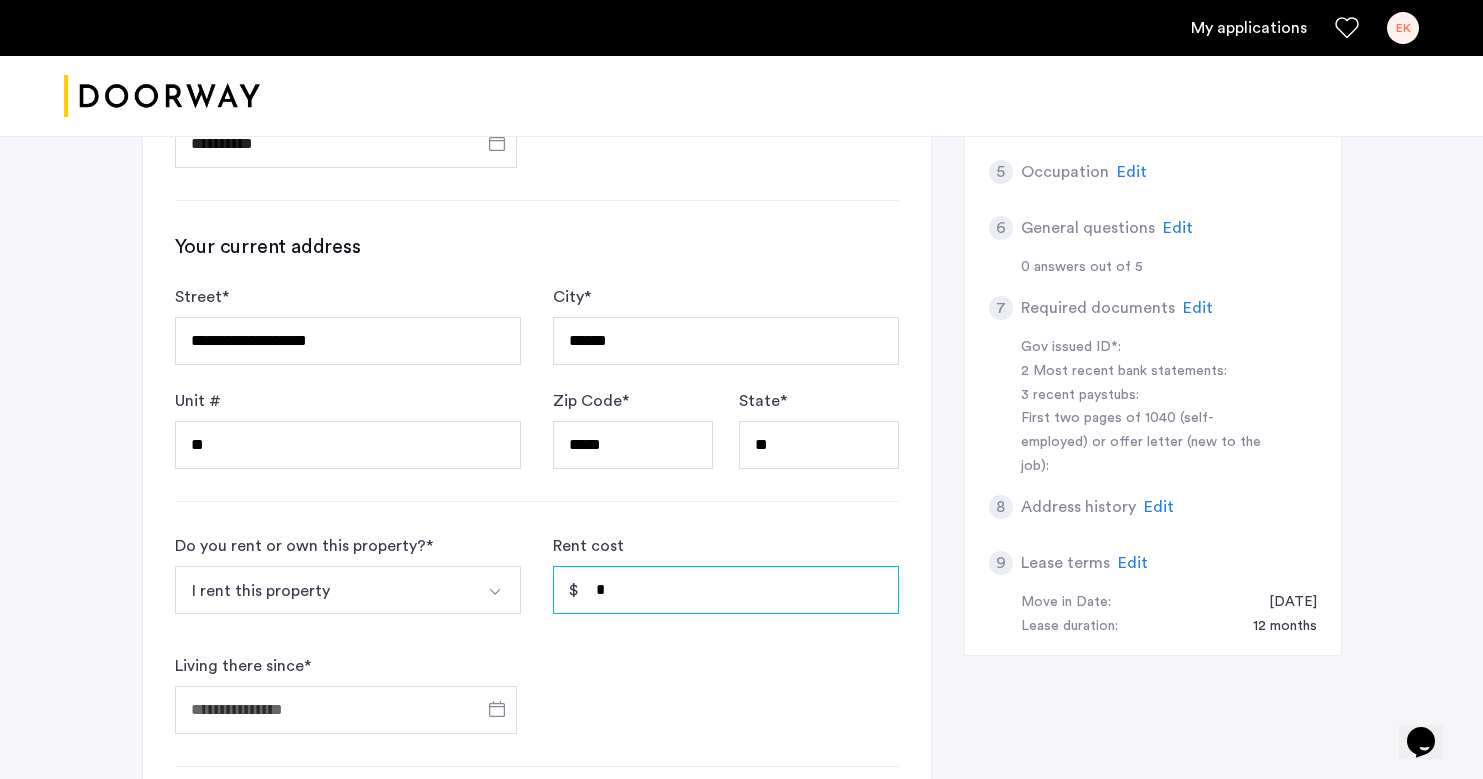 click on "*" at bounding box center (726, 590) 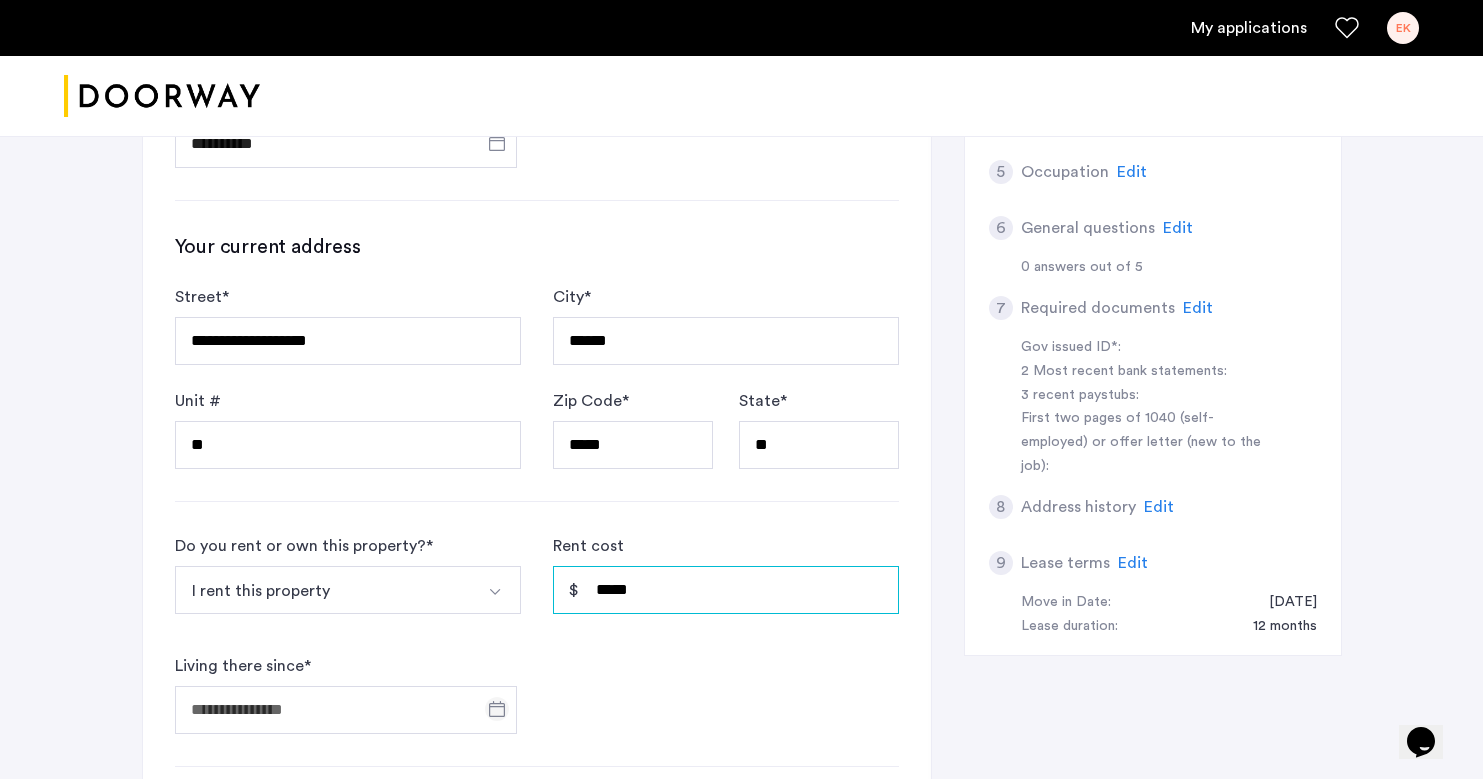 type on "*****" 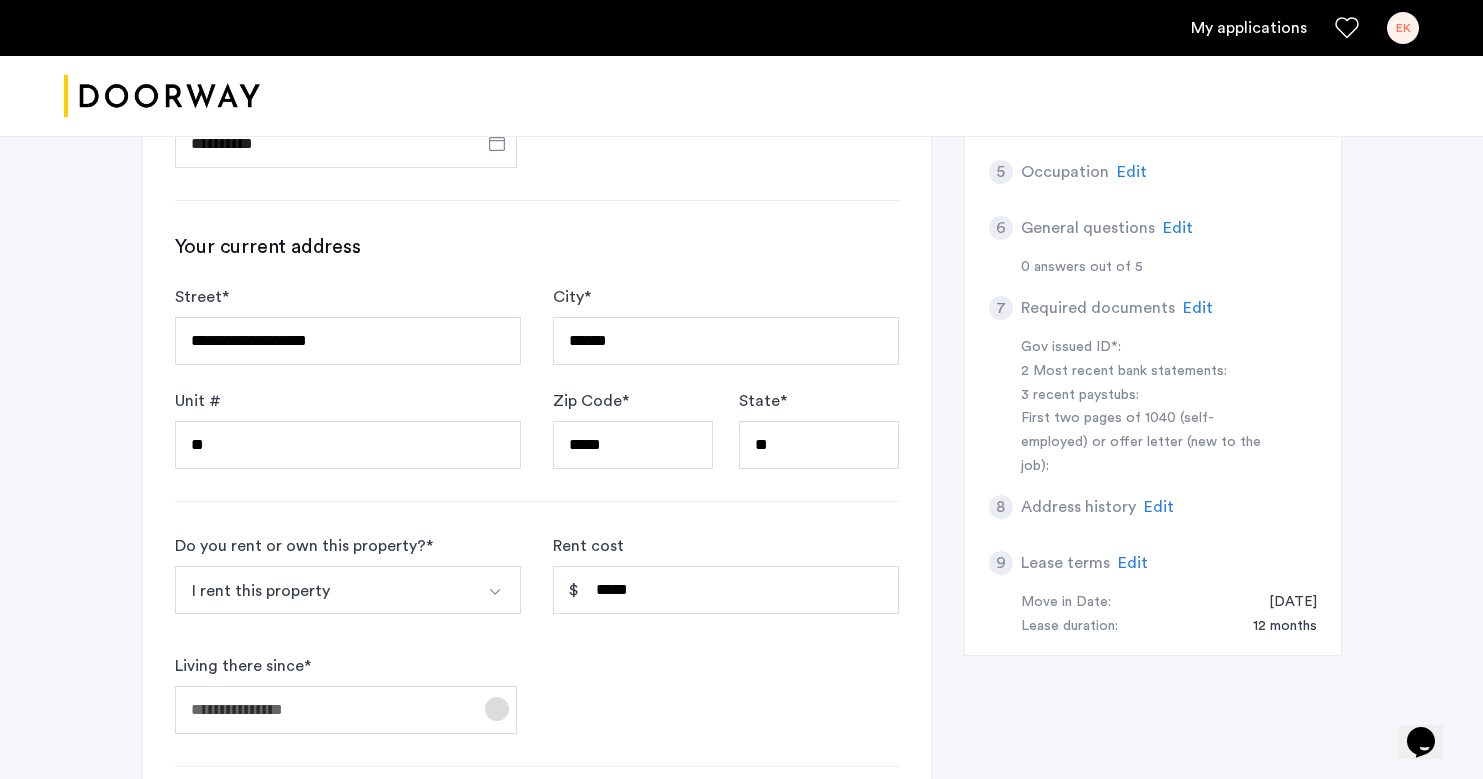 click 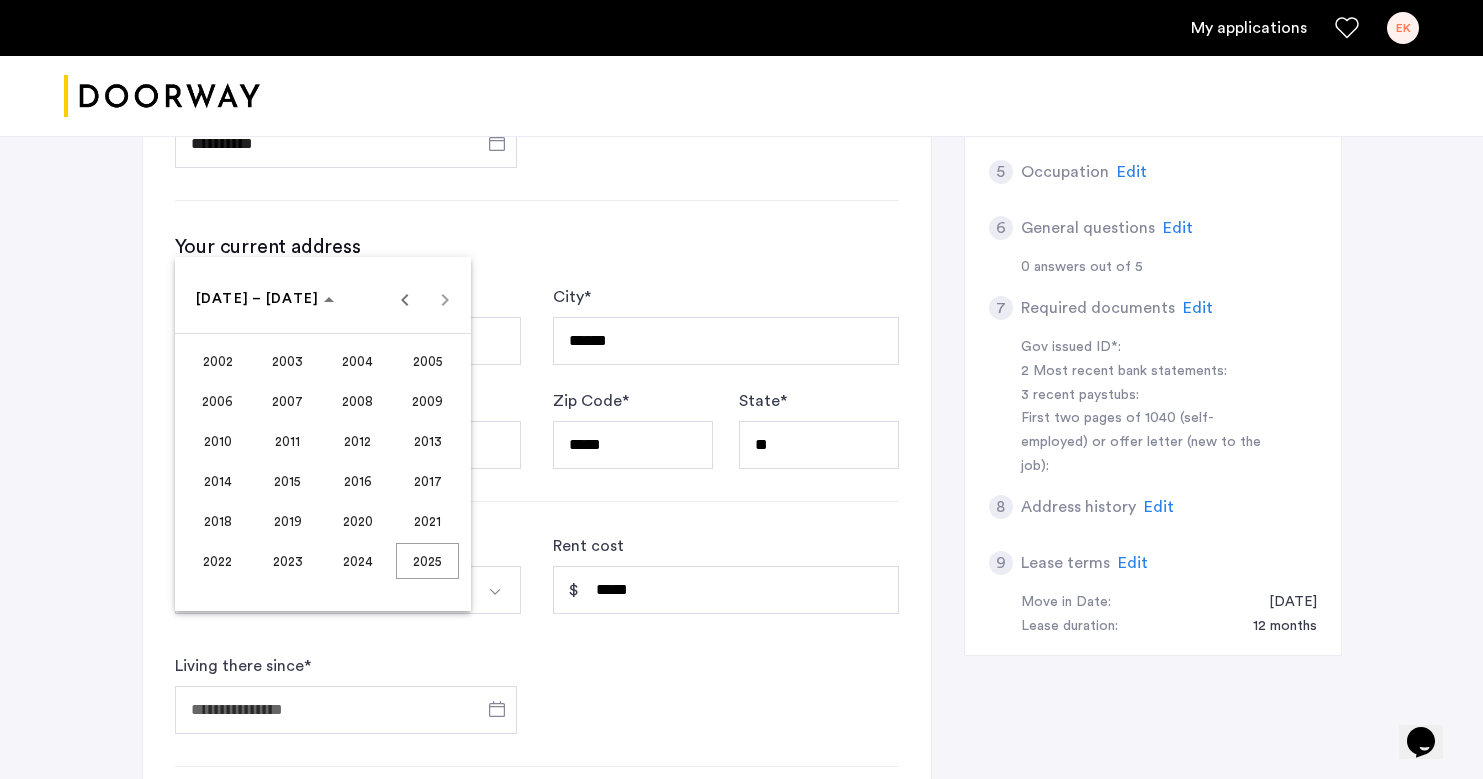 click on "2023" at bounding box center [287, 561] 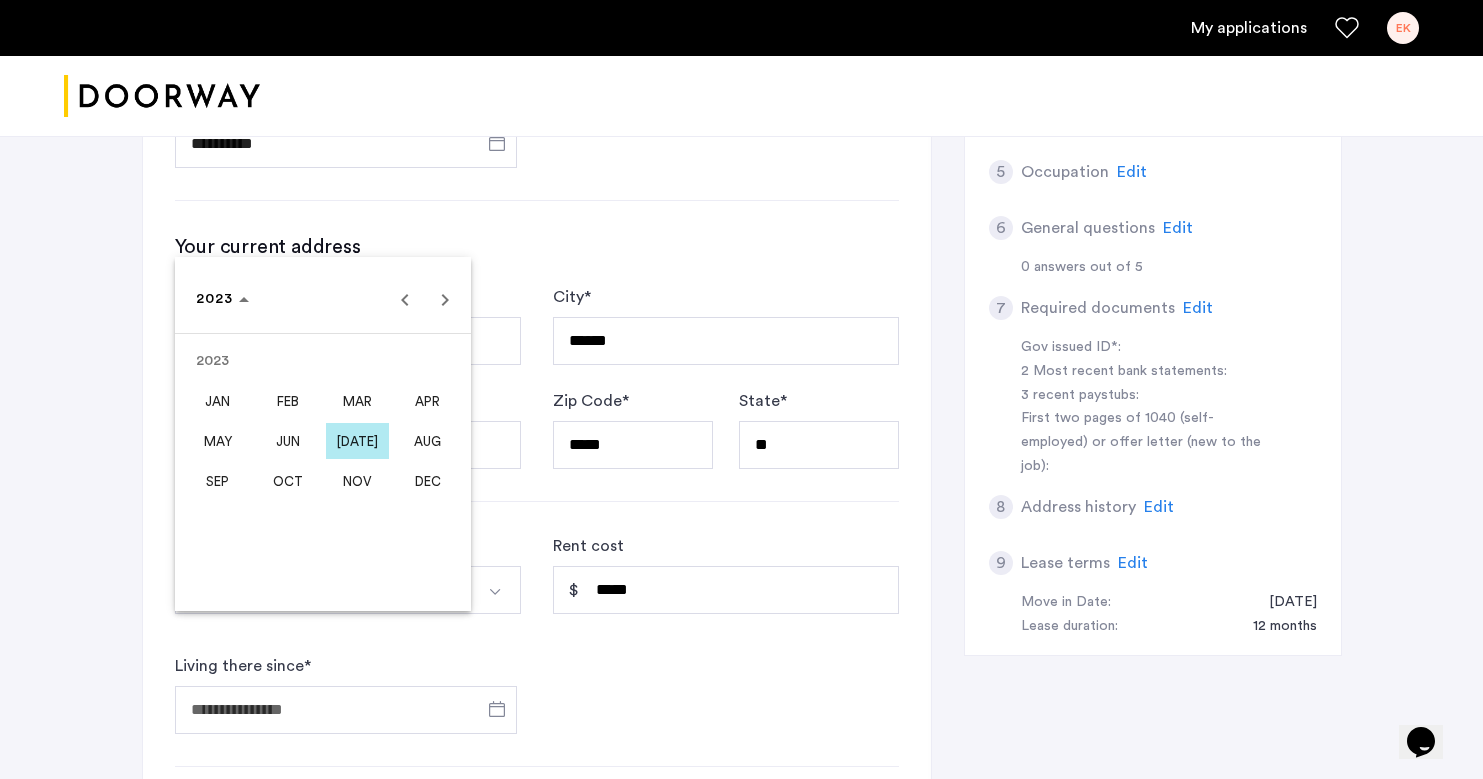 click on "AUG" at bounding box center (427, 441) 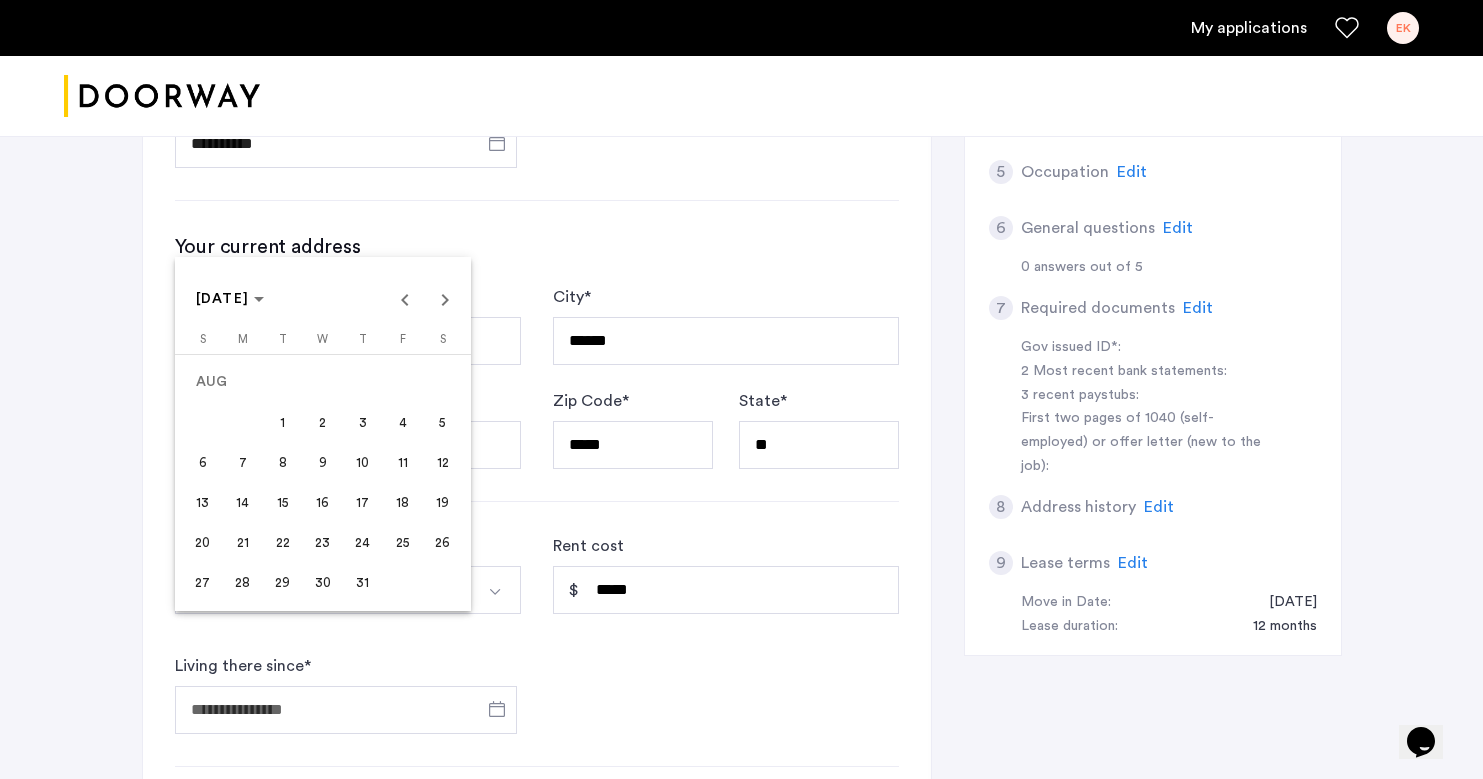 click on "1" at bounding box center [283, 422] 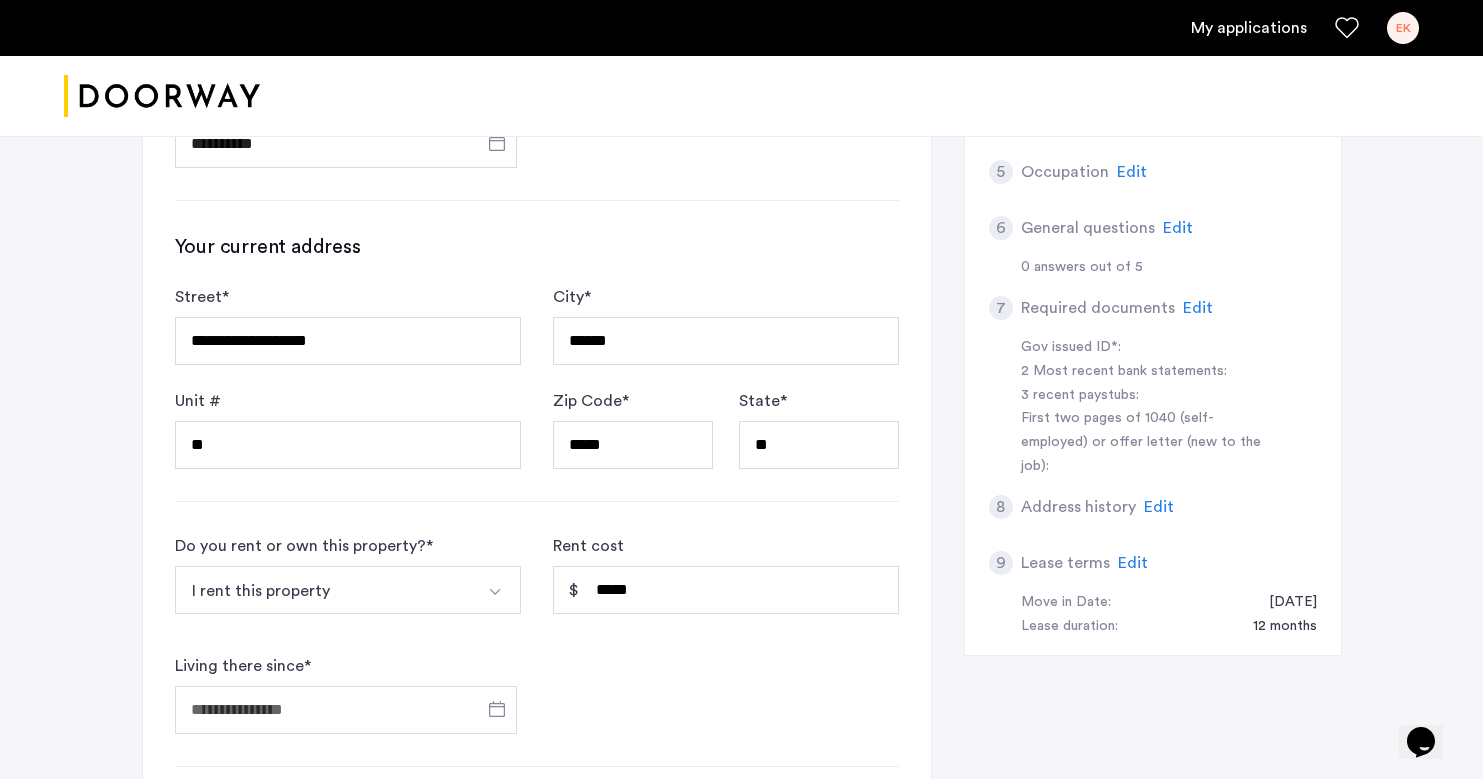 type on "**********" 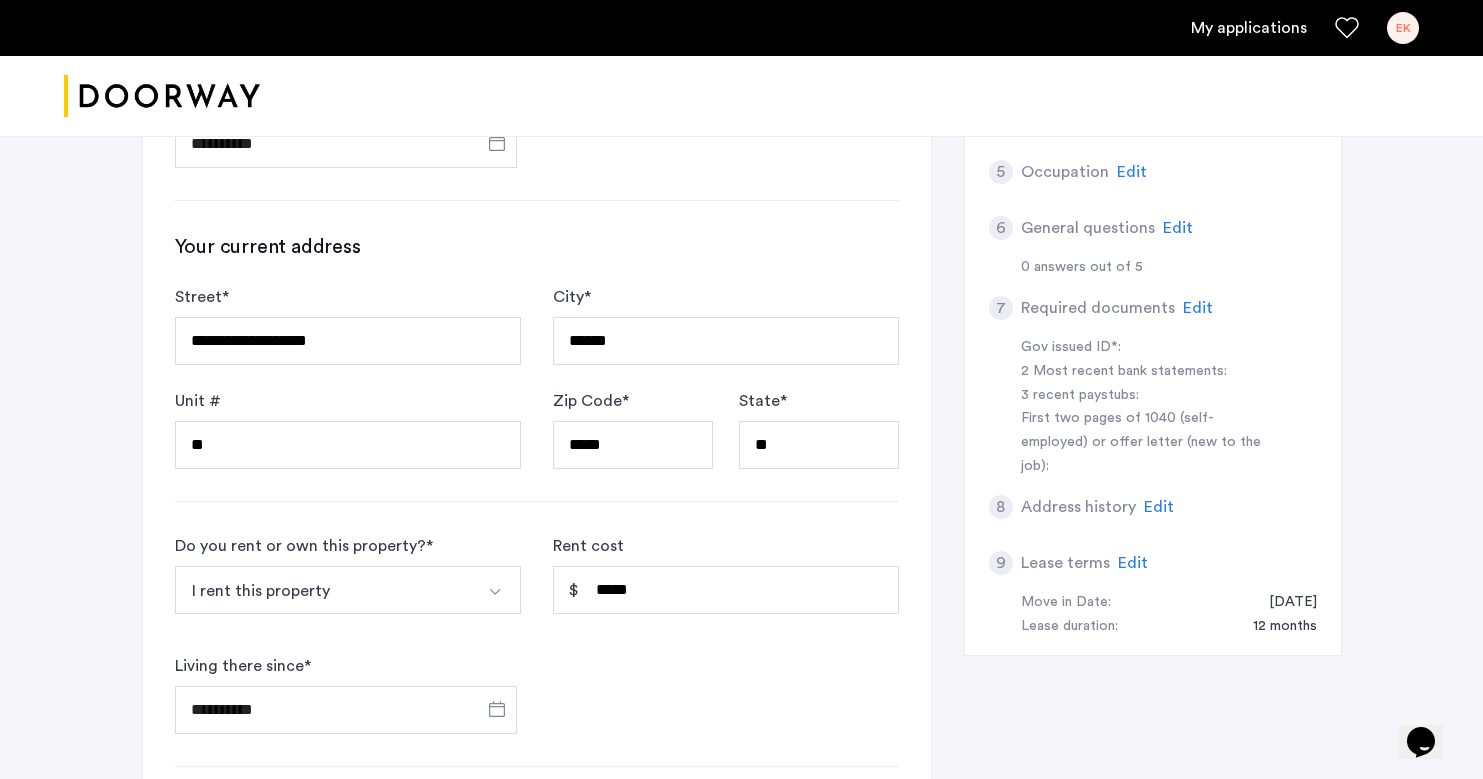 click on "**********" 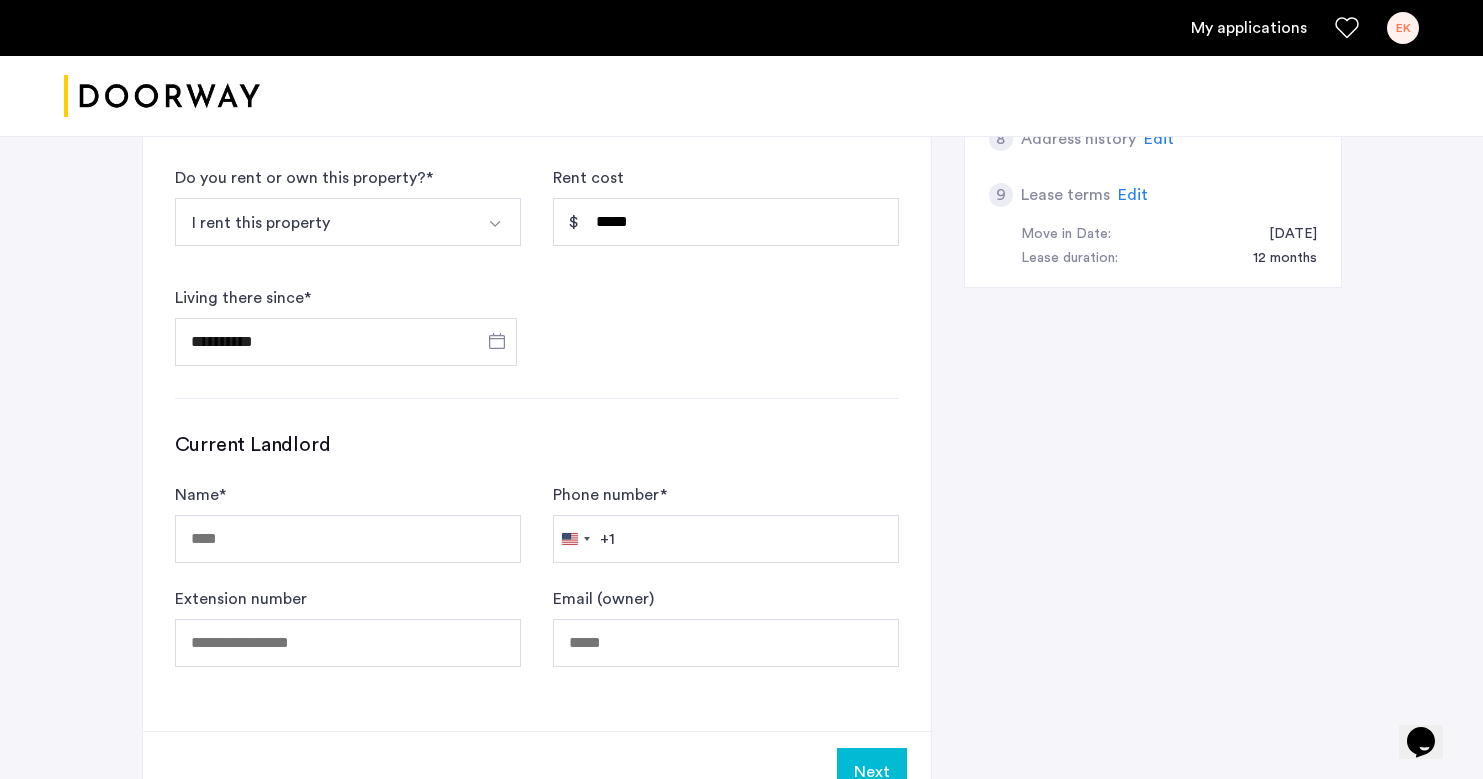 scroll, scrollTop: 1111, scrollLeft: 0, axis: vertical 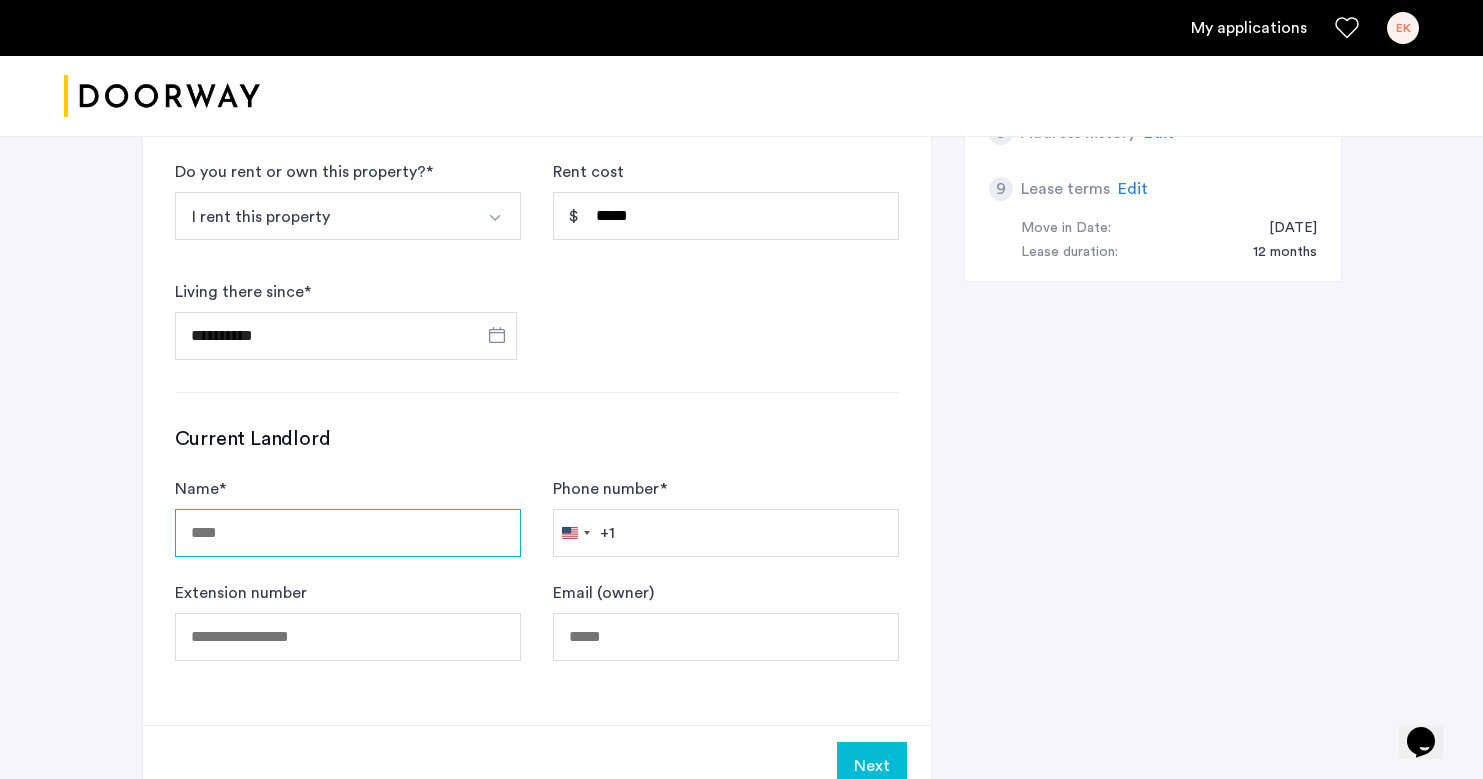 click on "Name  *" at bounding box center [348, 533] 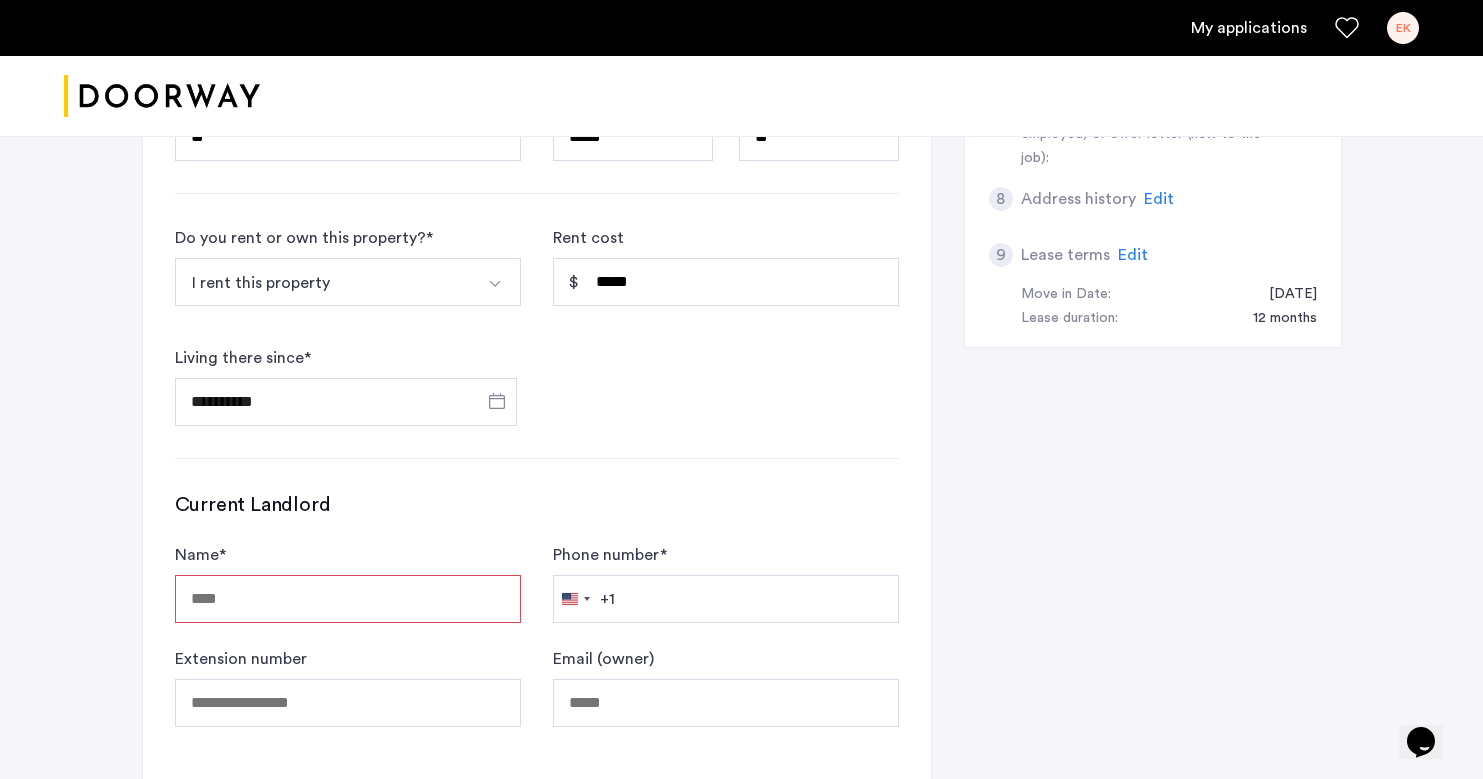 scroll, scrollTop: 1046, scrollLeft: 0, axis: vertical 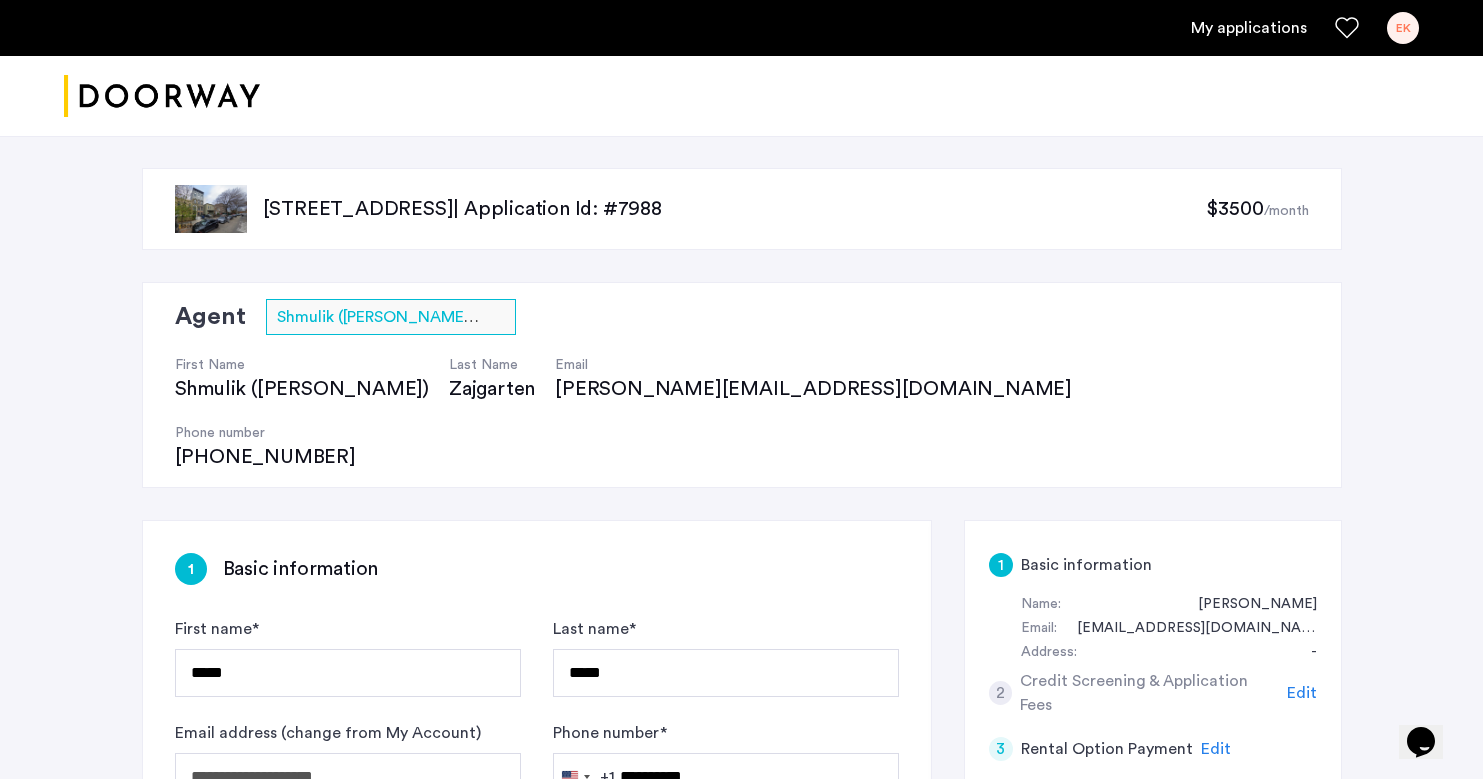 click on "EK" at bounding box center (1403, 28) 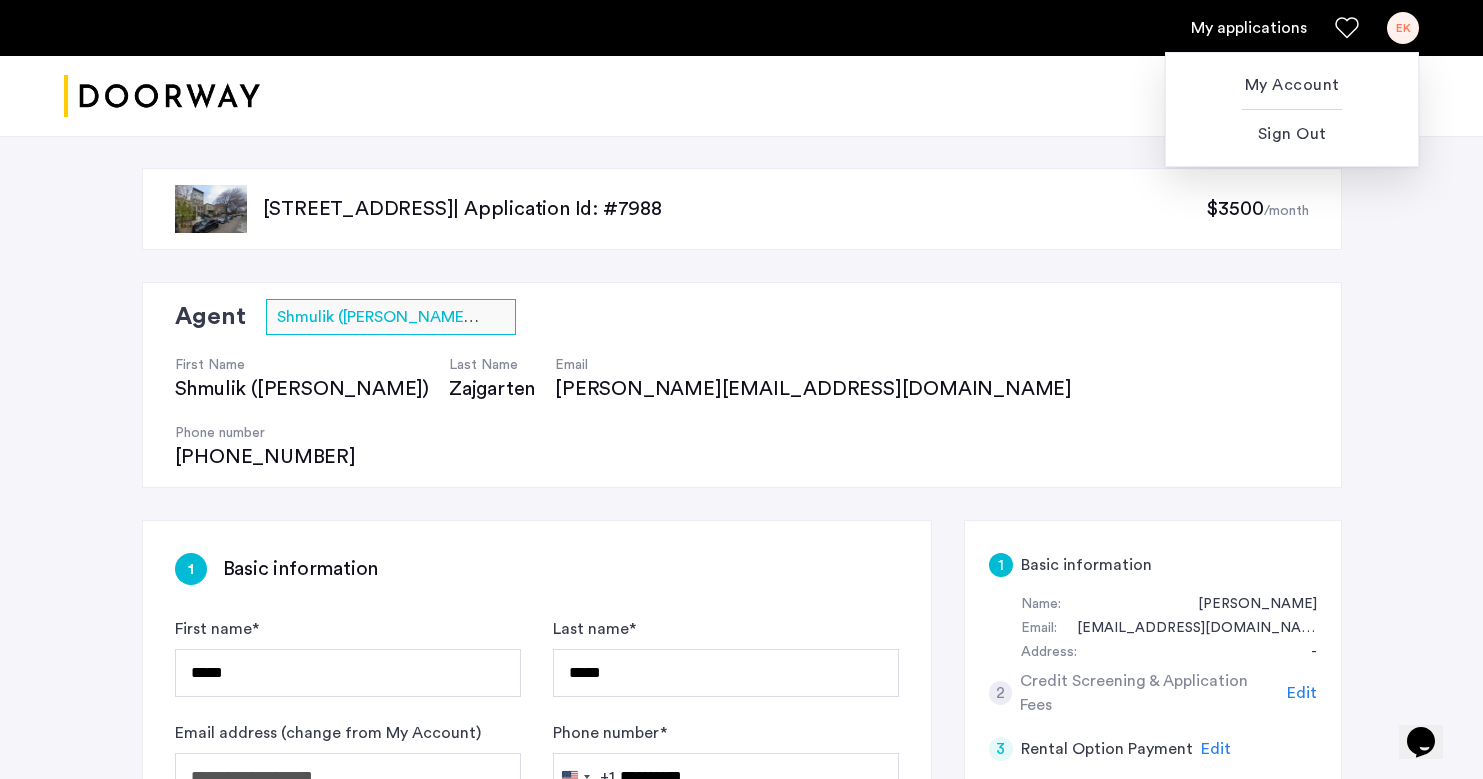 click at bounding box center [741, 389] 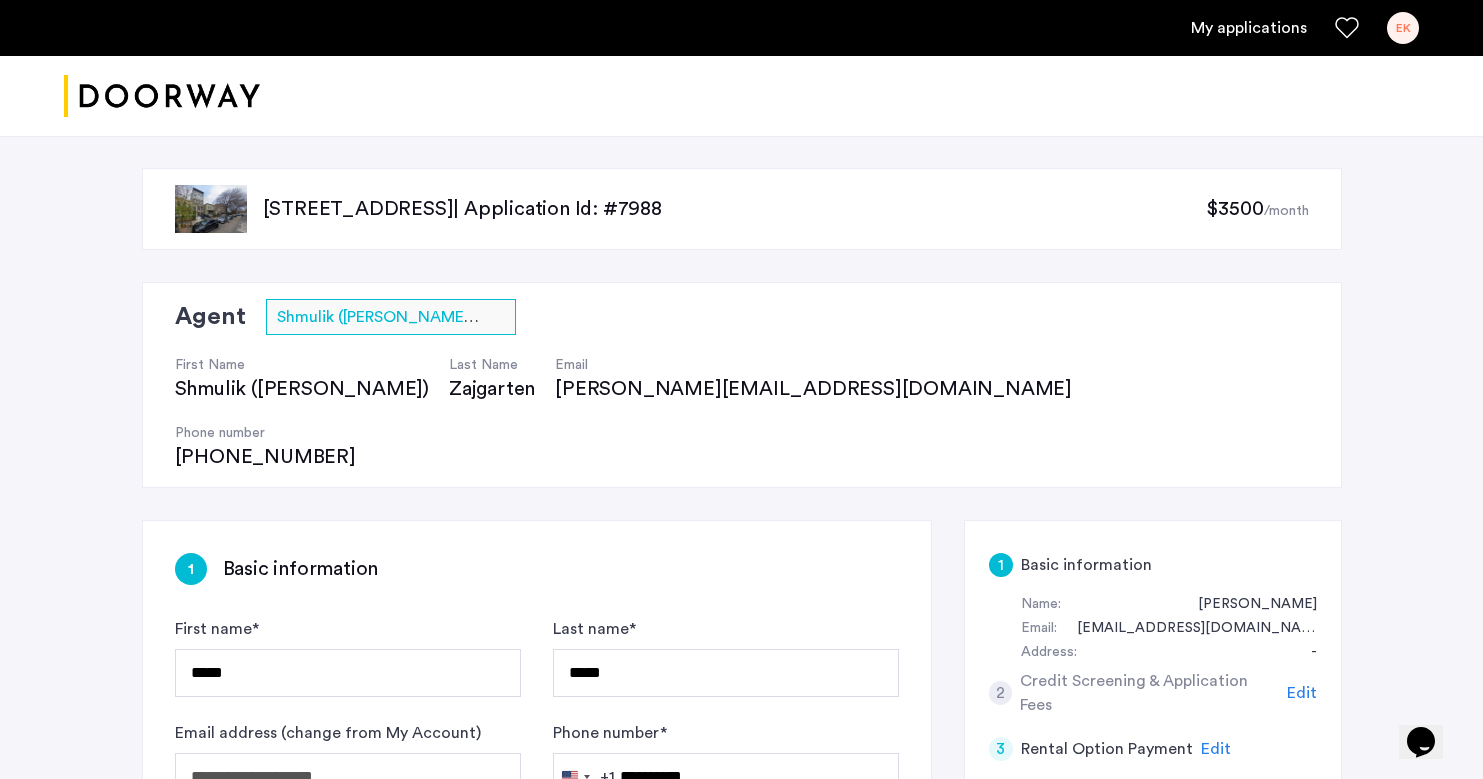 click on "EK" at bounding box center [1403, 28] 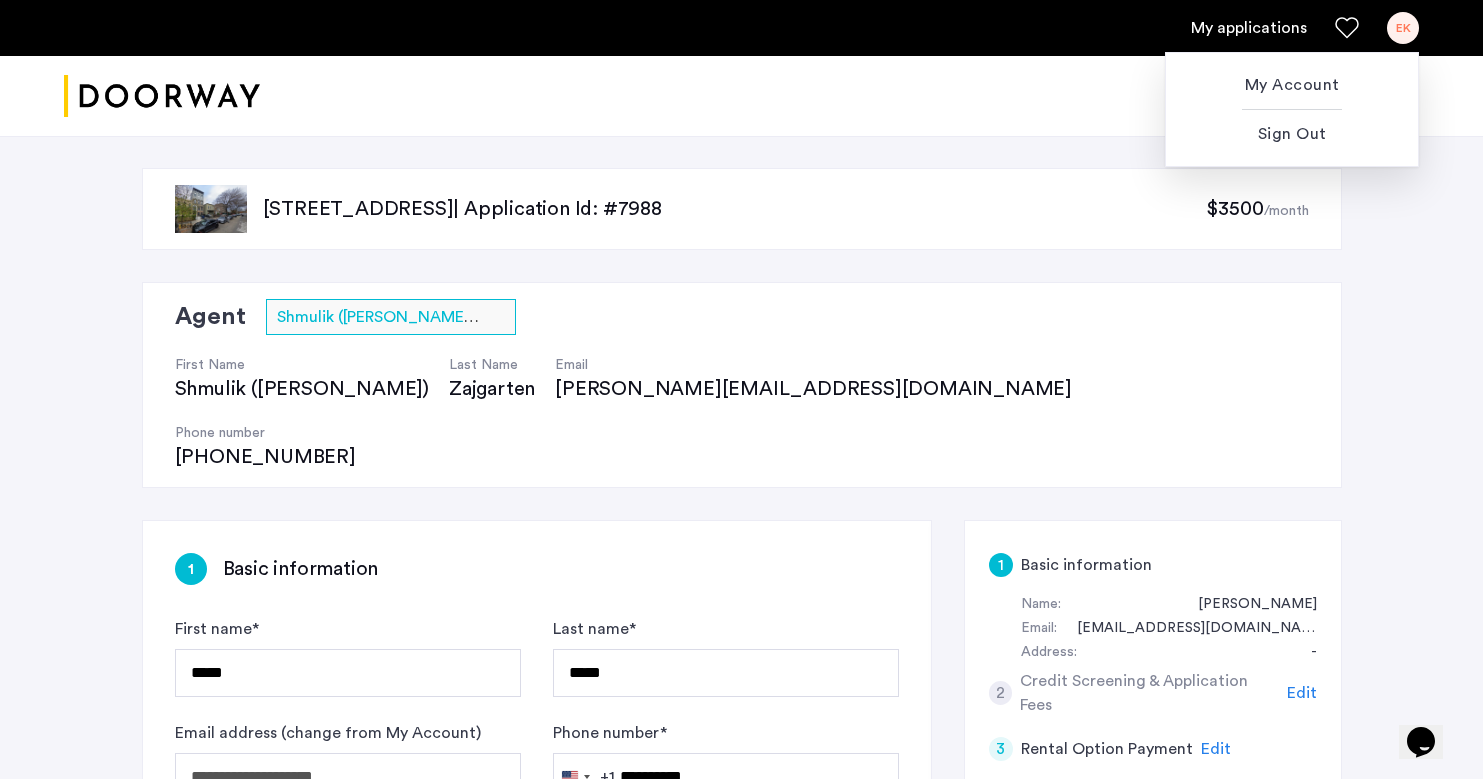 click at bounding box center [741, 389] 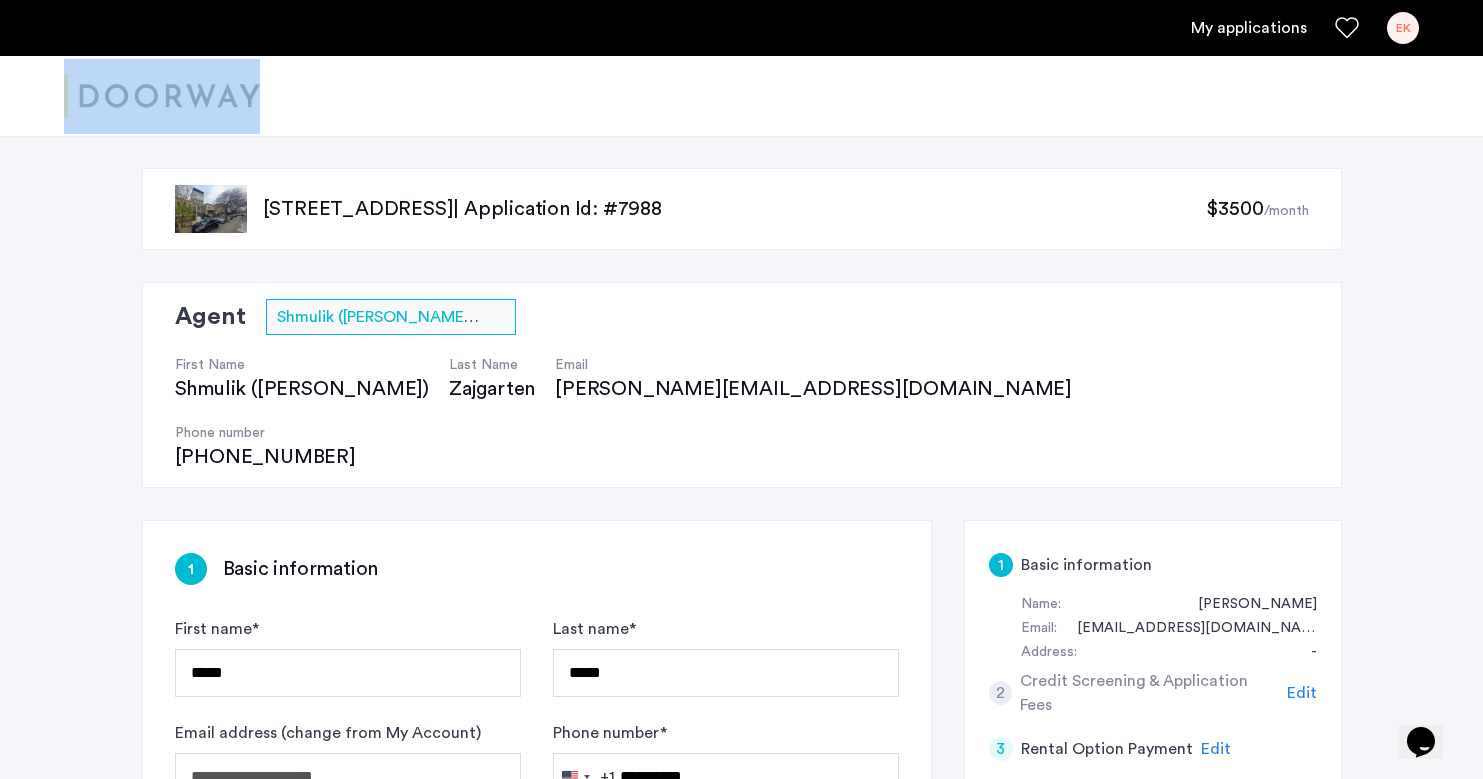 click on "EK" at bounding box center (1403, 28) 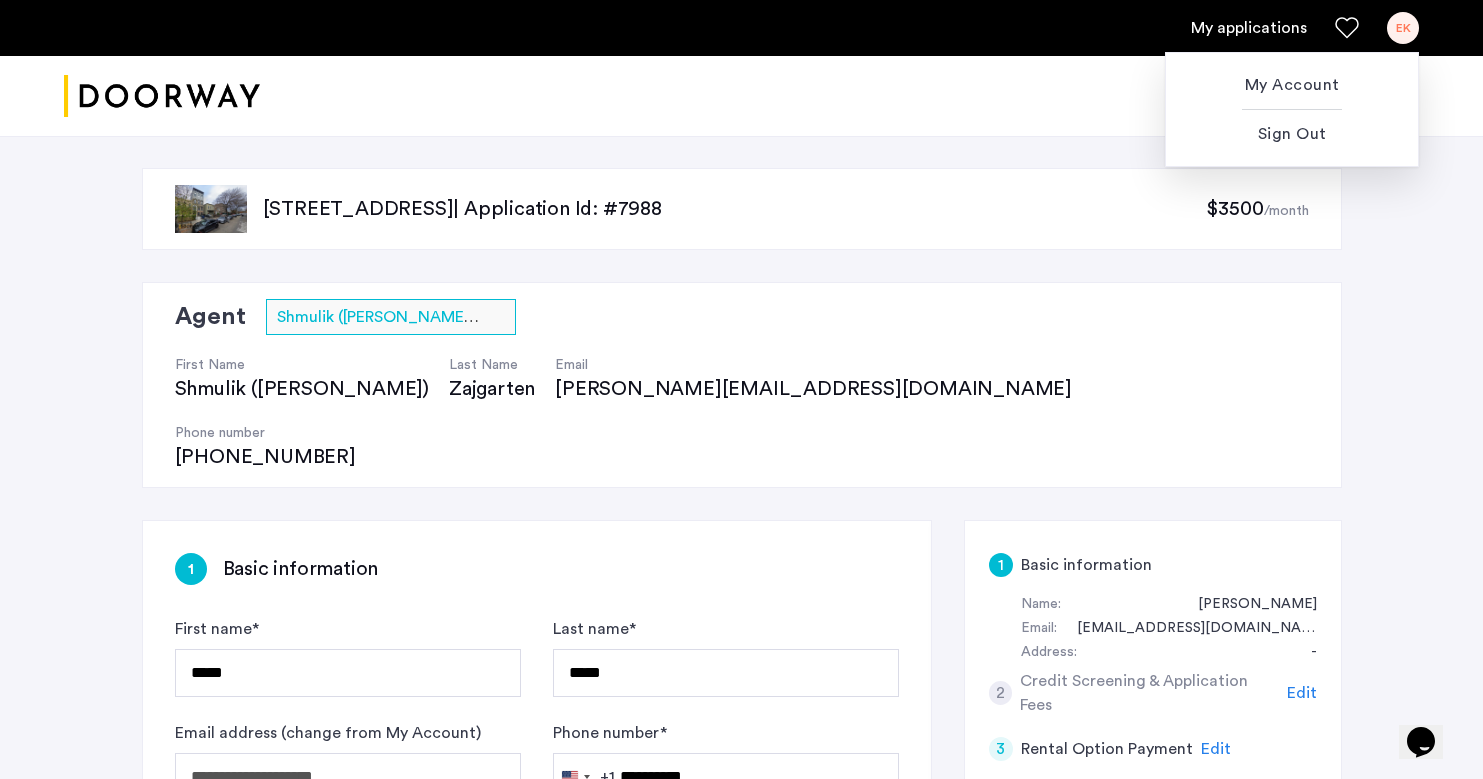 click at bounding box center (741, 389) 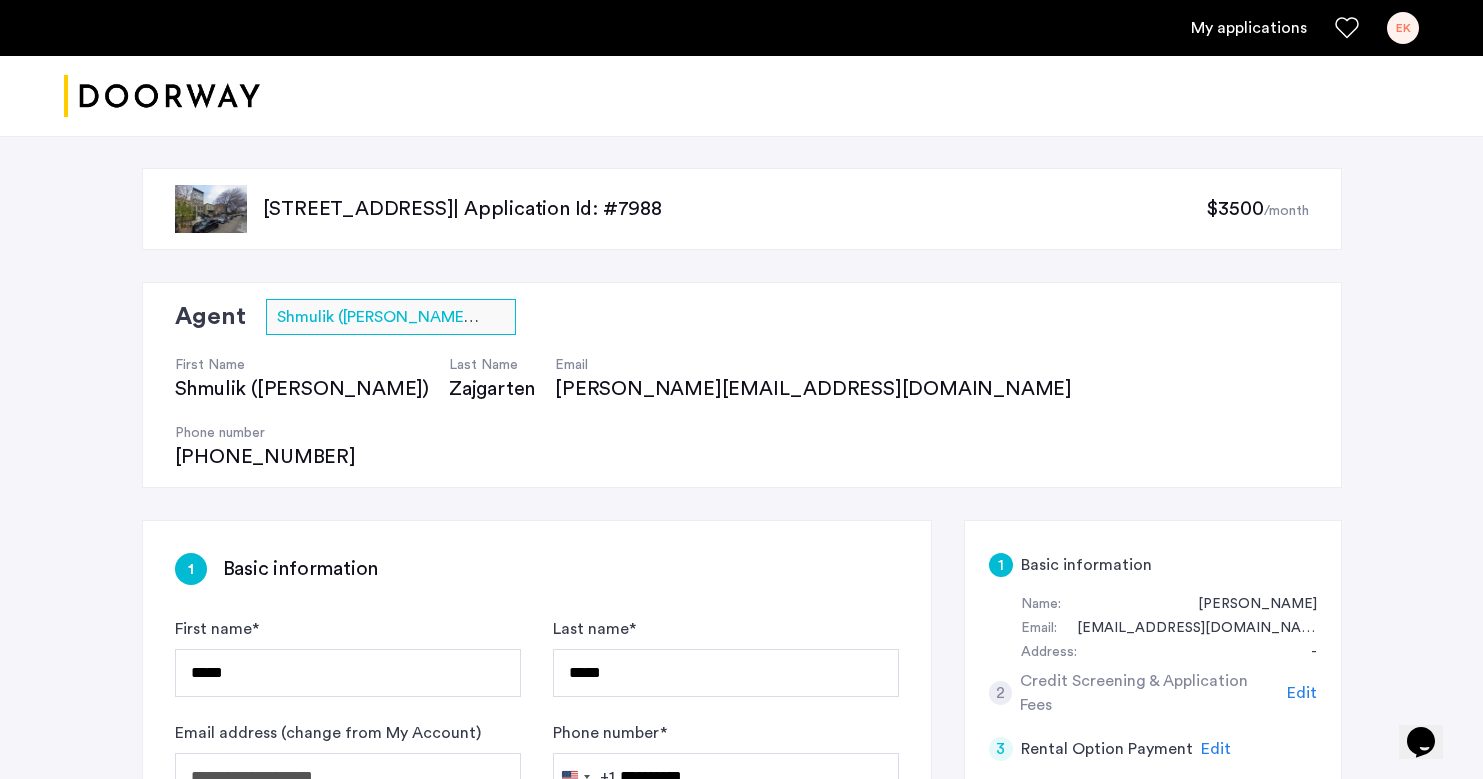 click on "EK" at bounding box center [1403, 28] 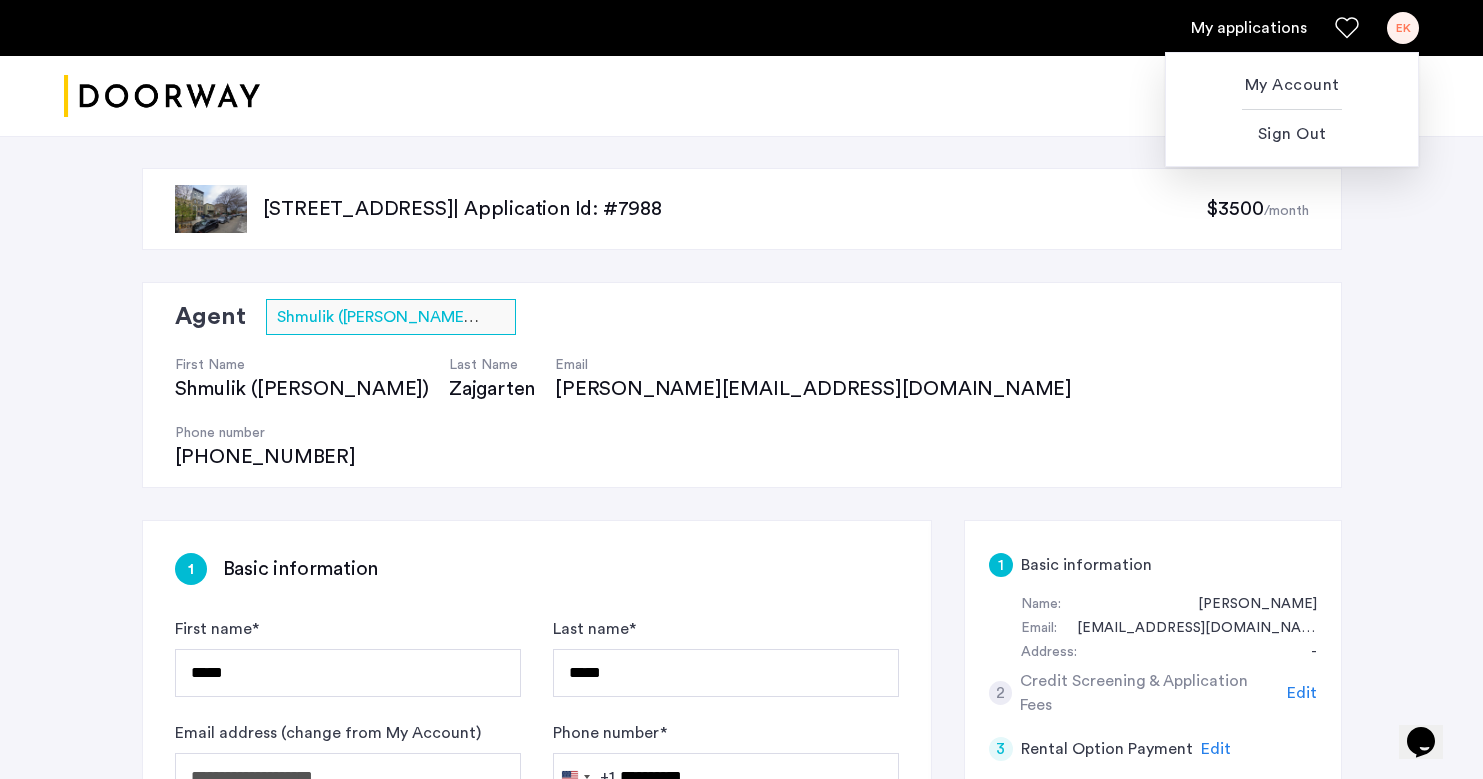 click at bounding box center (741, 389) 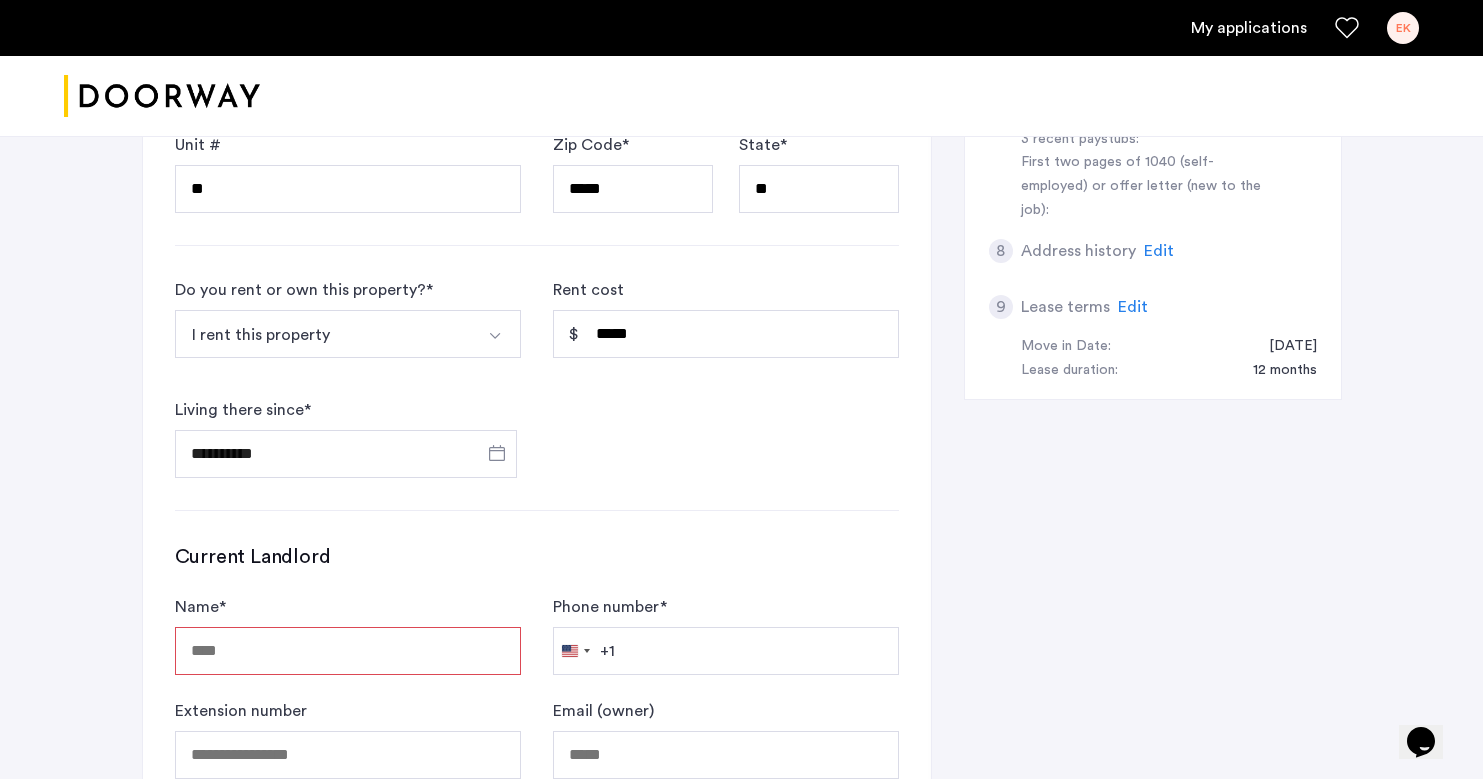 scroll, scrollTop: 998, scrollLeft: 0, axis: vertical 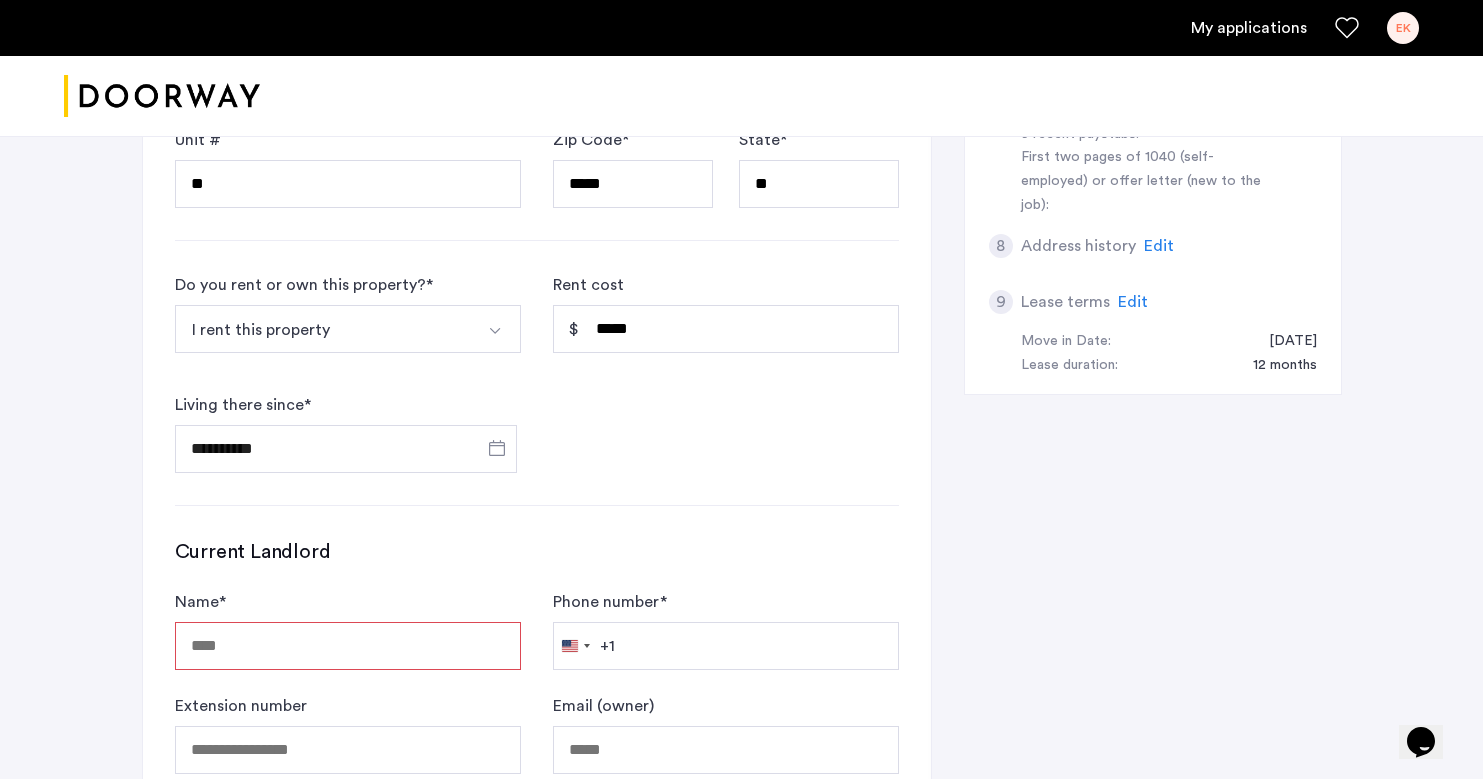 click on "Name  *" at bounding box center [348, 646] 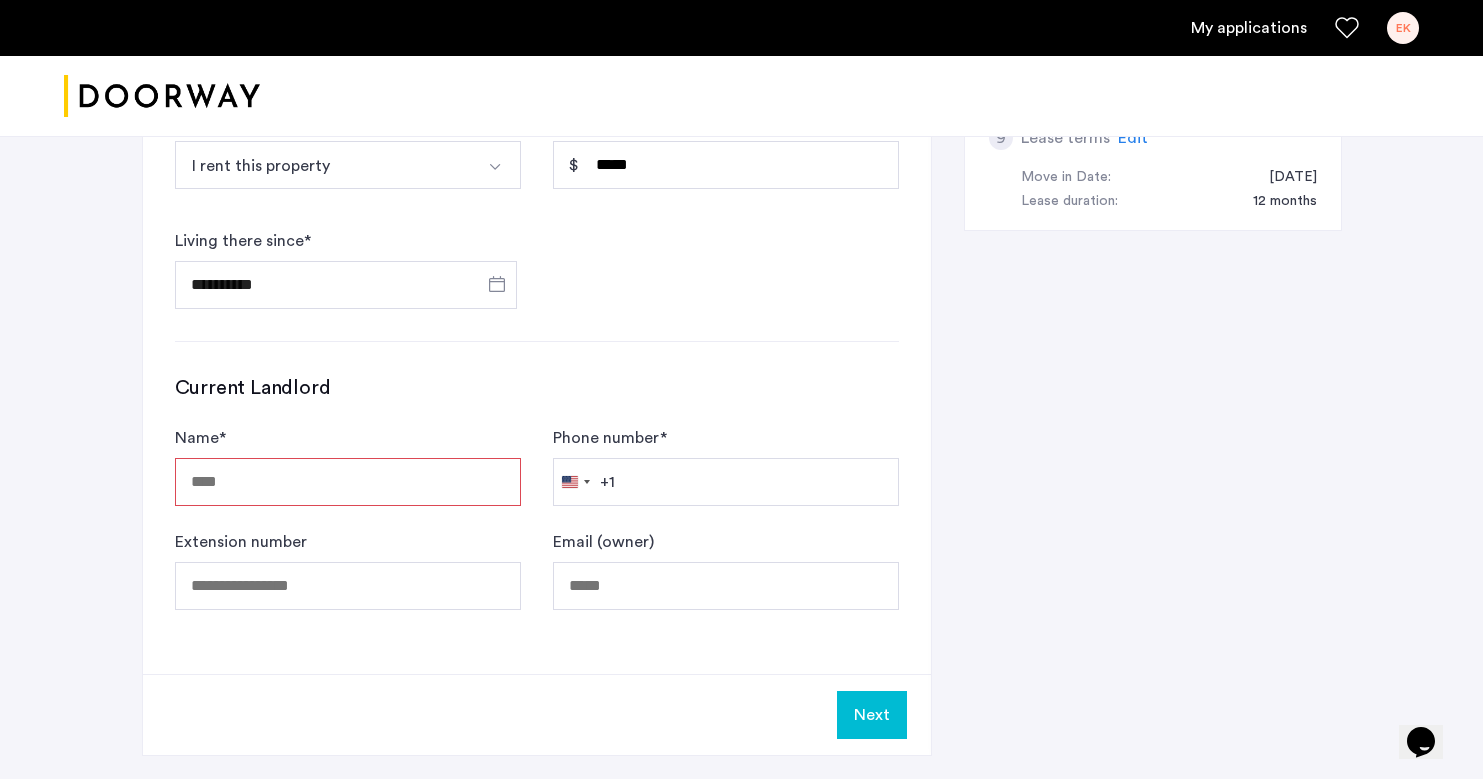 scroll, scrollTop: 1165, scrollLeft: 0, axis: vertical 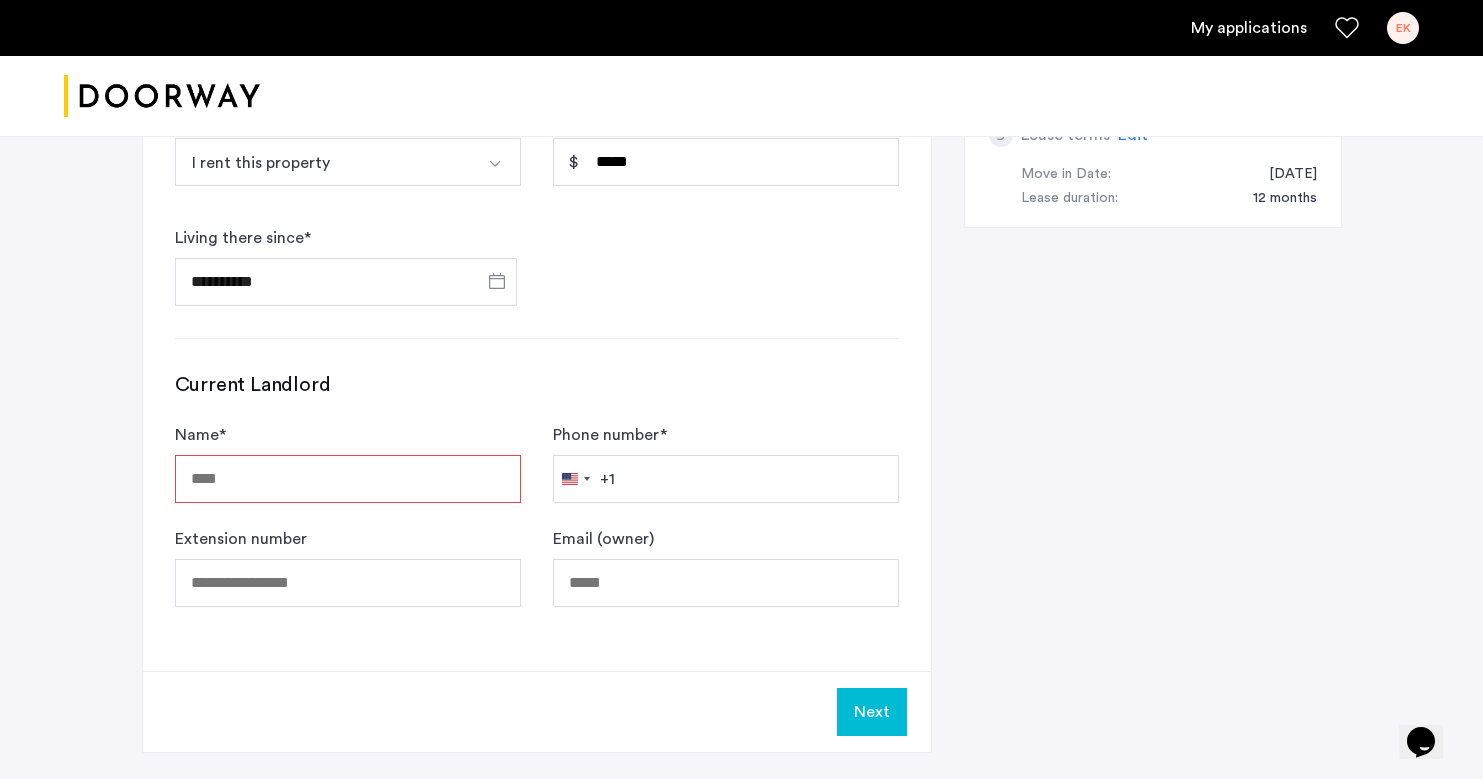 paste on "**********" 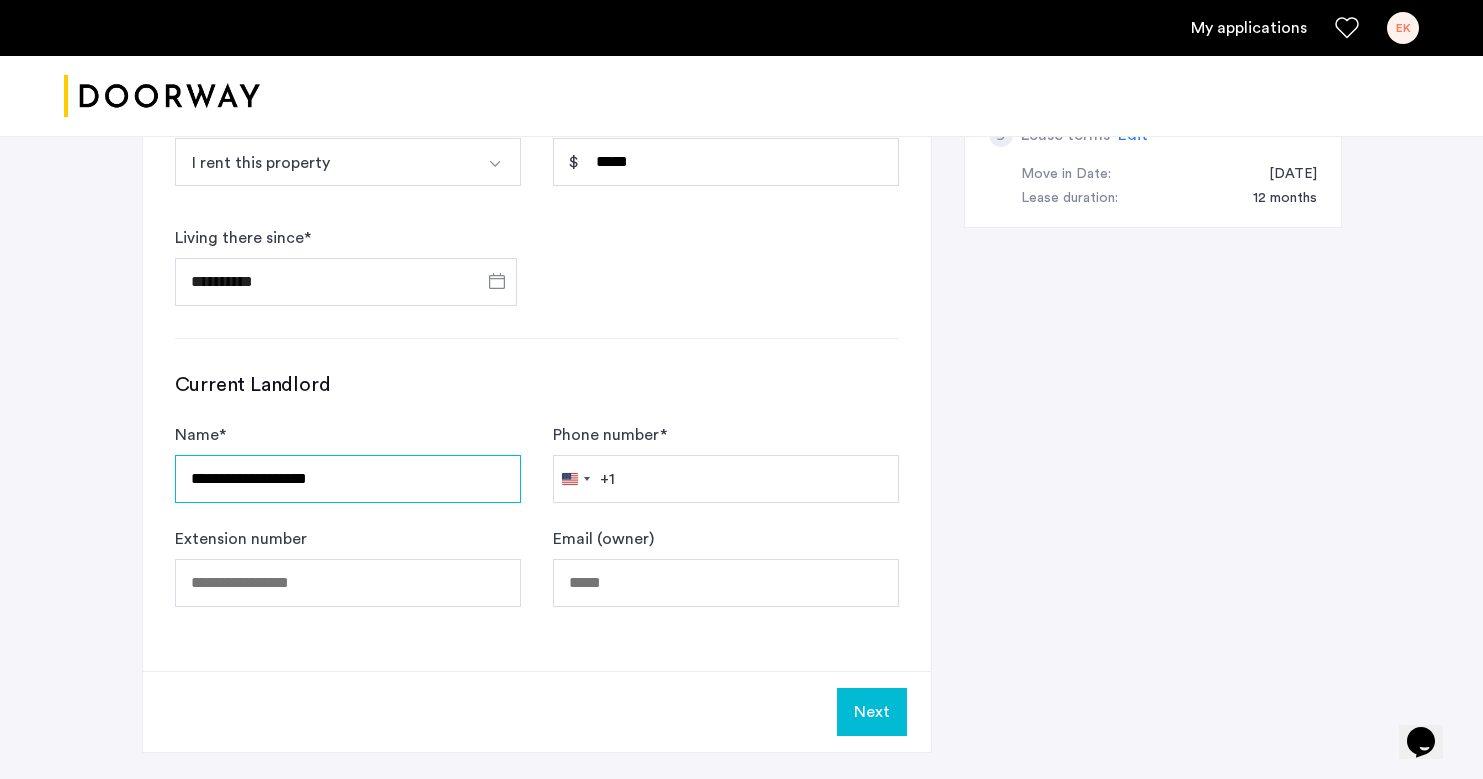 click on "**********" at bounding box center [348, 479] 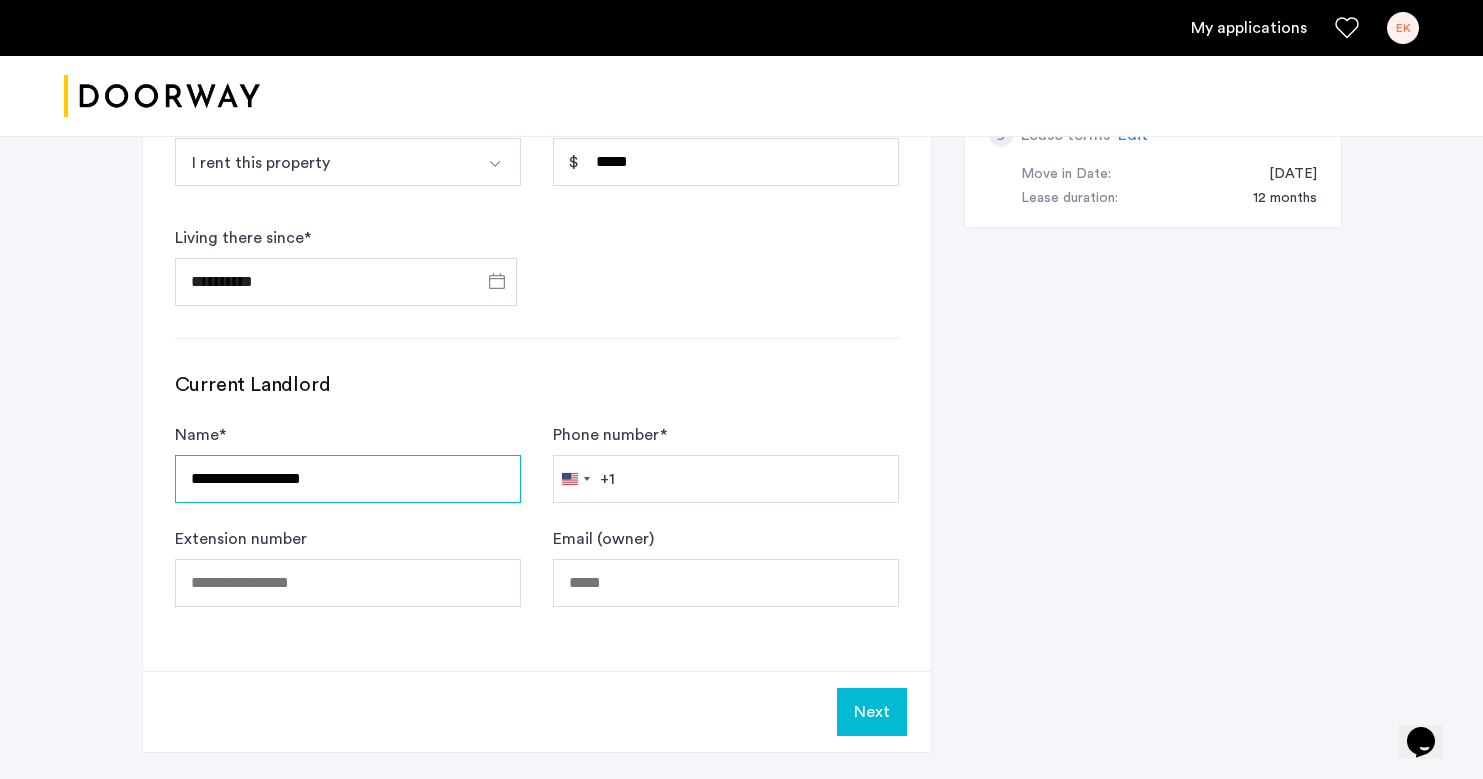 click on "**********" at bounding box center (348, 479) 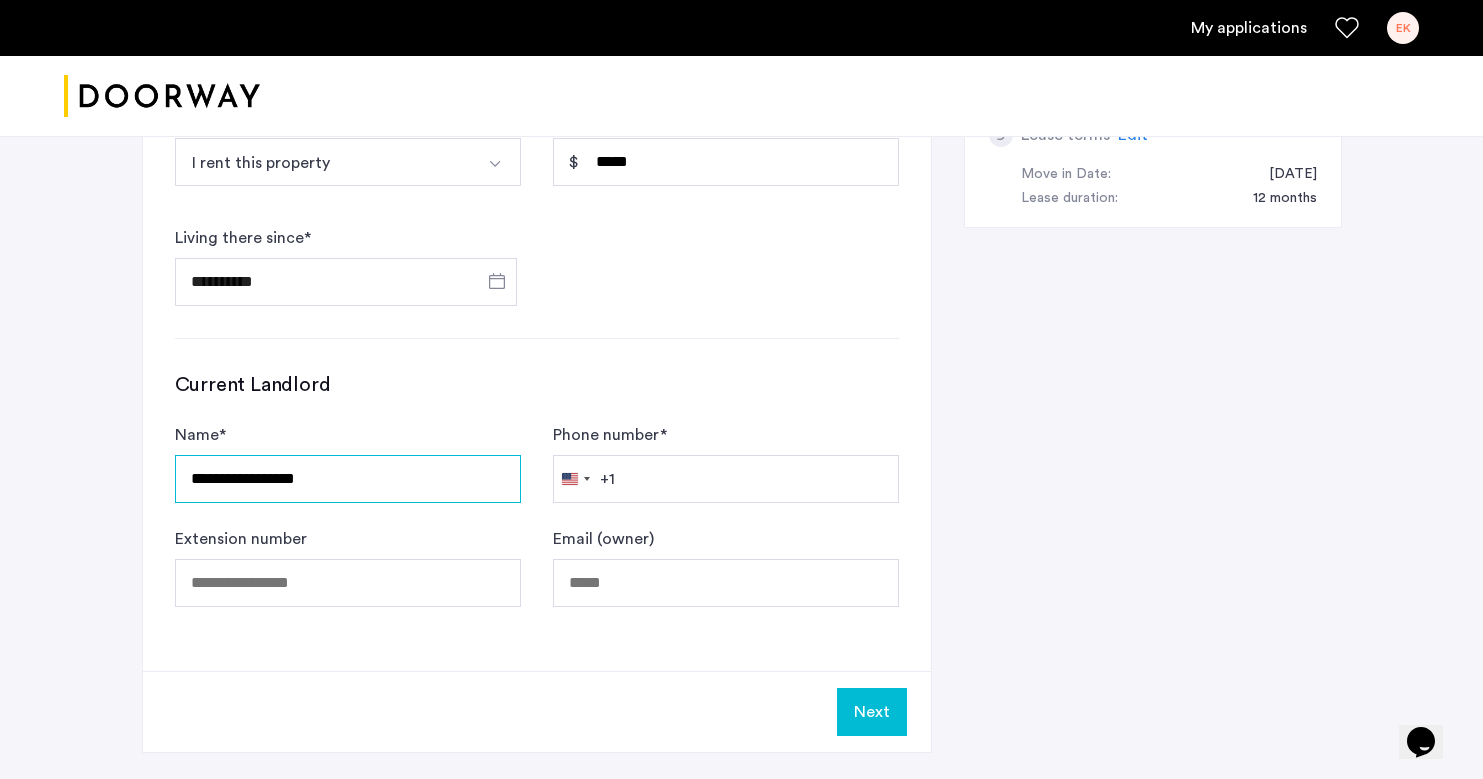type on "**********" 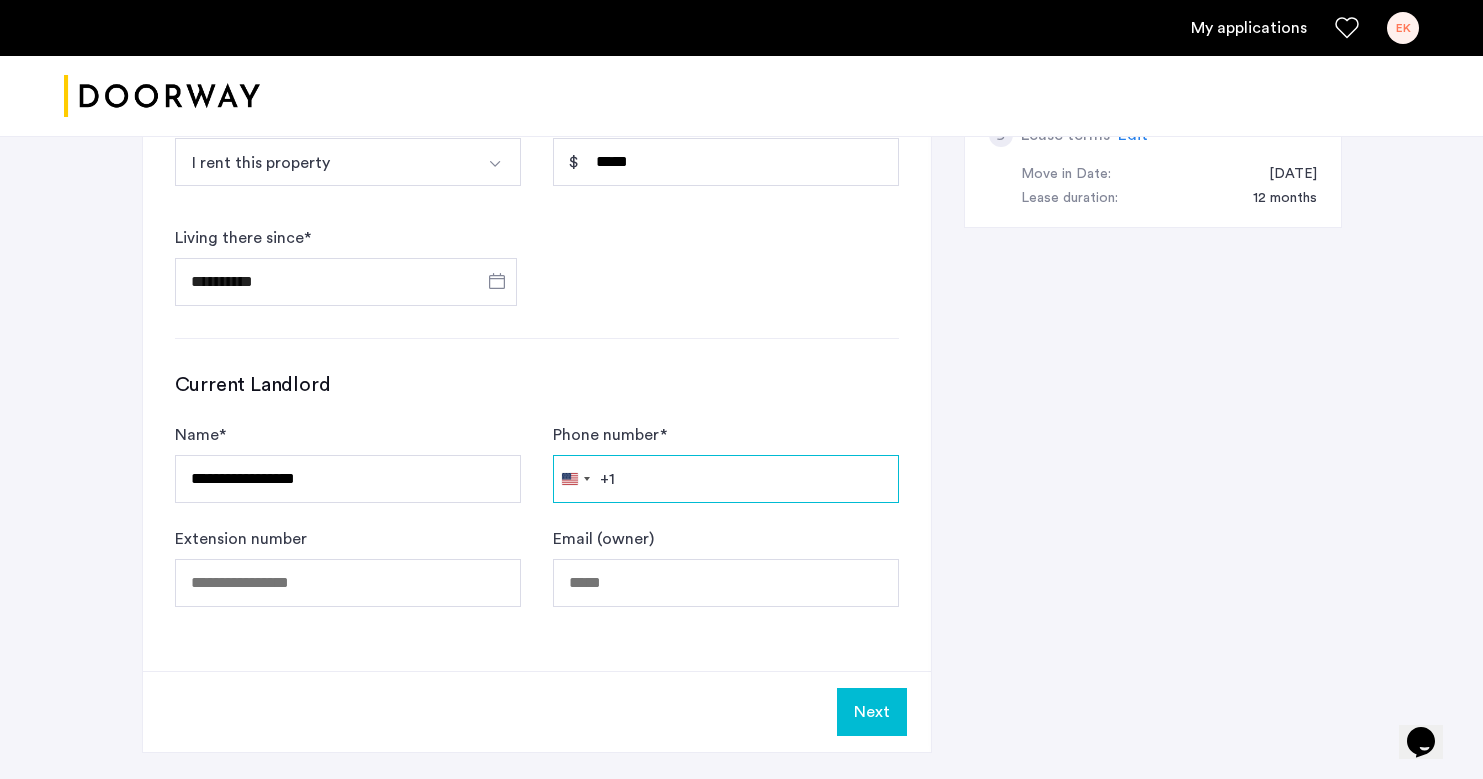 click on "Phone number  *" at bounding box center [726, 479] 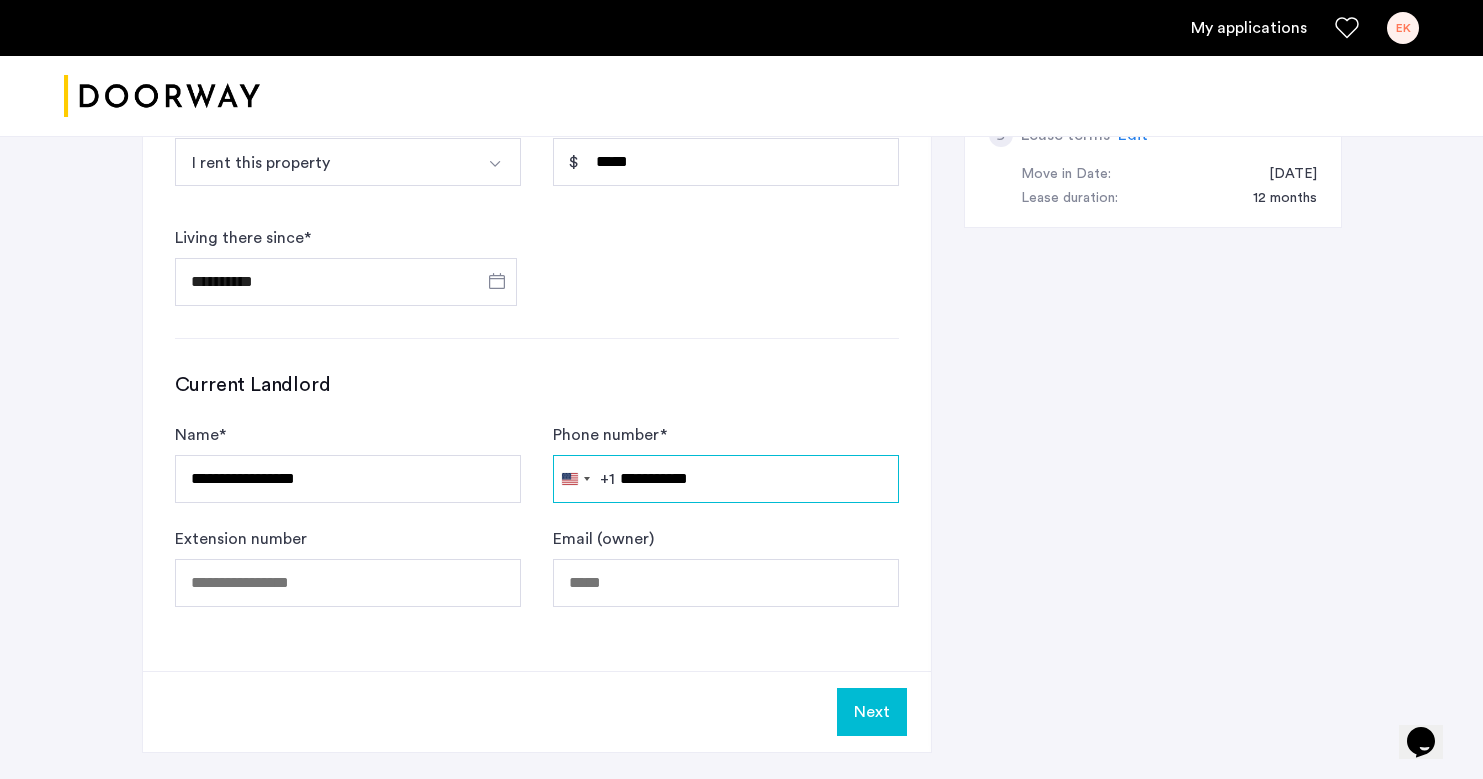 type on "**********" 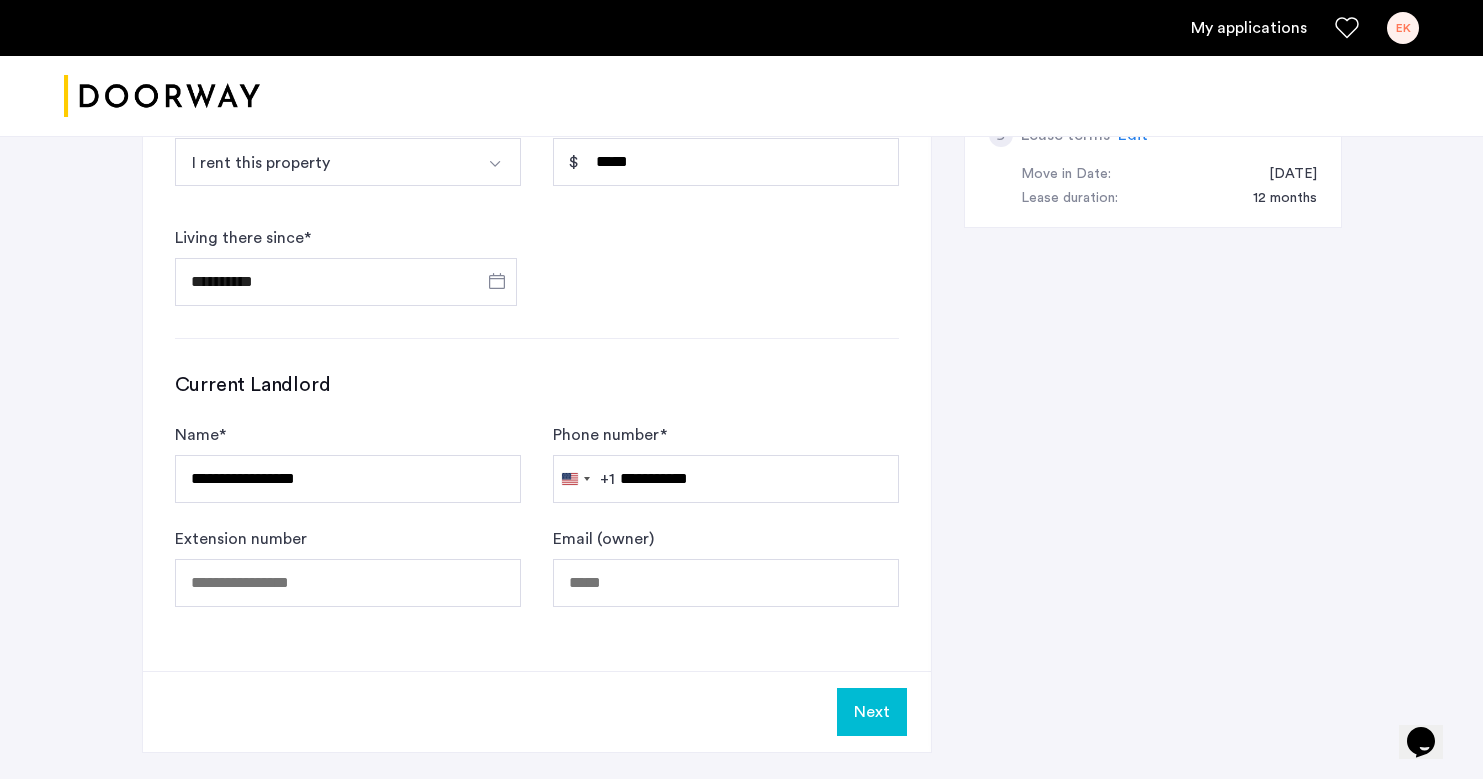 click on "Next" 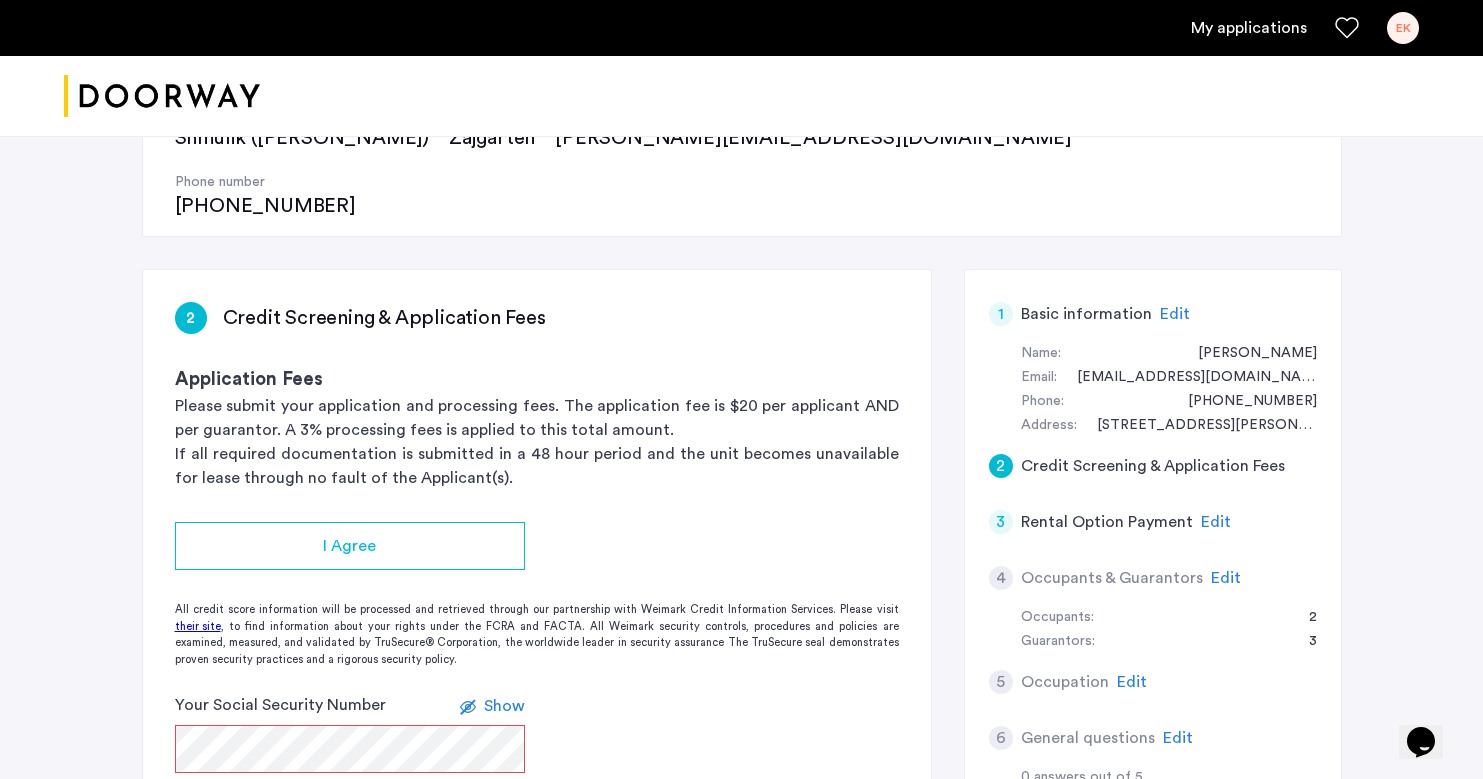 scroll, scrollTop: 254, scrollLeft: 0, axis: vertical 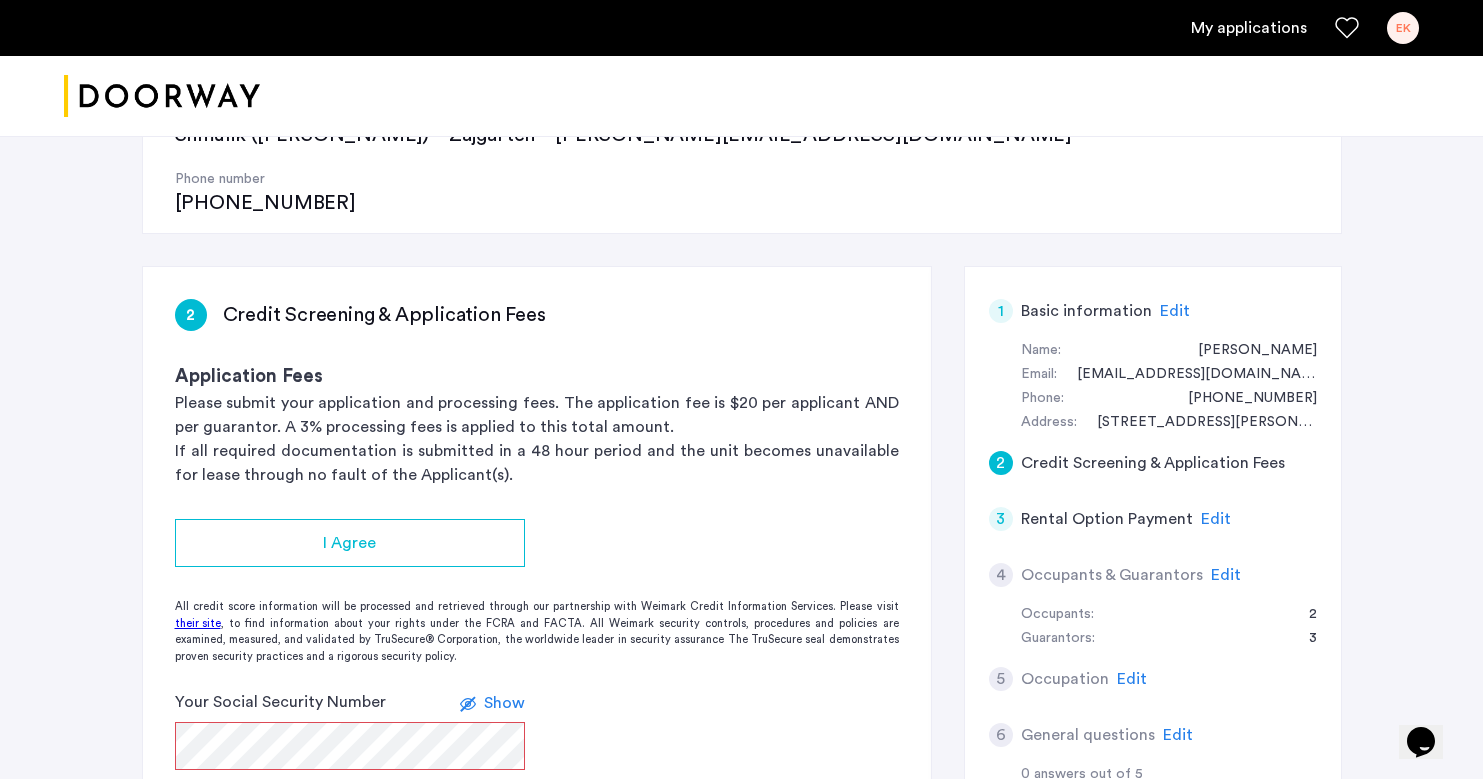 click on "Edit" 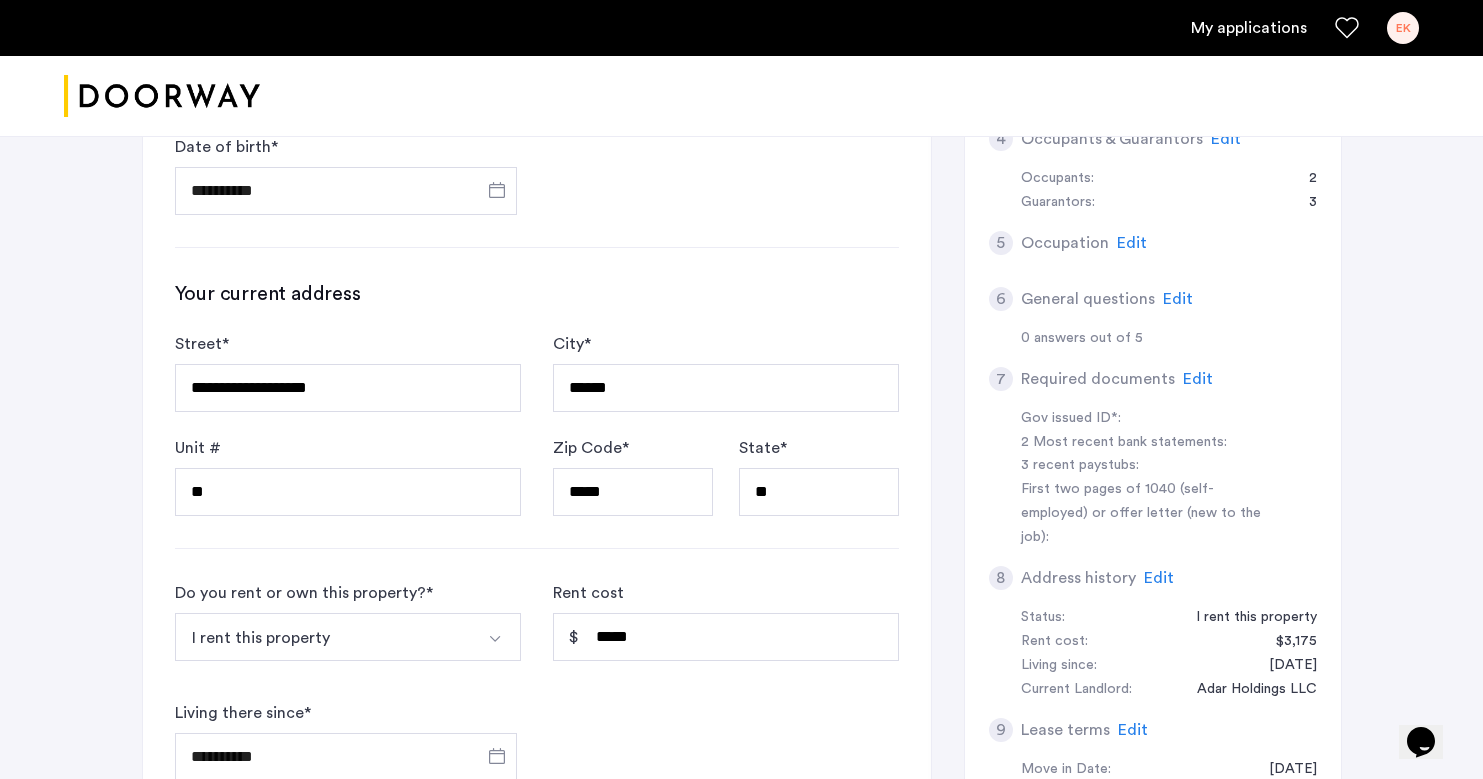 scroll, scrollTop: 730, scrollLeft: 0, axis: vertical 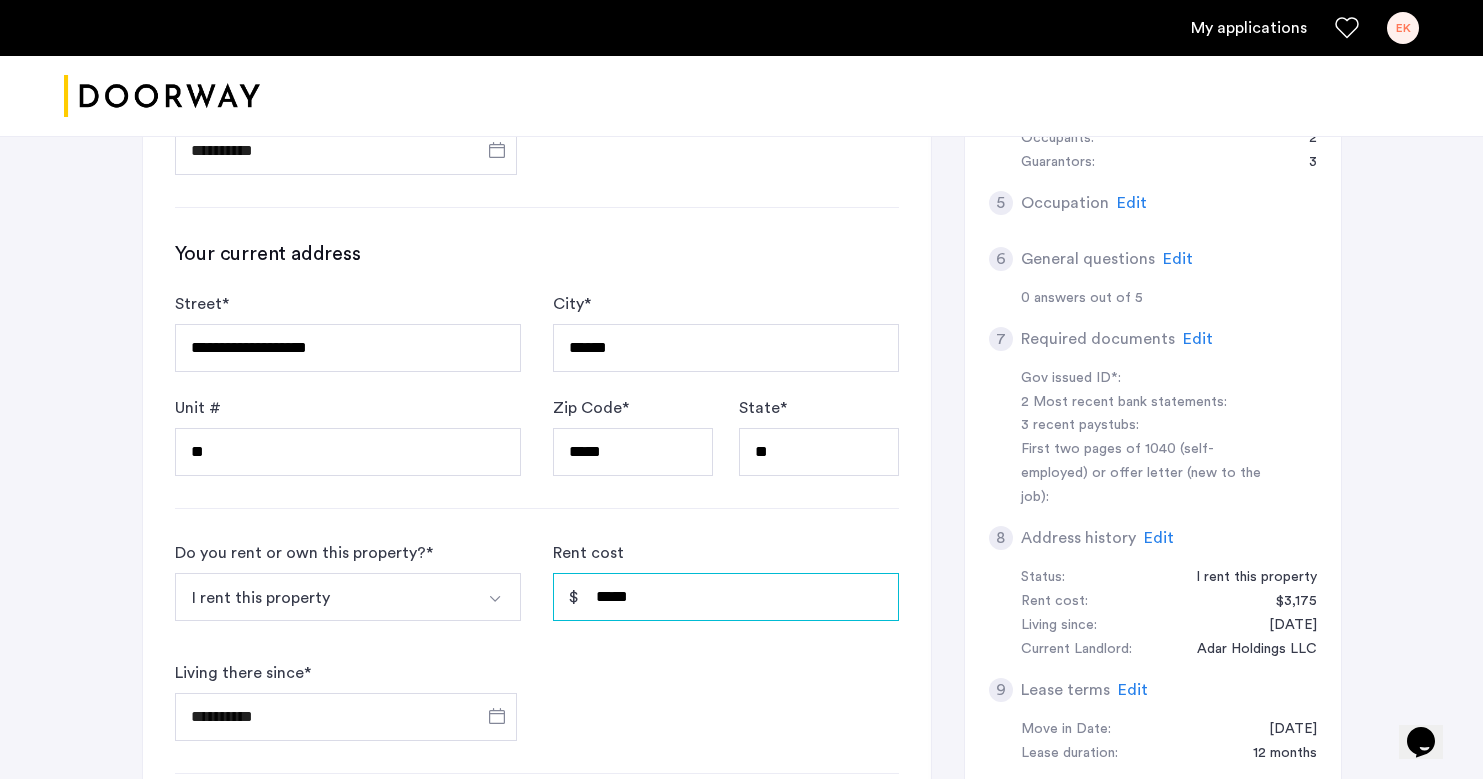 click on "*****" at bounding box center (726, 597) 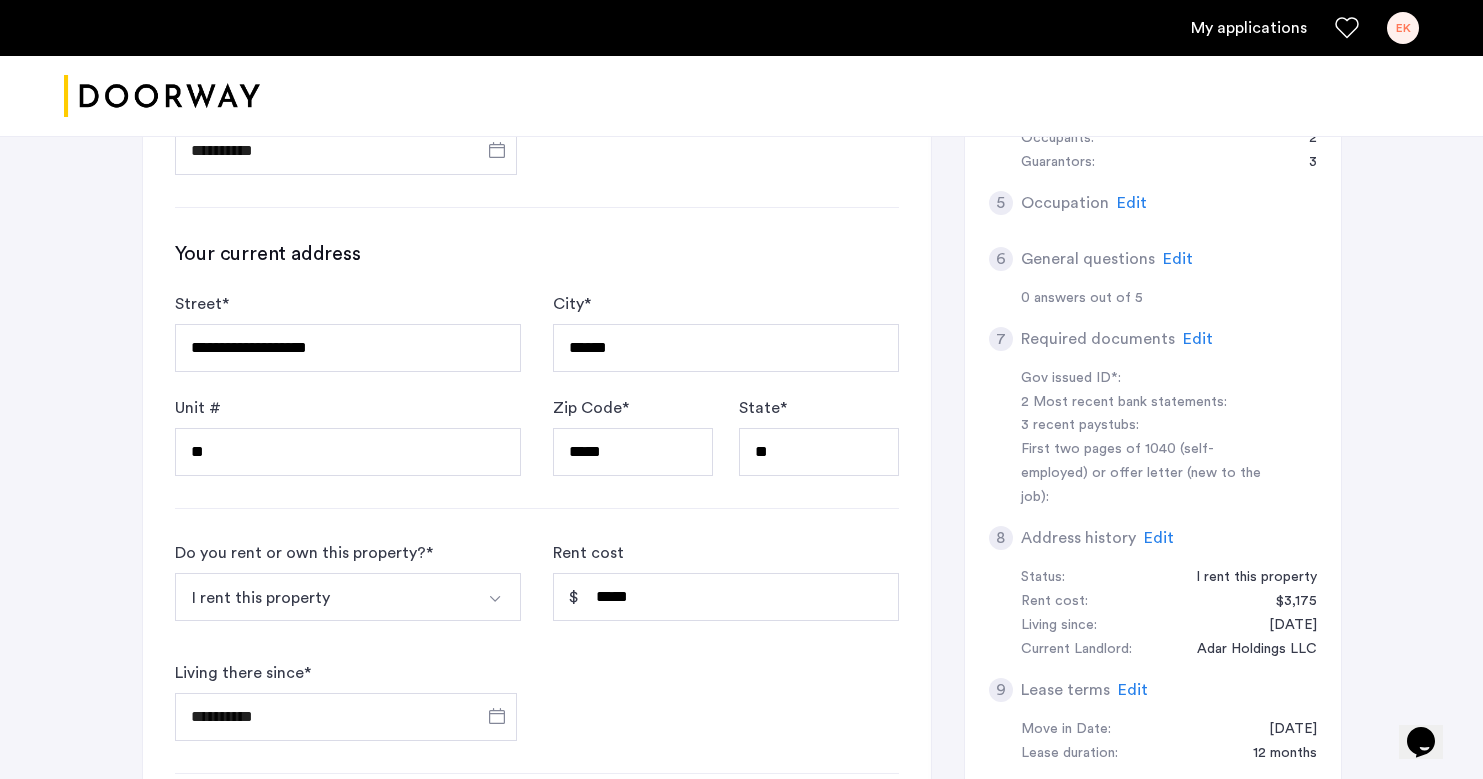 click on "**********" 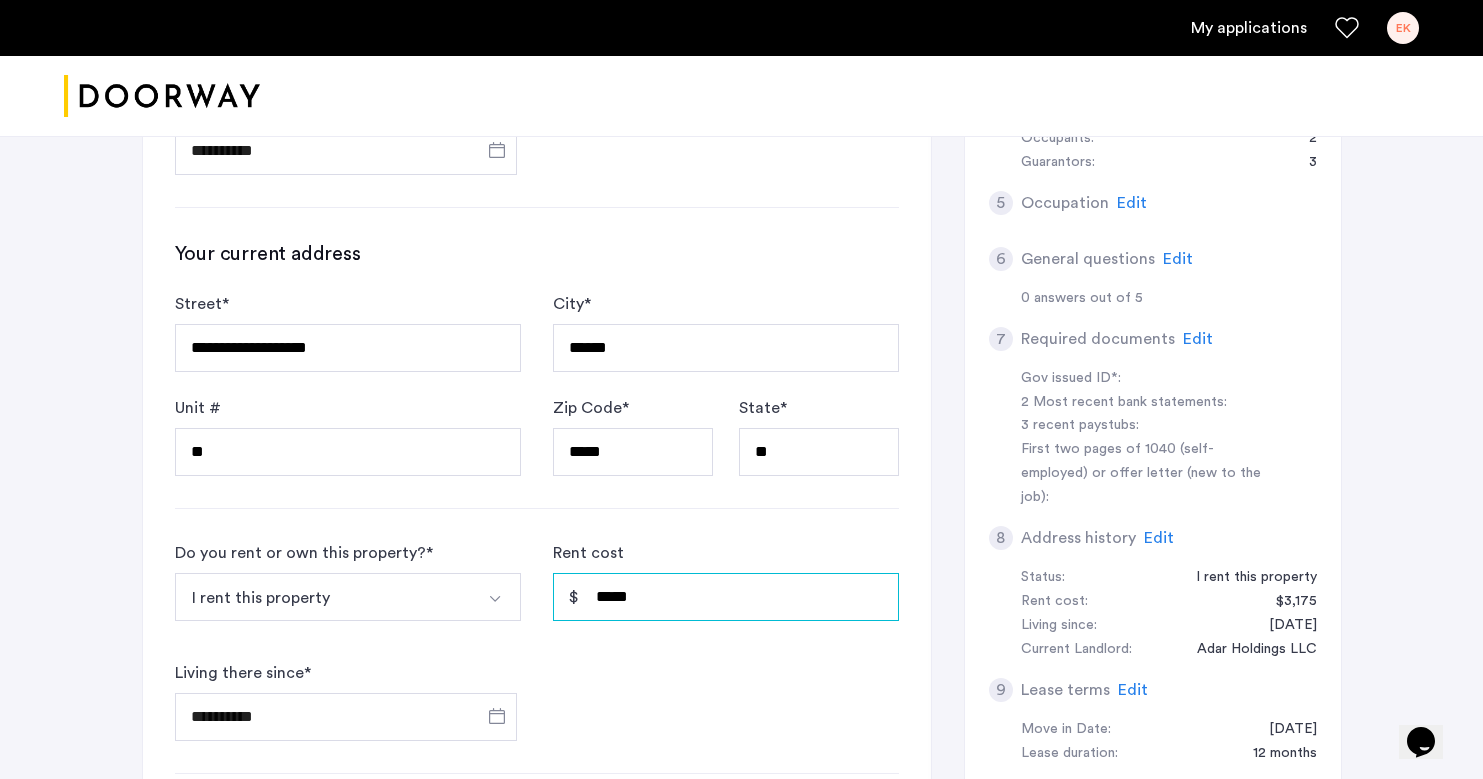 click on "*****" at bounding box center [726, 597] 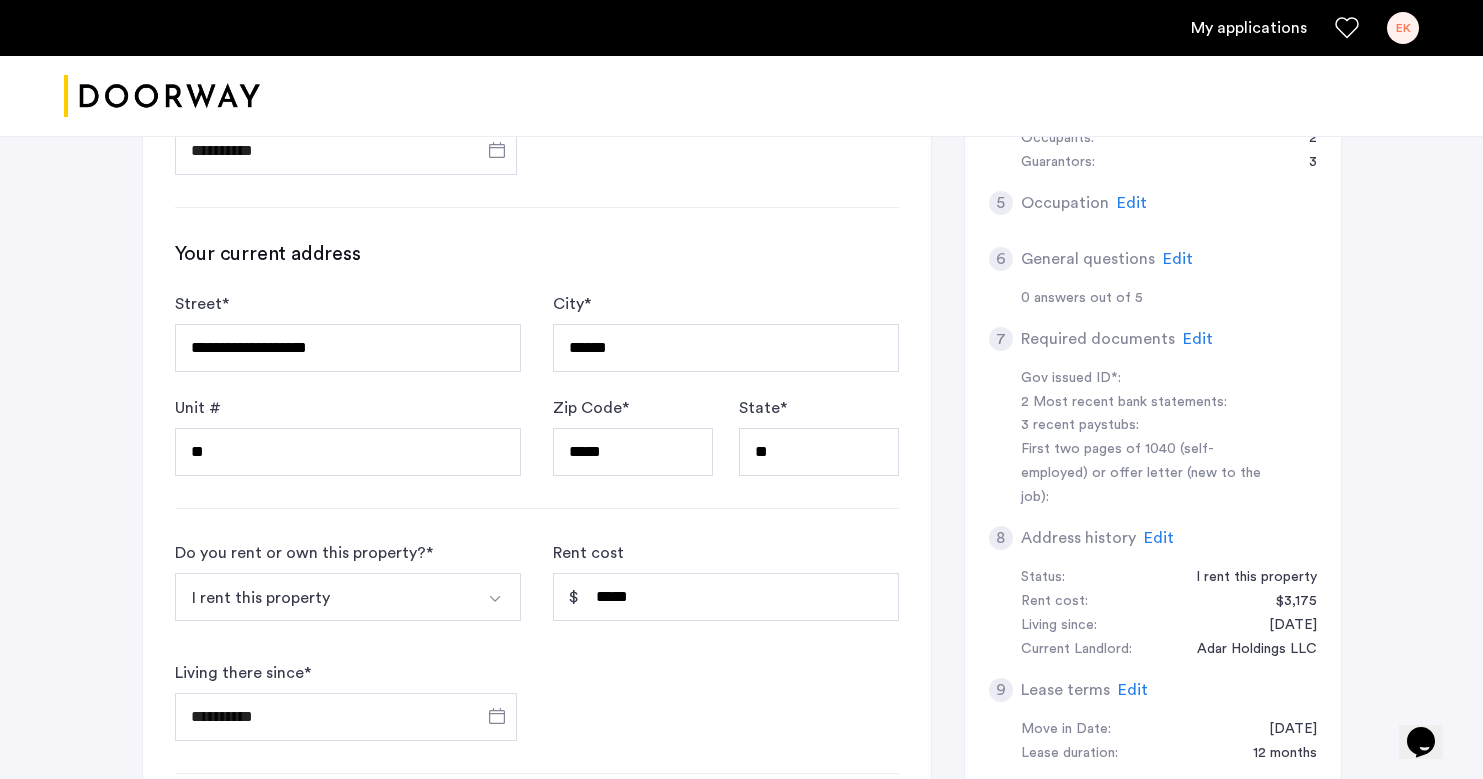 click on "**********" 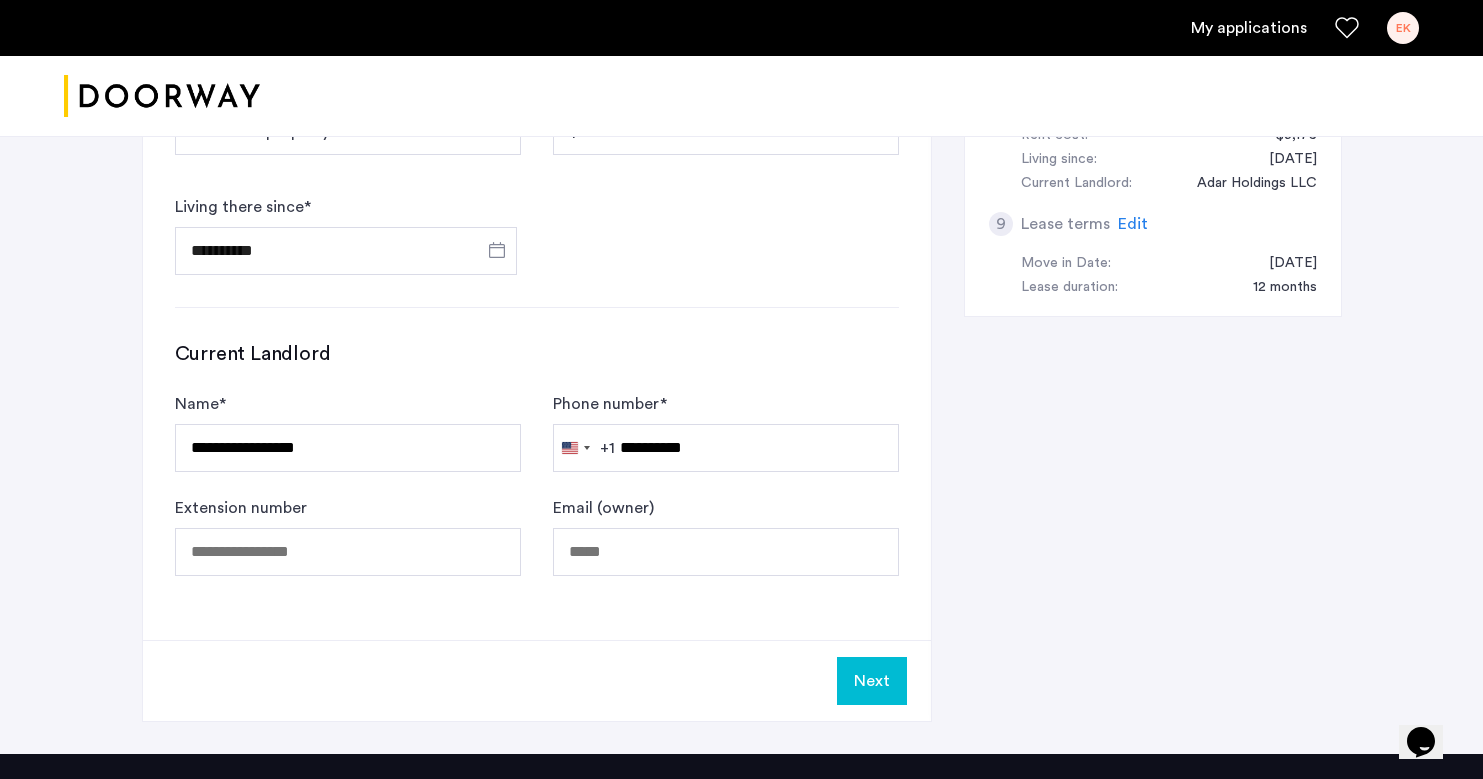 scroll, scrollTop: 1201, scrollLeft: 0, axis: vertical 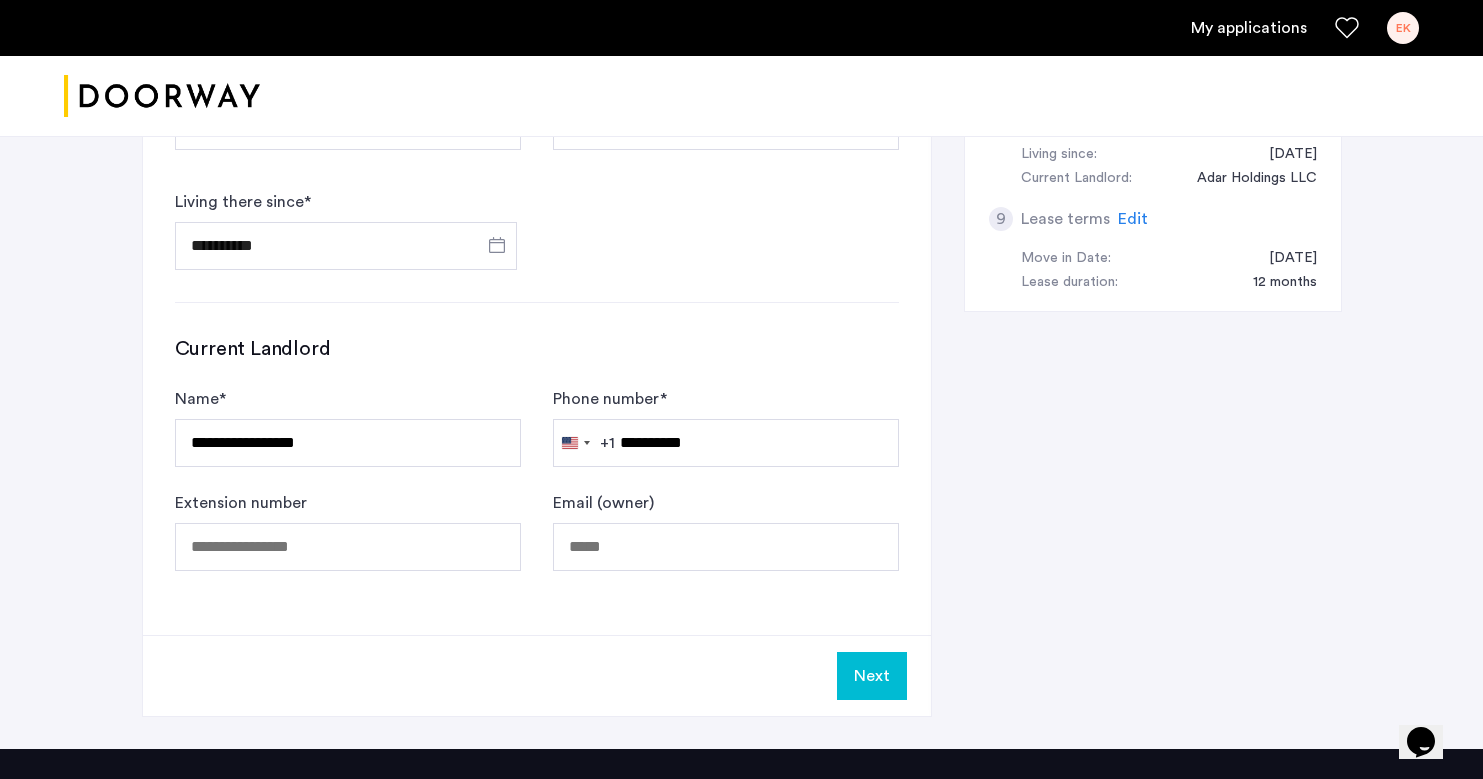 click on "Next" 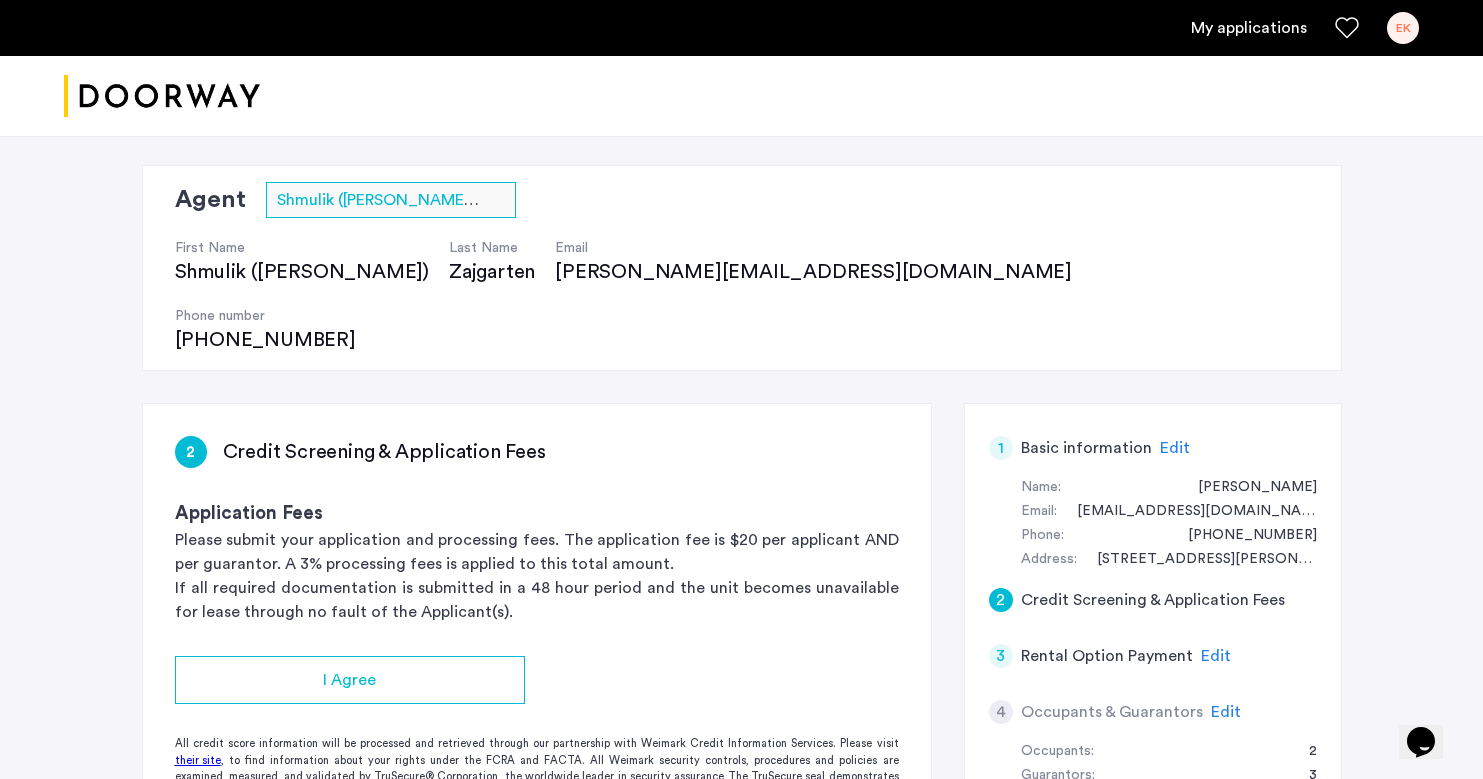 scroll, scrollTop: 121, scrollLeft: 0, axis: vertical 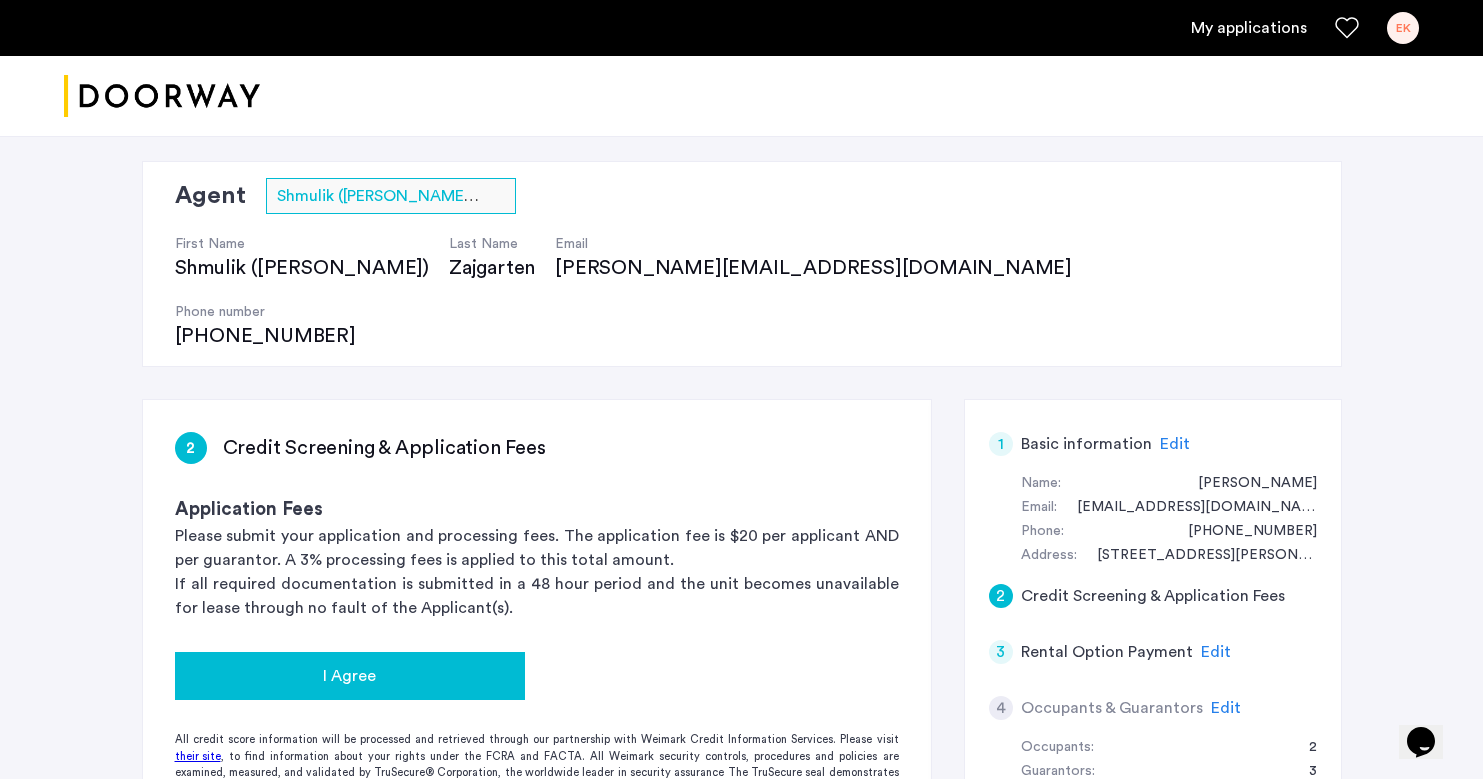 click on "I Agree" 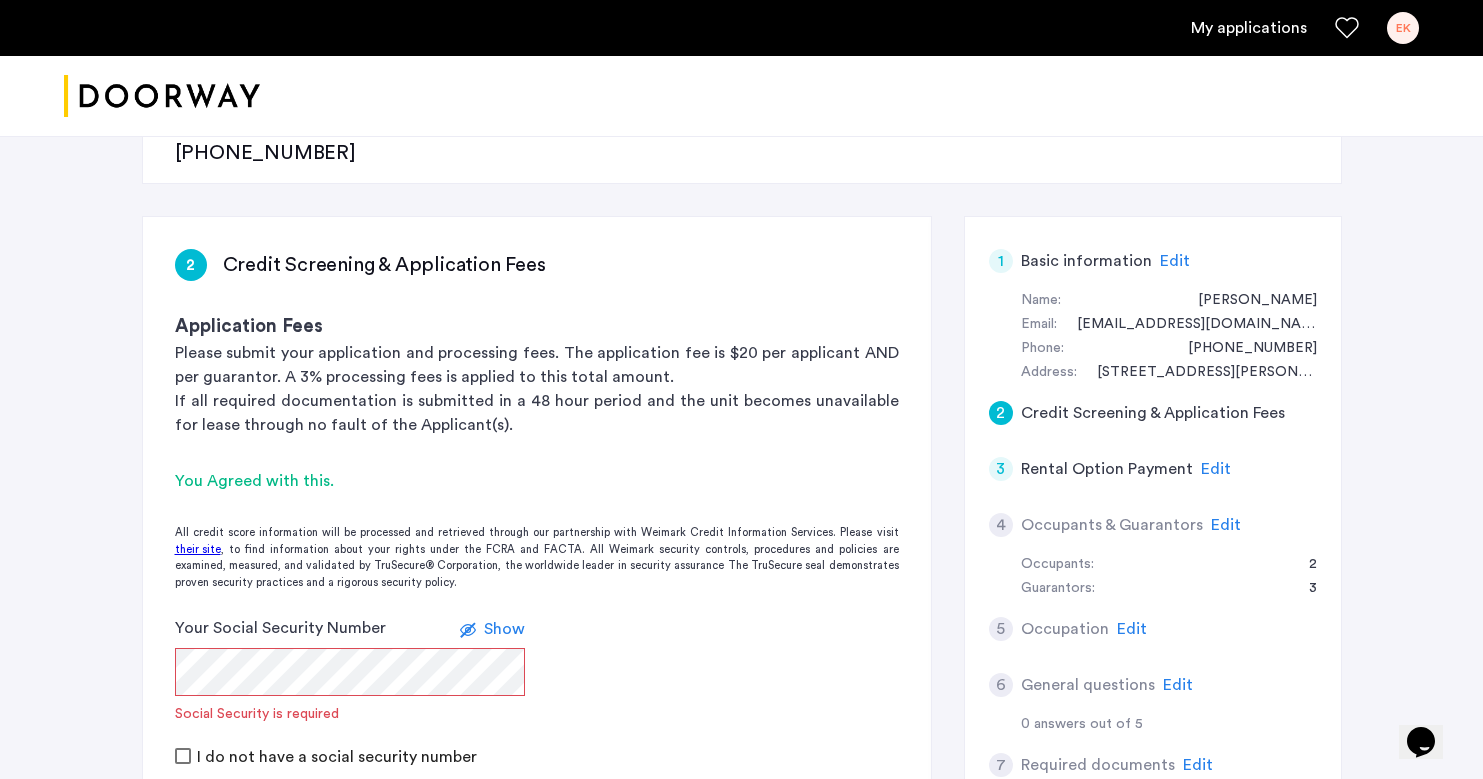 scroll, scrollTop: 317, scrollLeft: 0, axis: vertical 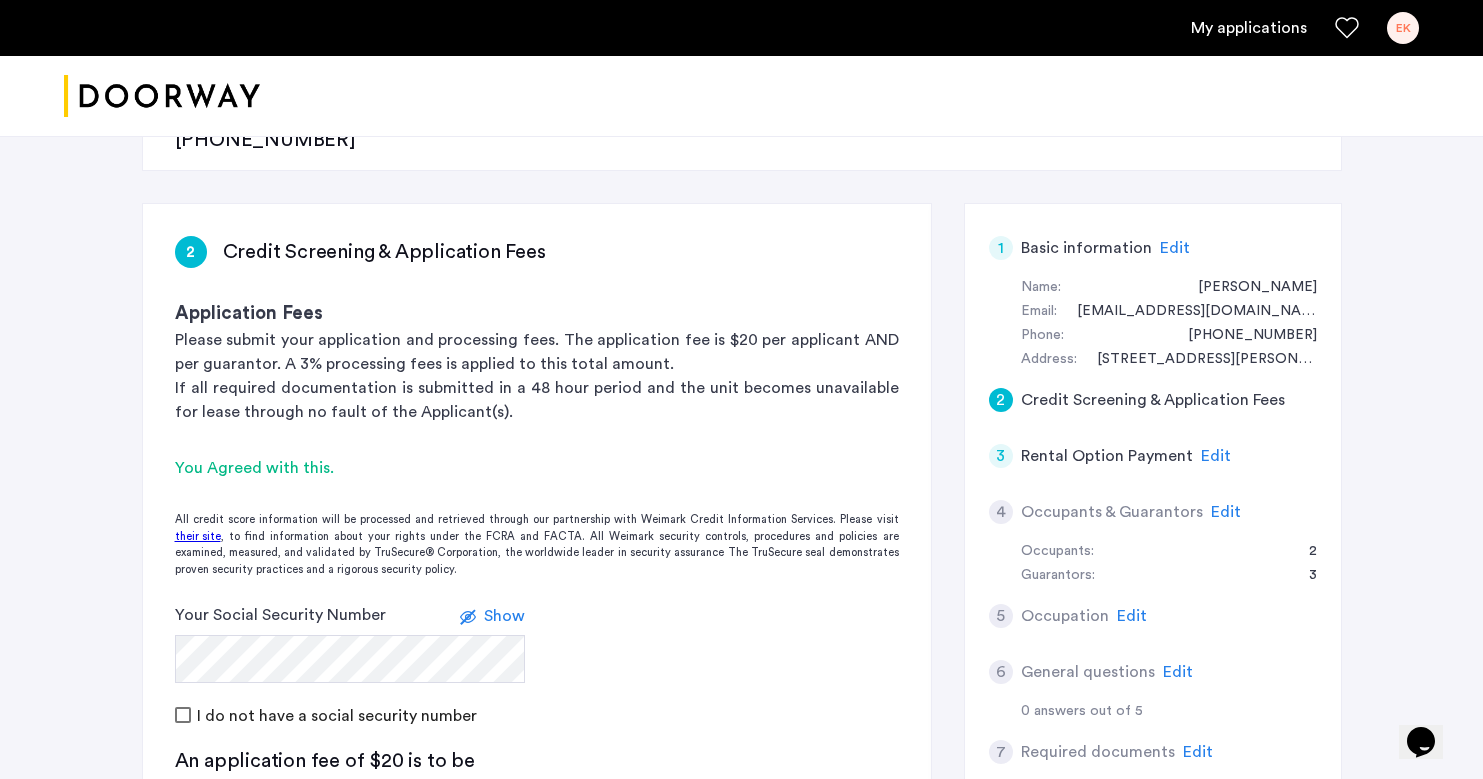 click on "I do not have a social security number" 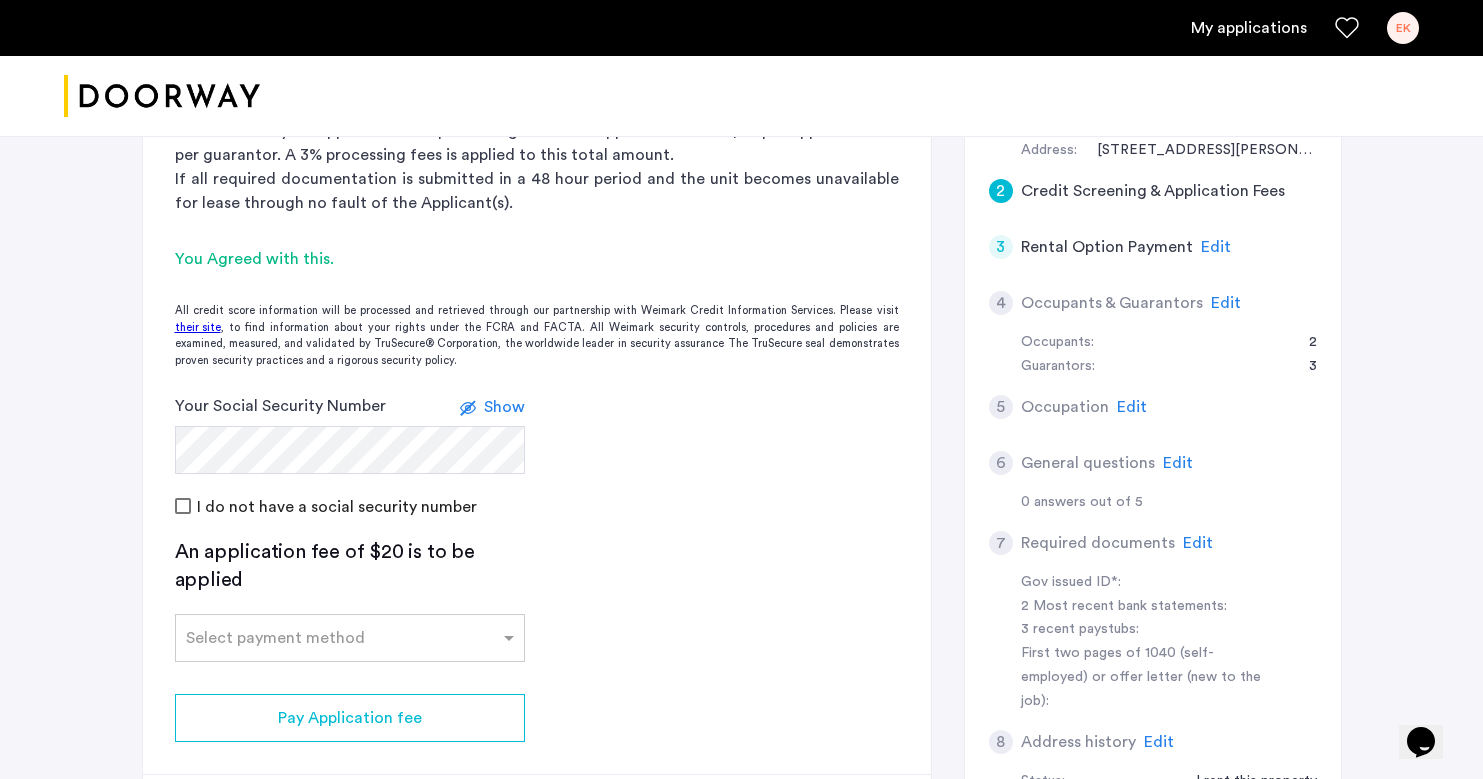scroll, scrollTop: 528, scrollLeft: 0, axis: vertical 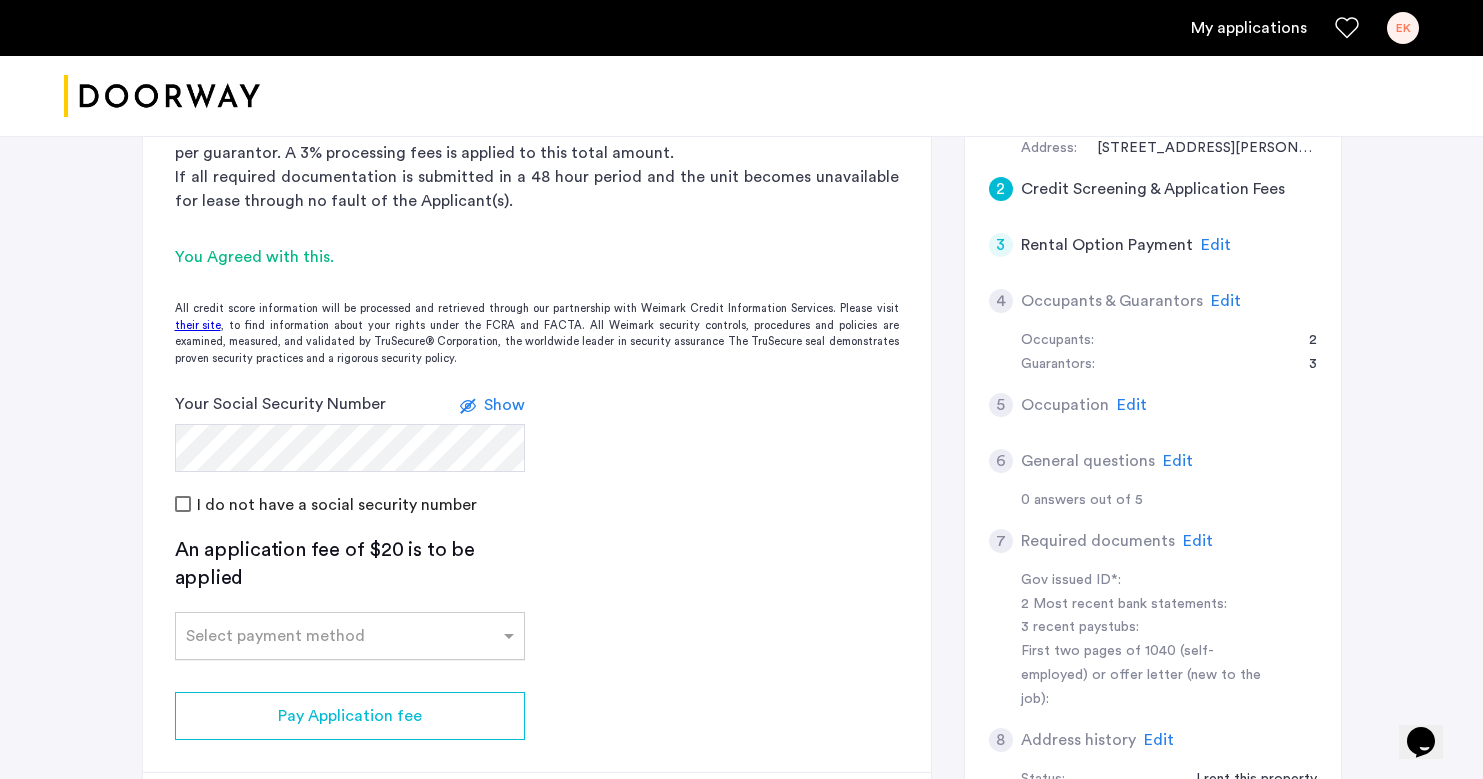 click on "Select payment method" 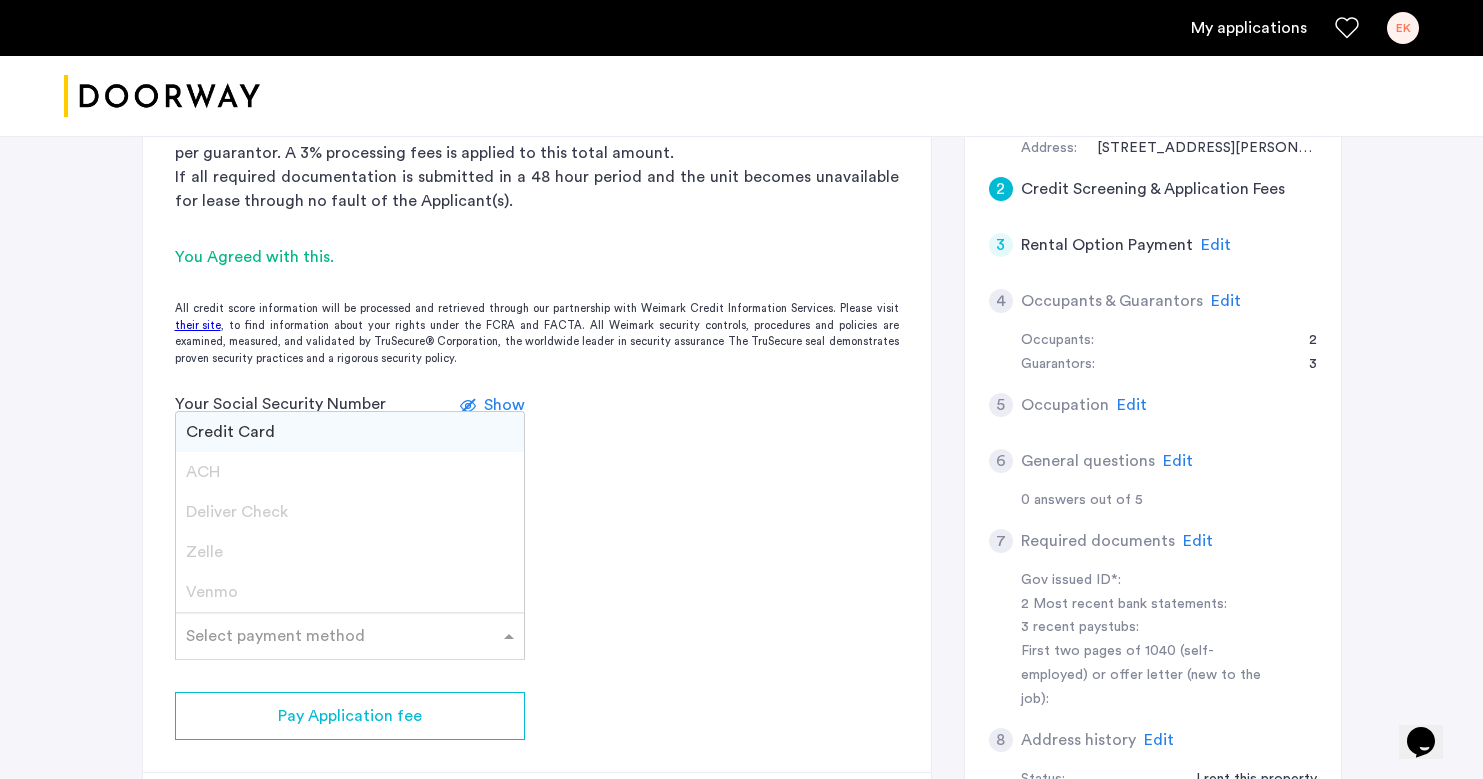 click on "Credit Card" at bounding box center (350, 432) 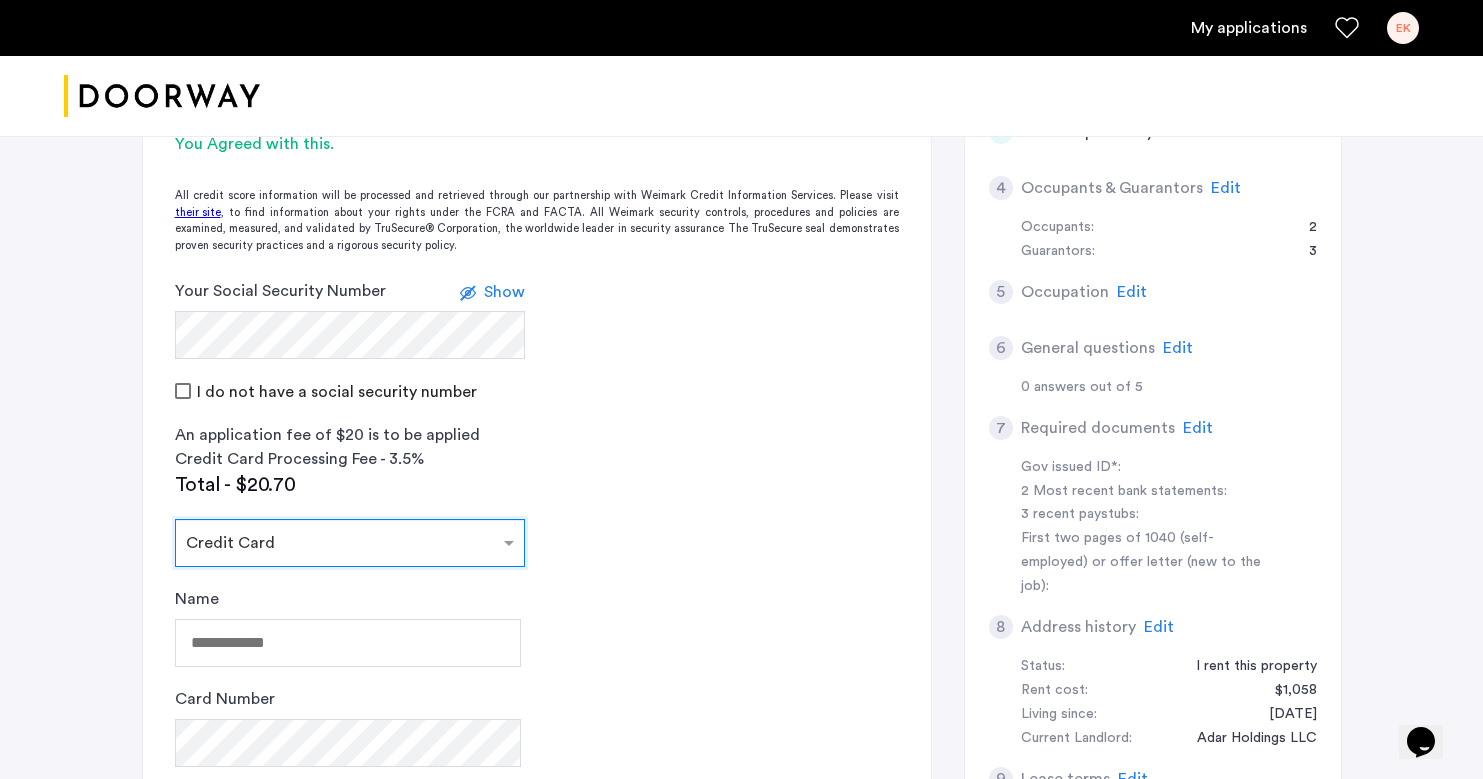 scroll, scrollTop: 671, scrollLeft: 0, axis: vertical 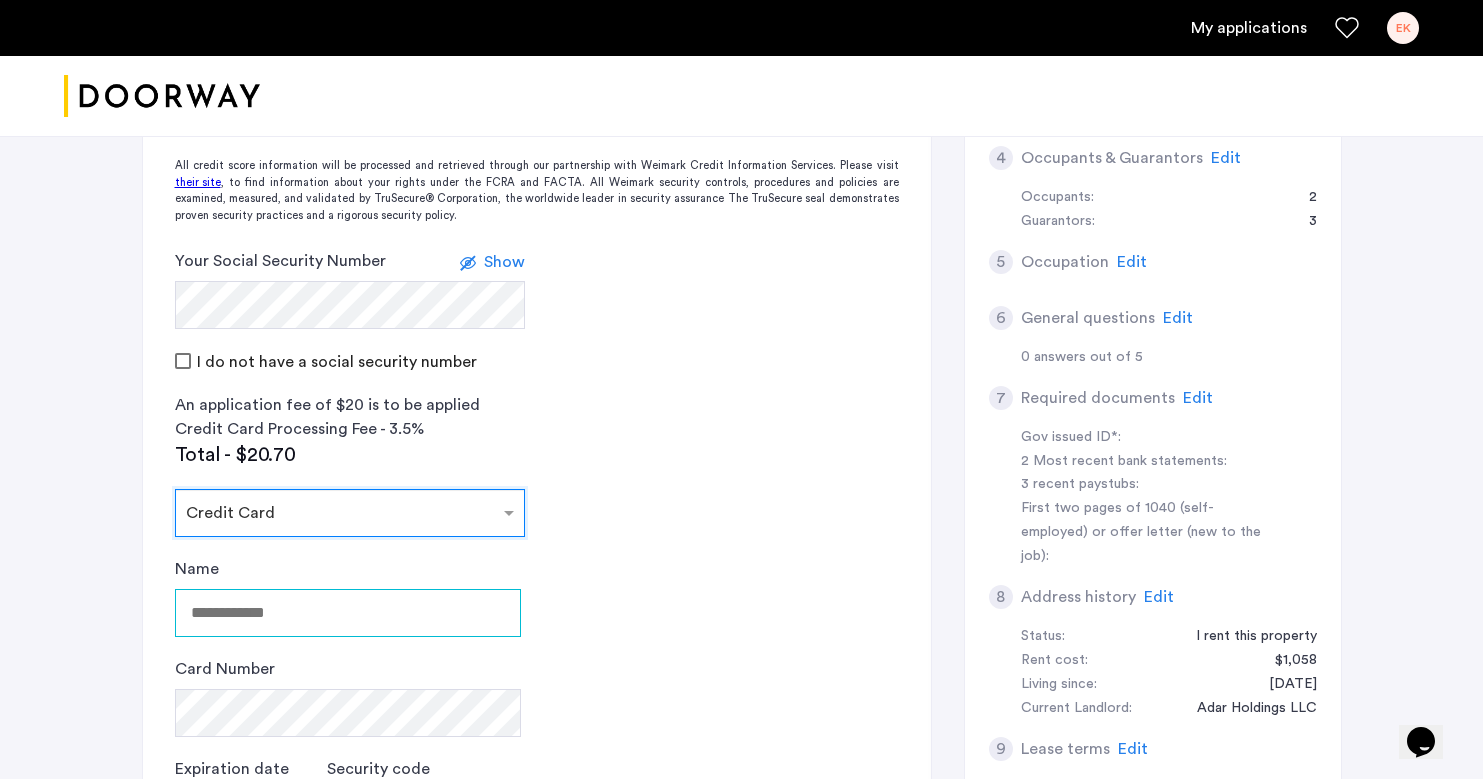 click on "Name" at bounding box center [348, 613] 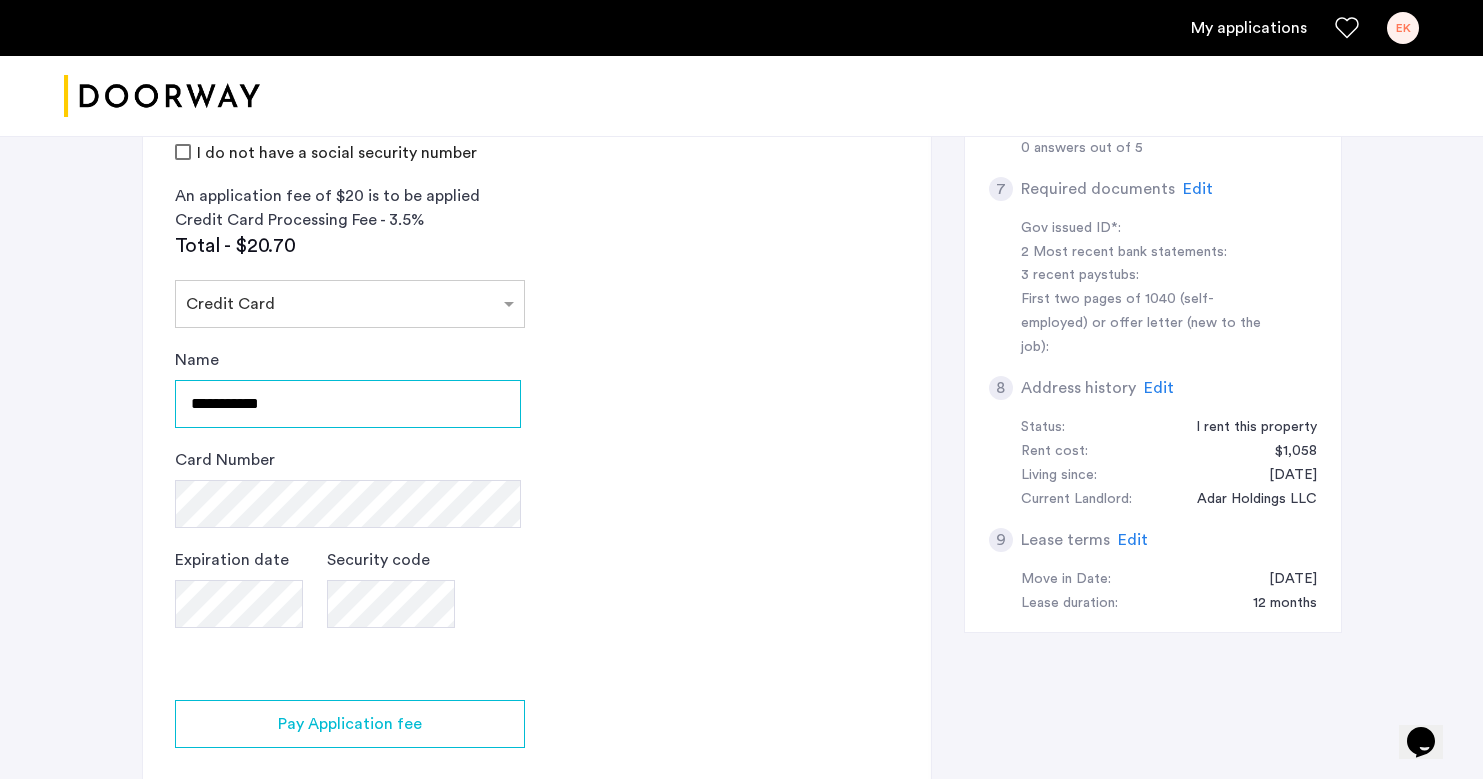 scroll, scrollTop: 854, scrollLeft: 0, axis: vertical 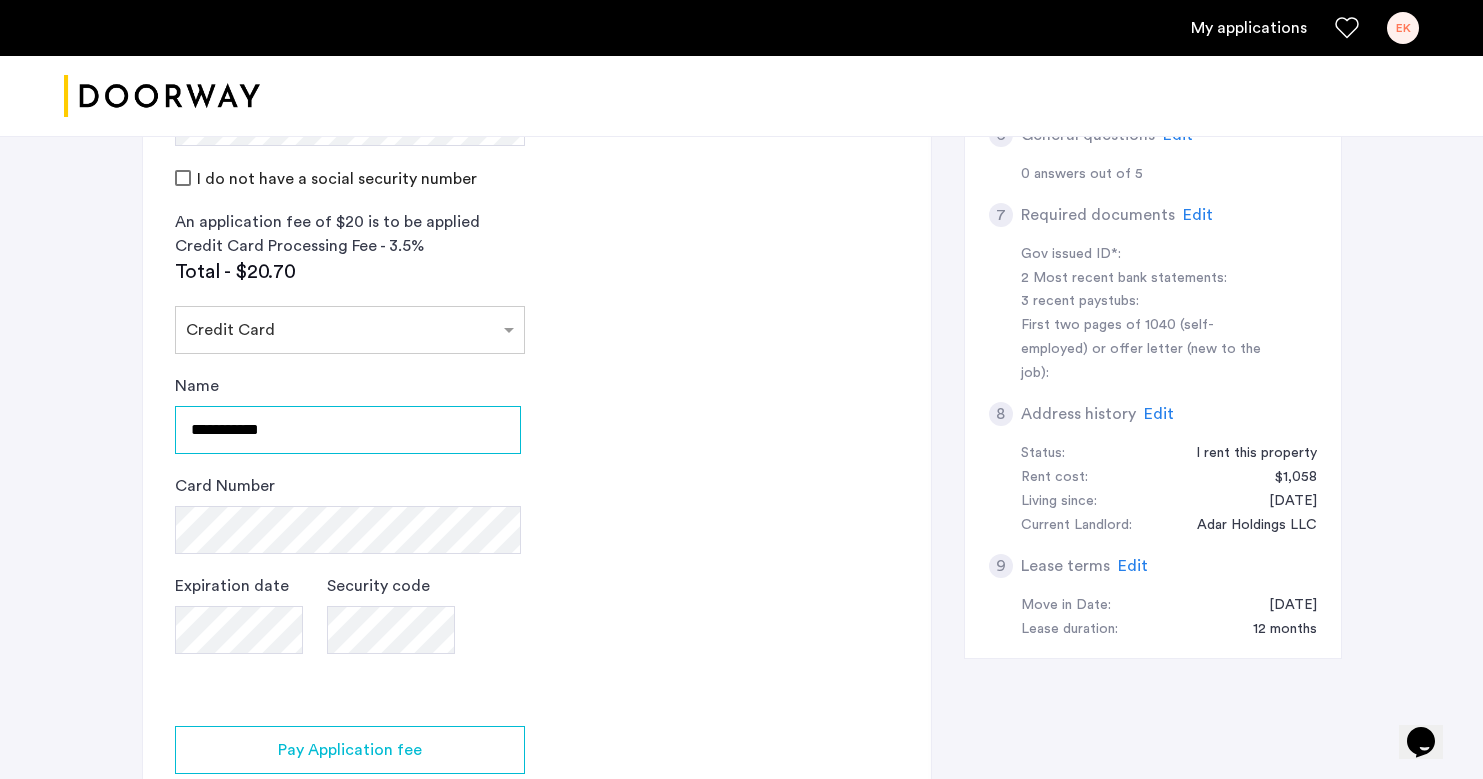 type on "**********" 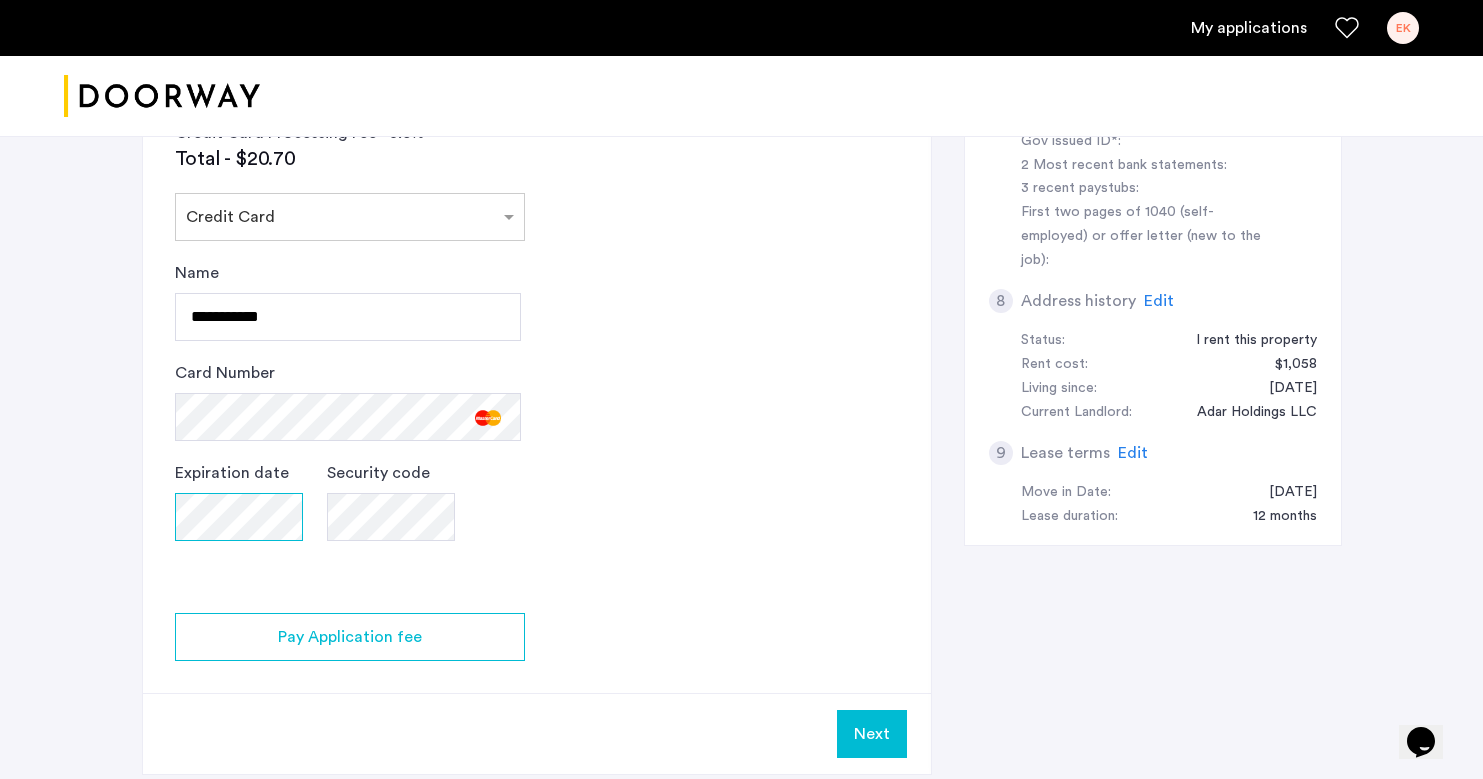 scroll, scrollTop: 968, scrollLeft: 0, axis: vertical 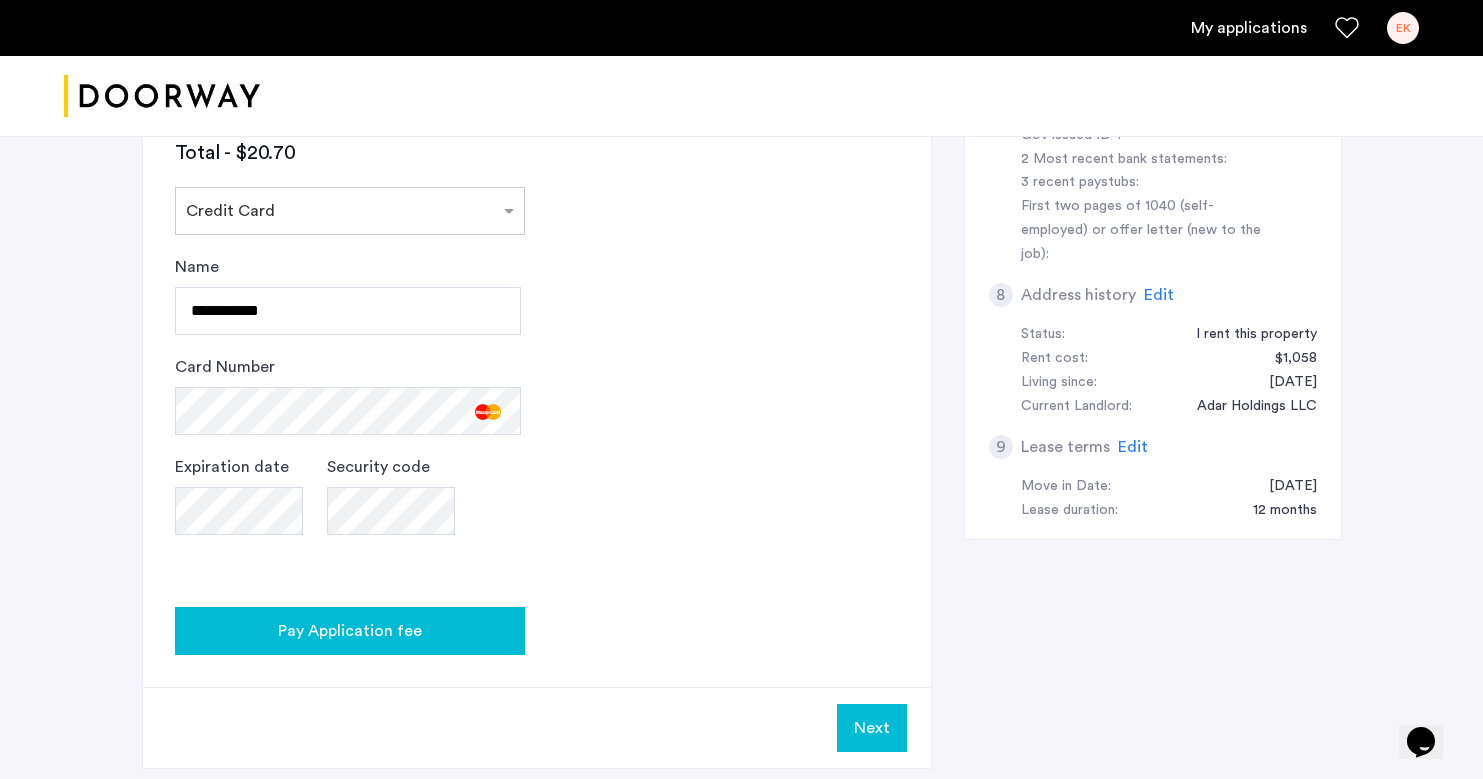 click on "Pay Application fee" 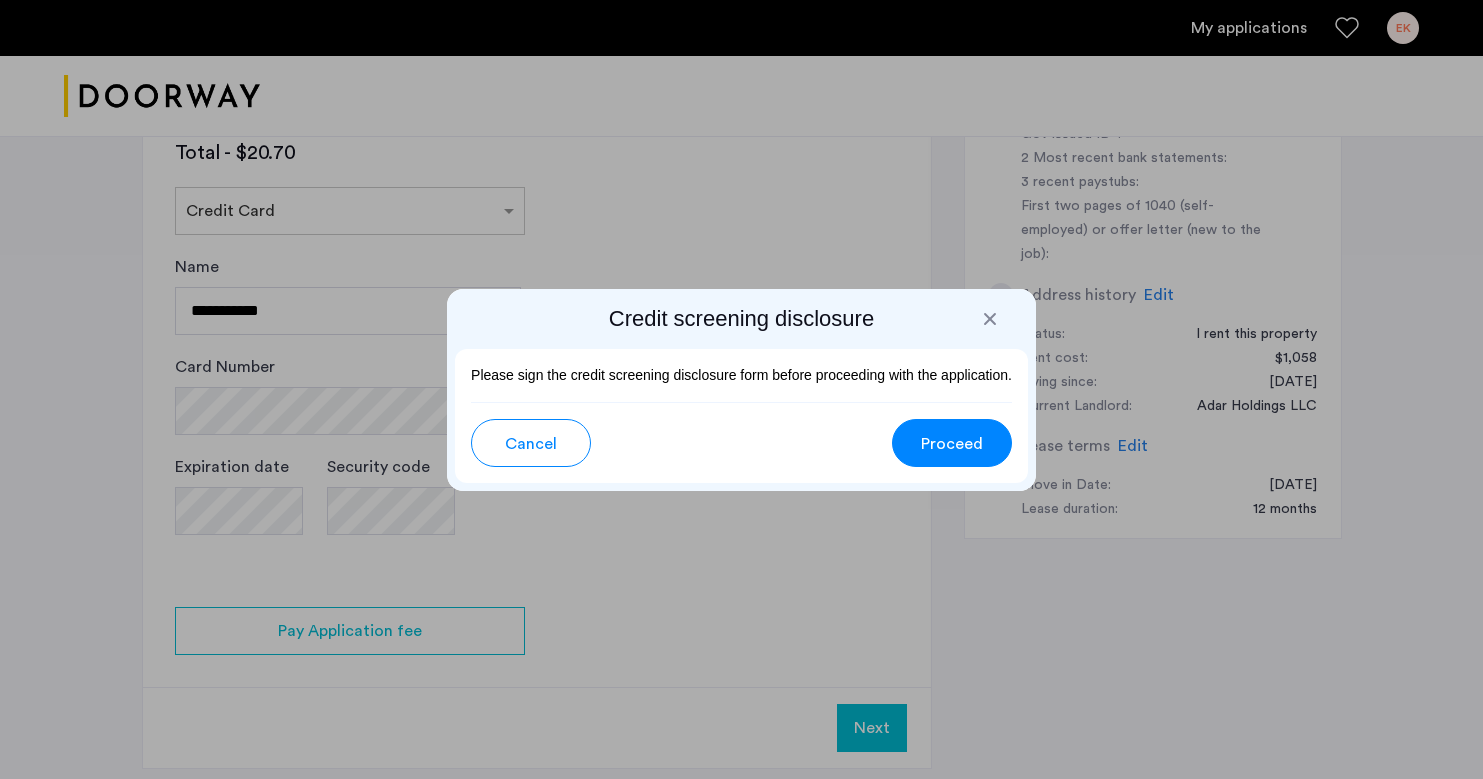 click on "Proceed" at bounding box center [952, 444] 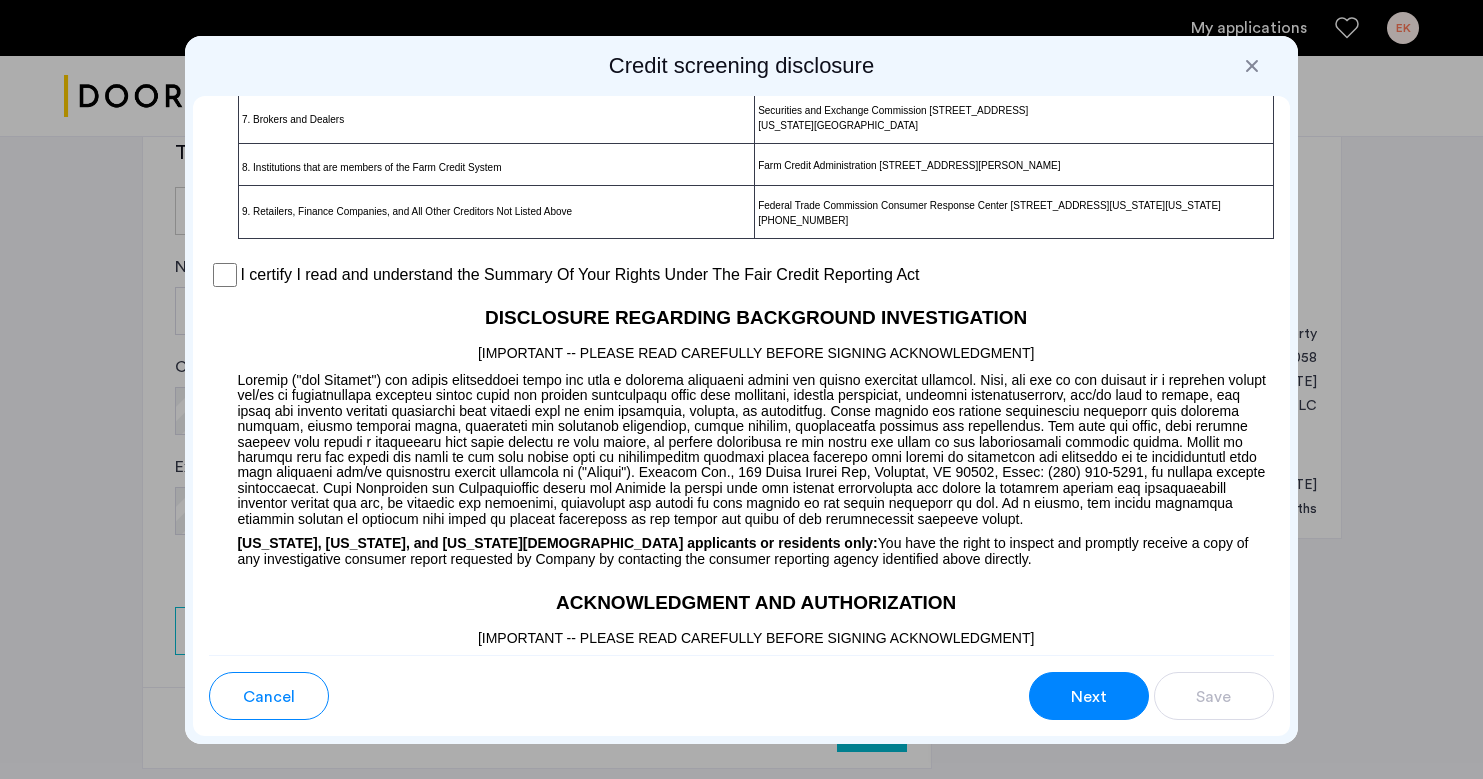 scroll, scrollTop: 1518, scrollLeft: 0, axis: vertical 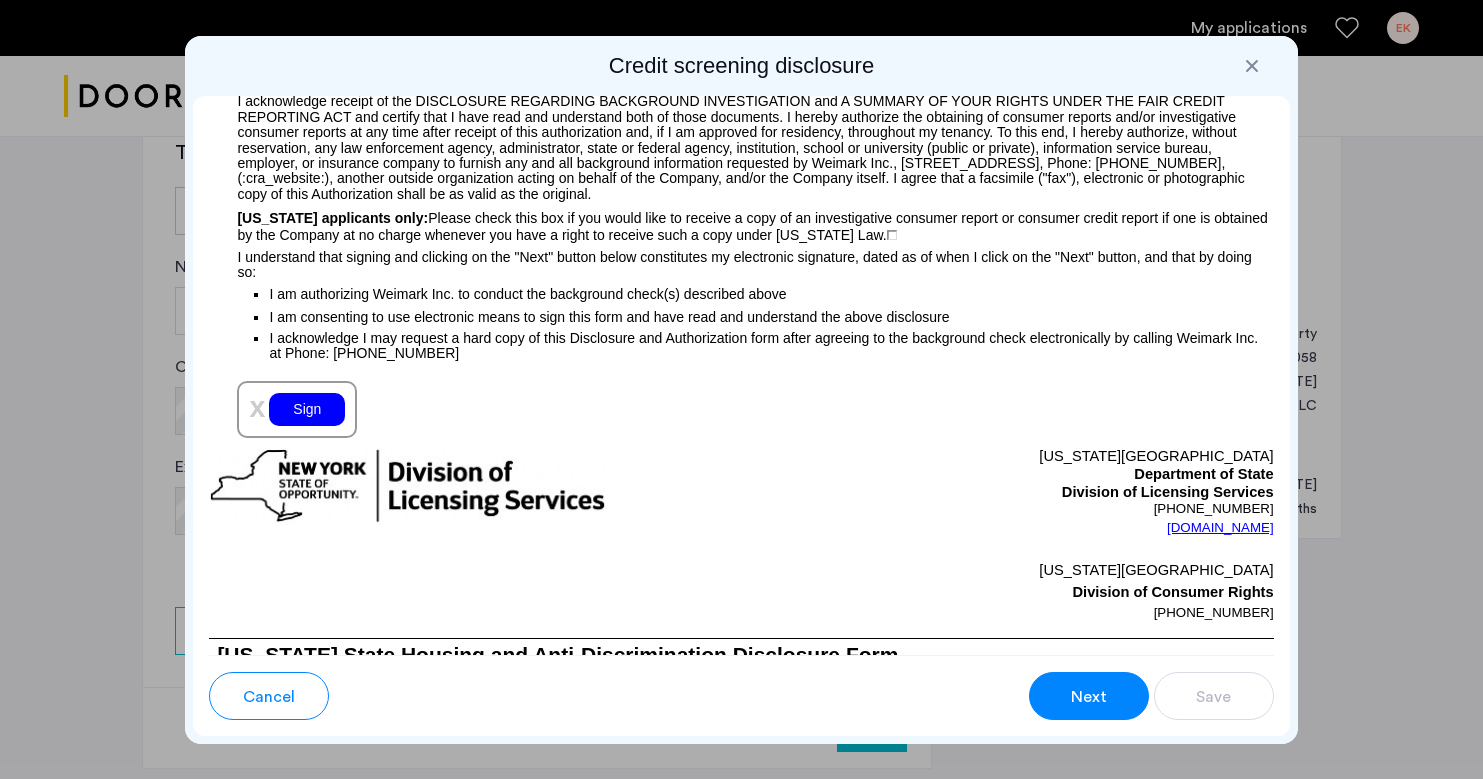 click on "Sign" at bounding box center [307, 409] 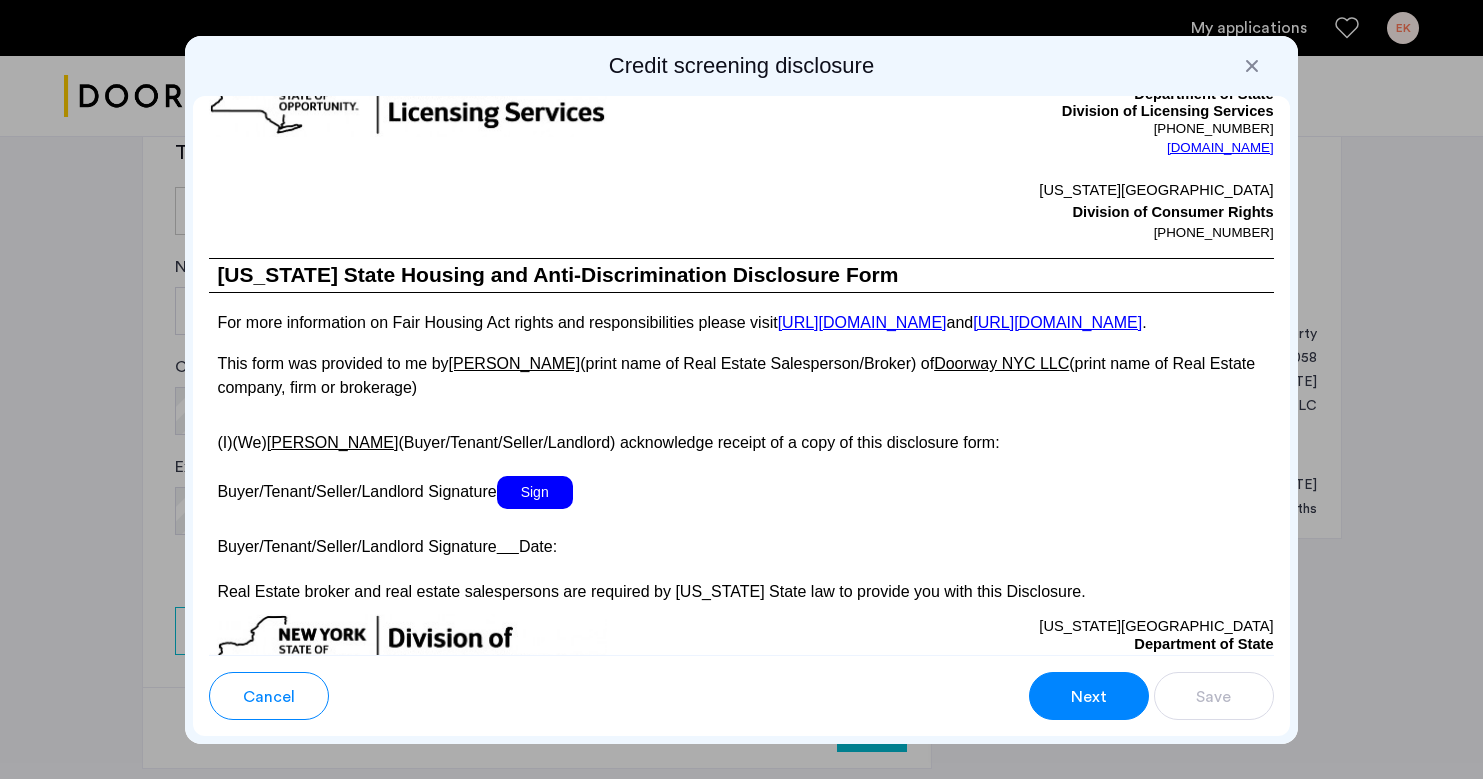 scroll, scrollTop: 3506, scrollLeft: 0, axis: vertical 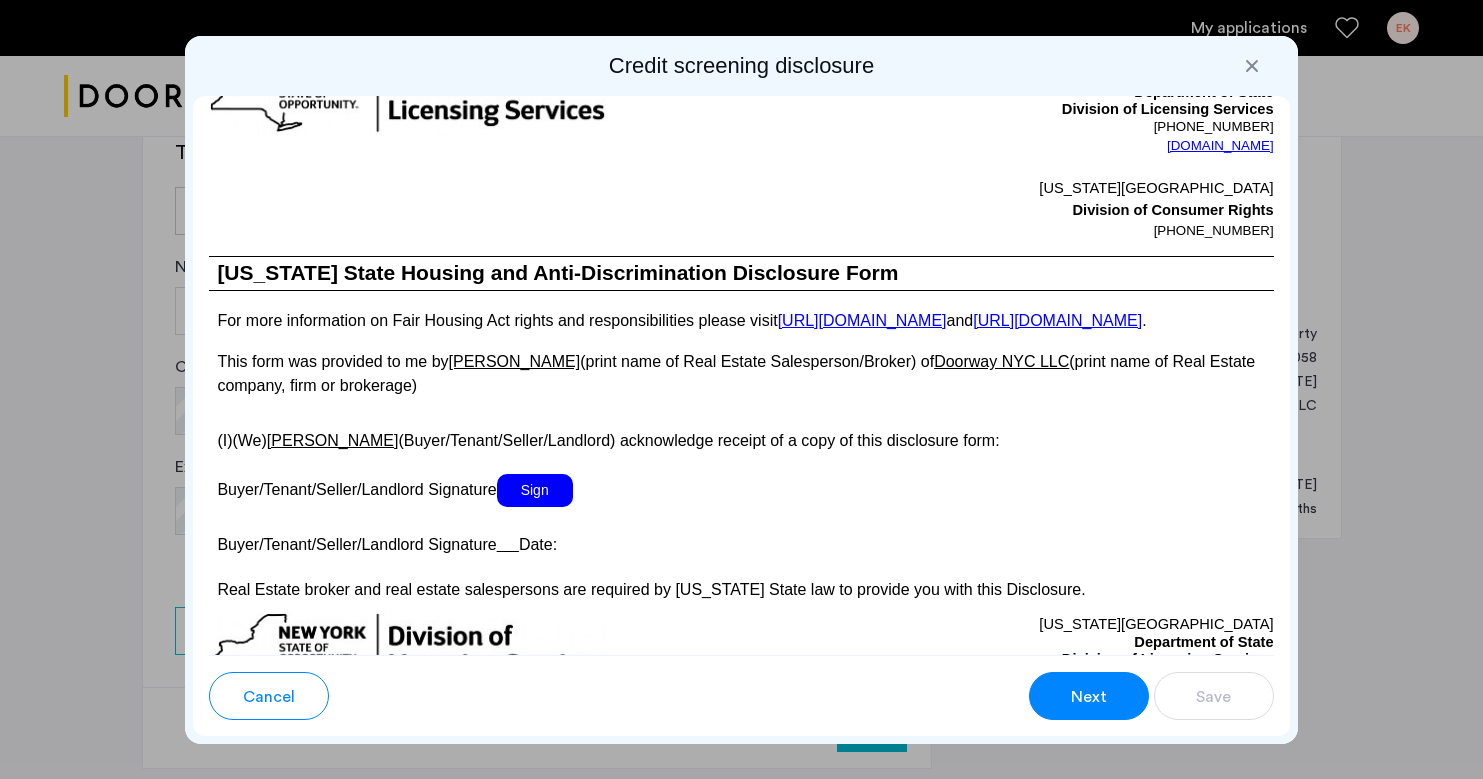 click on "Sign" at bounding box center [535, 490] 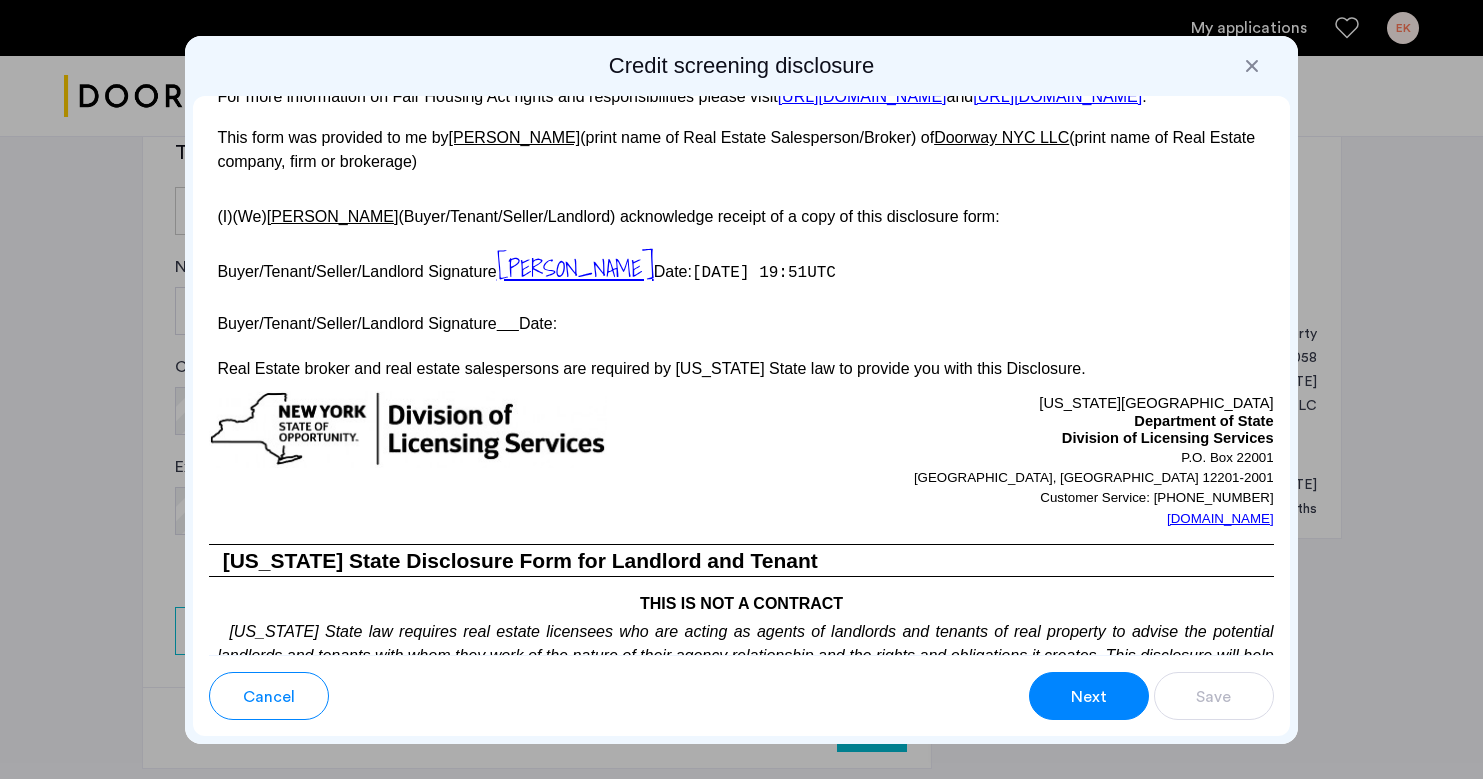 scroll, scrollTop: 3736, scrollLeft: 0, axis: vertical 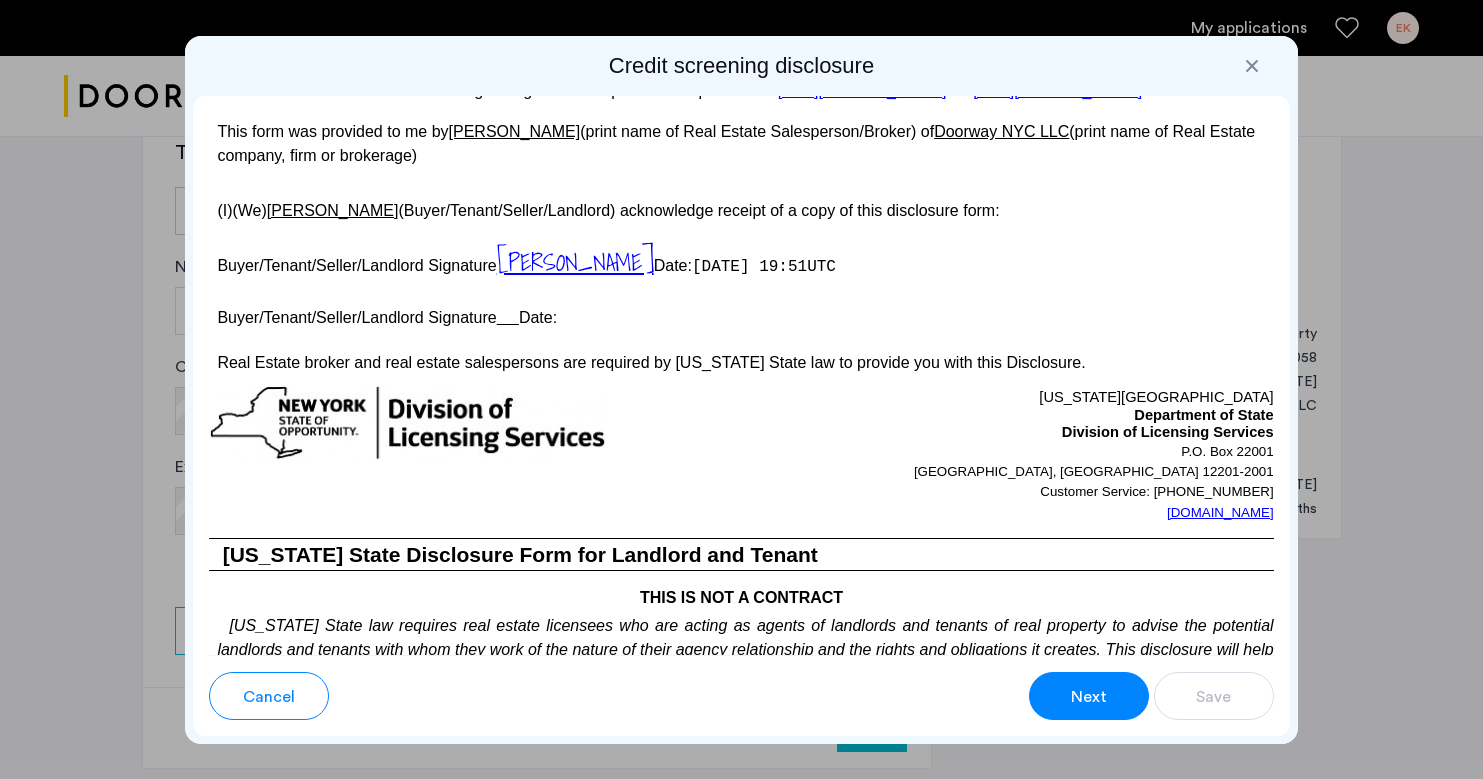 click at bounding box center [508, 317] 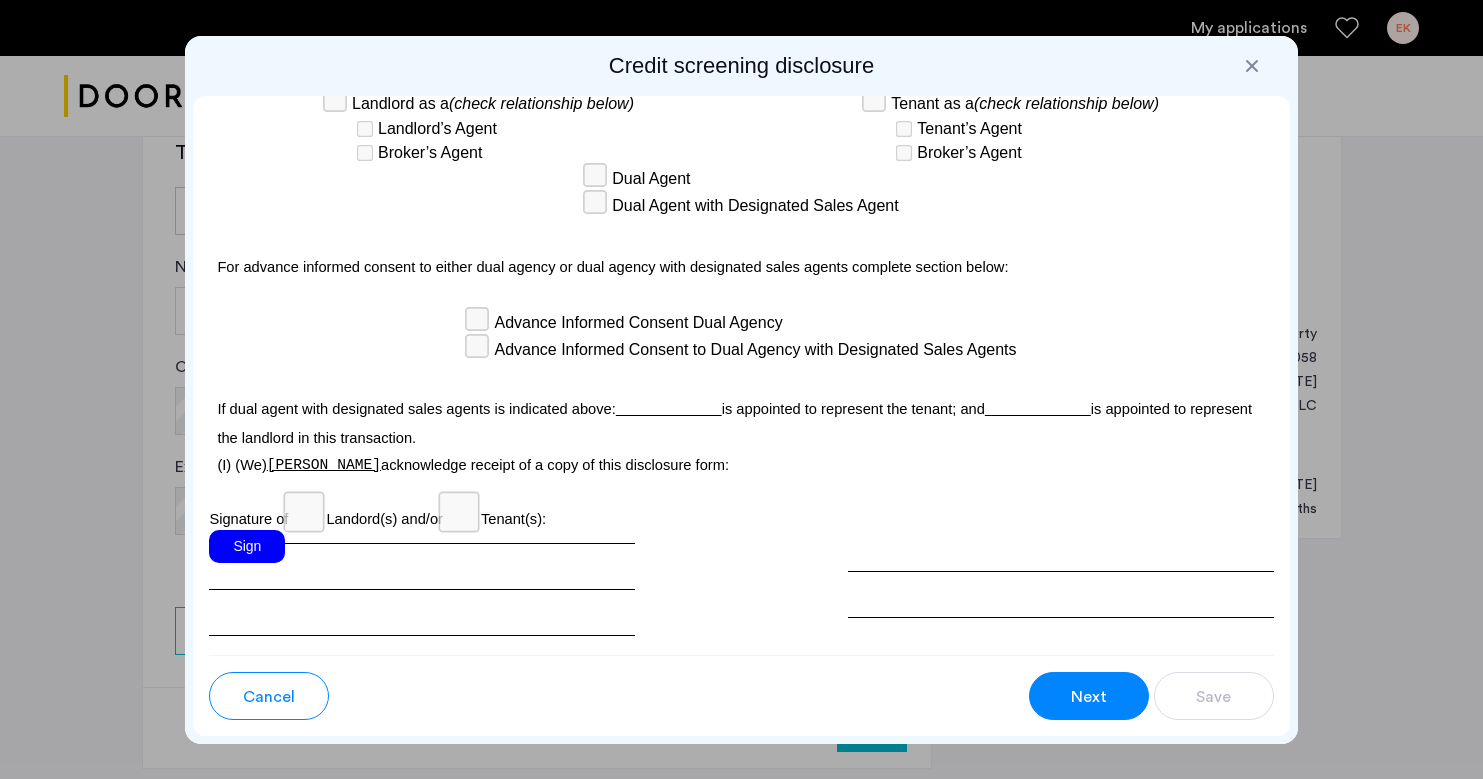 scroll, scrollTop: 5759, scrollLeft: 0, axis: vertical 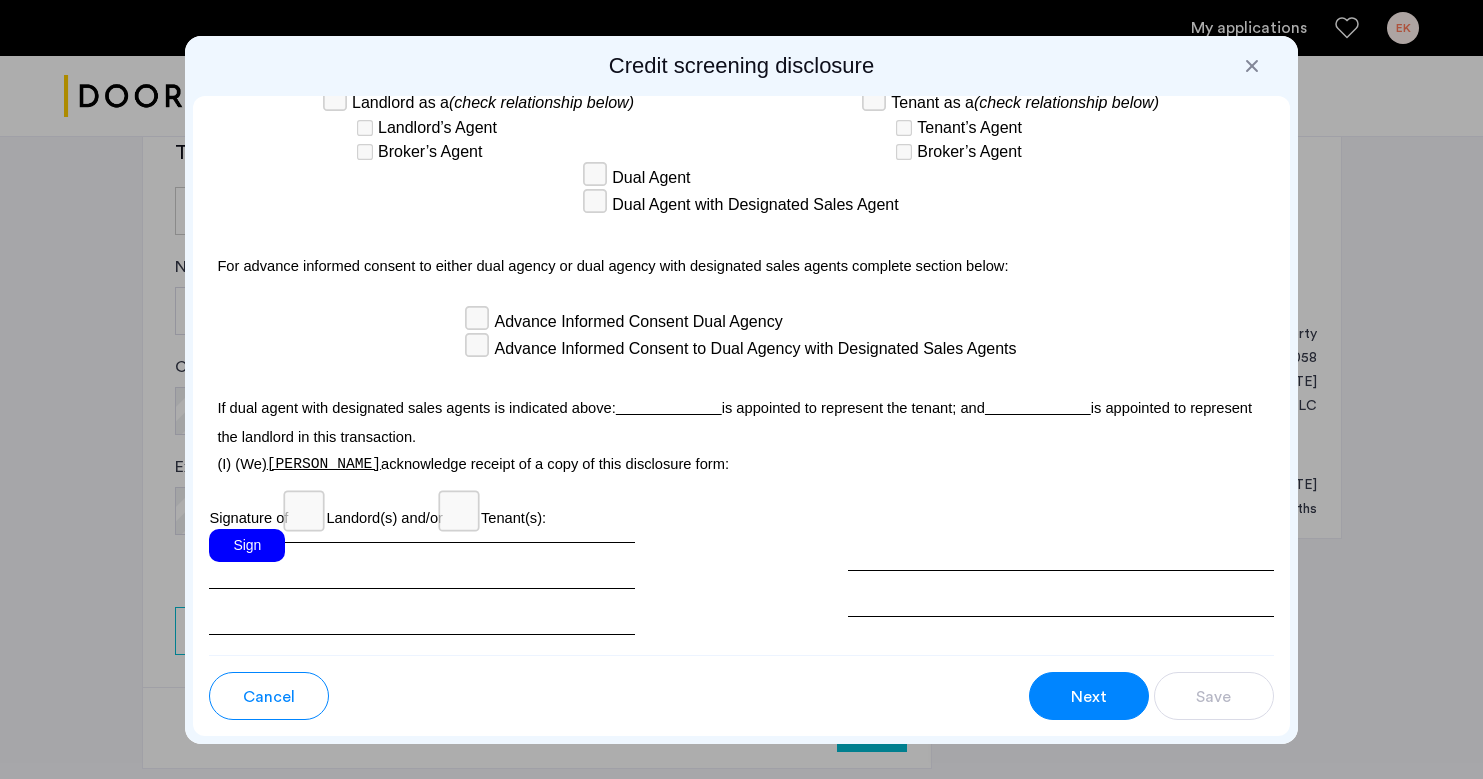 click on "Sign" at bounding box center (247, 545) 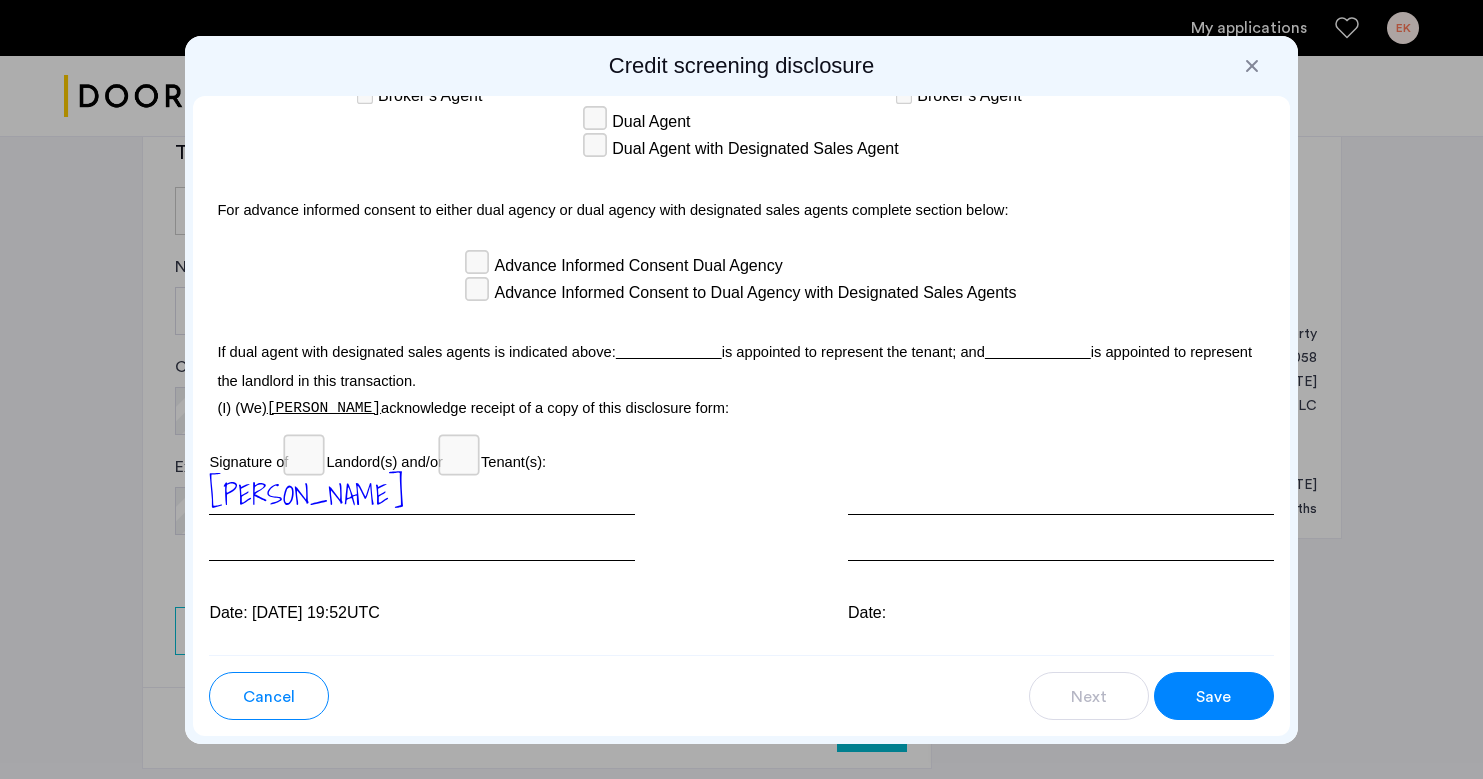 scroll, scrollTop: 5859, scrollLeft: 0, axis: vertical 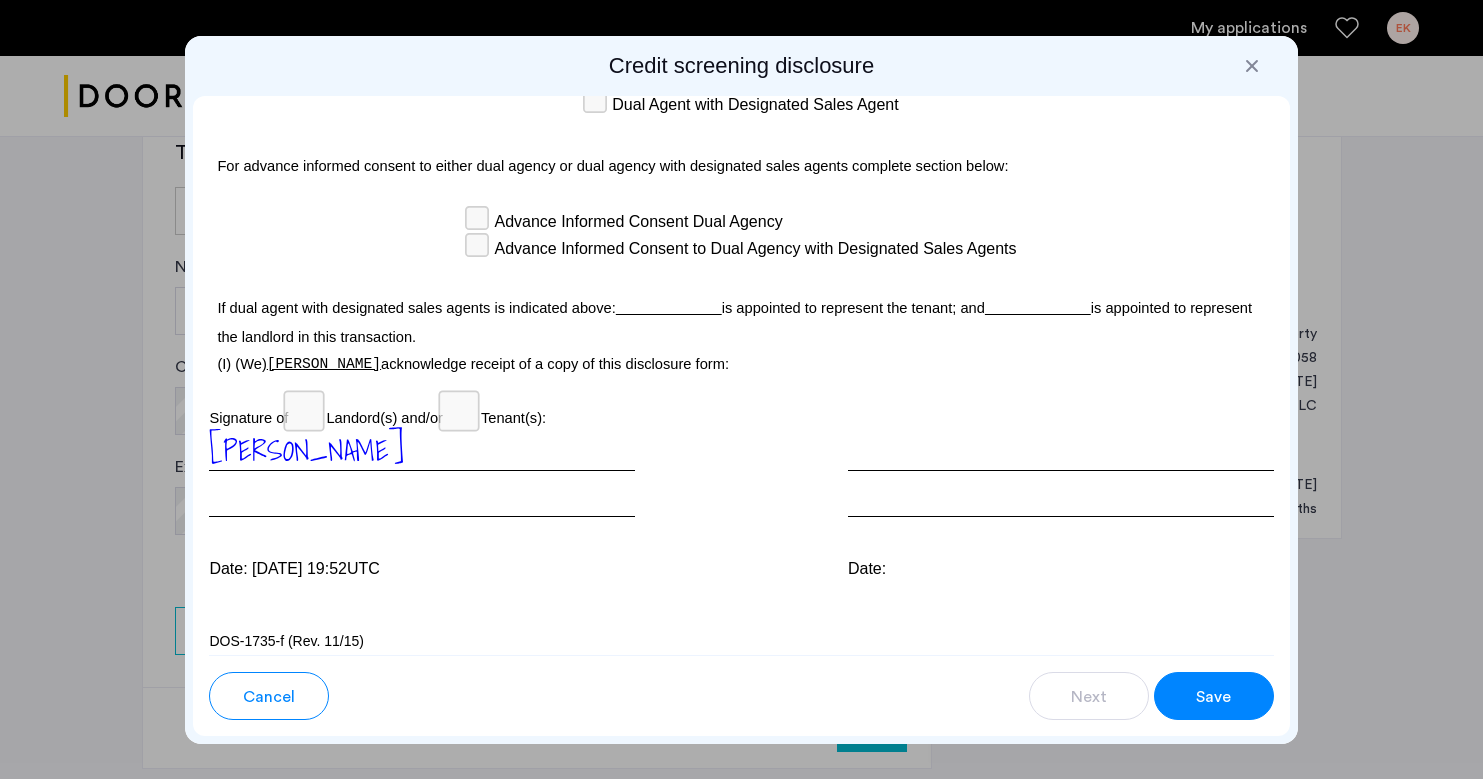 click on "Save" at bounding box center (1213, 697) 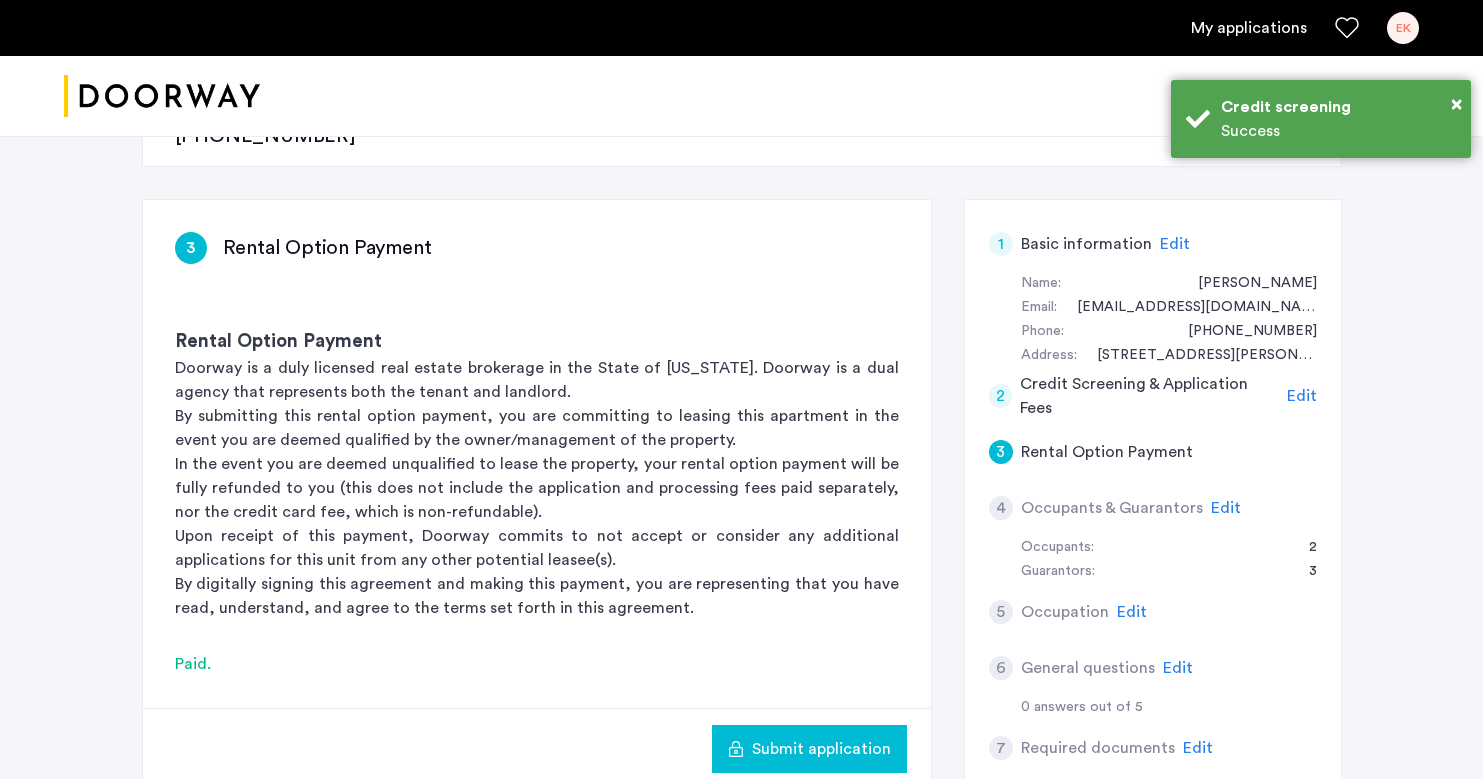 scroll, scrollTop: 0, scrollLeft: 0, axis: both 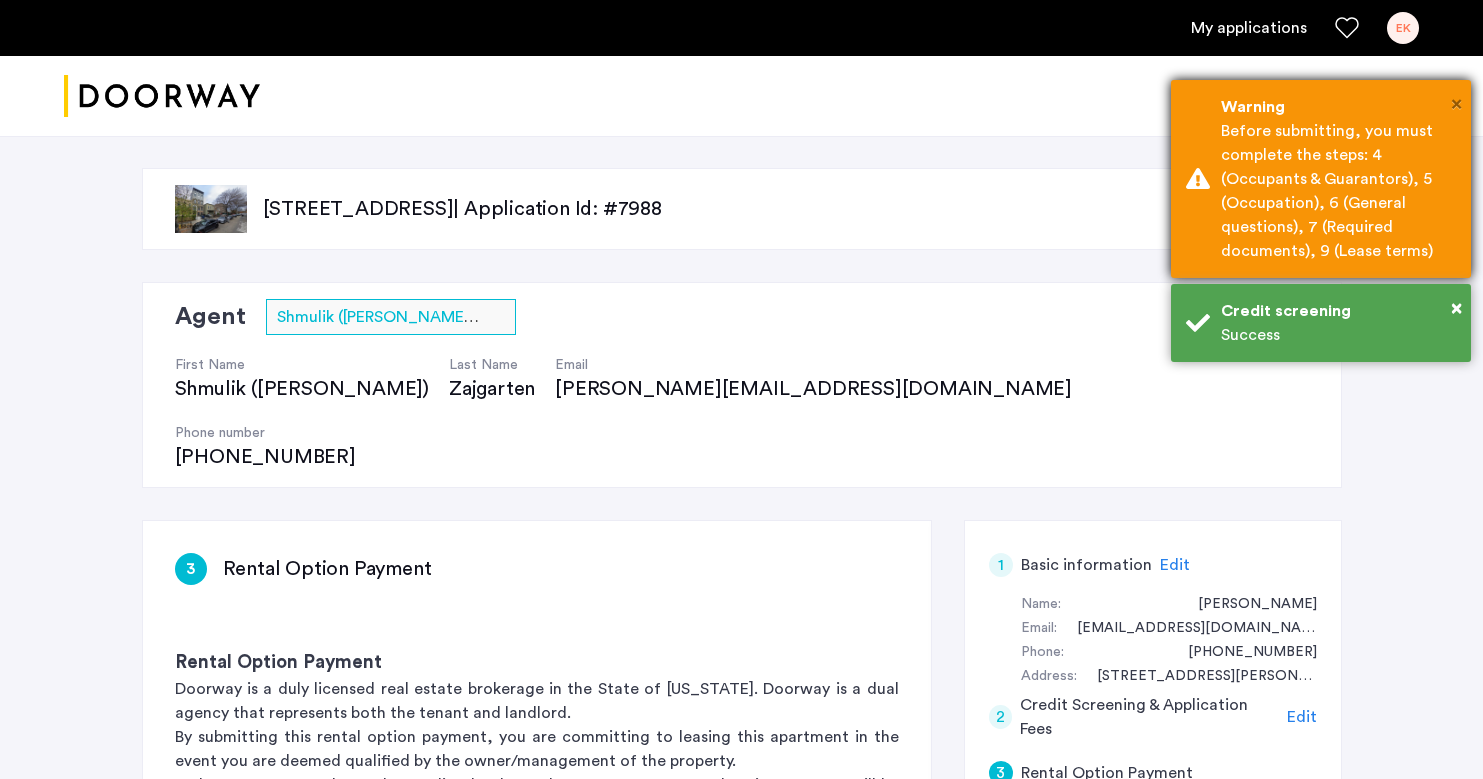 click on "×" at bounding box center (1456, 104) 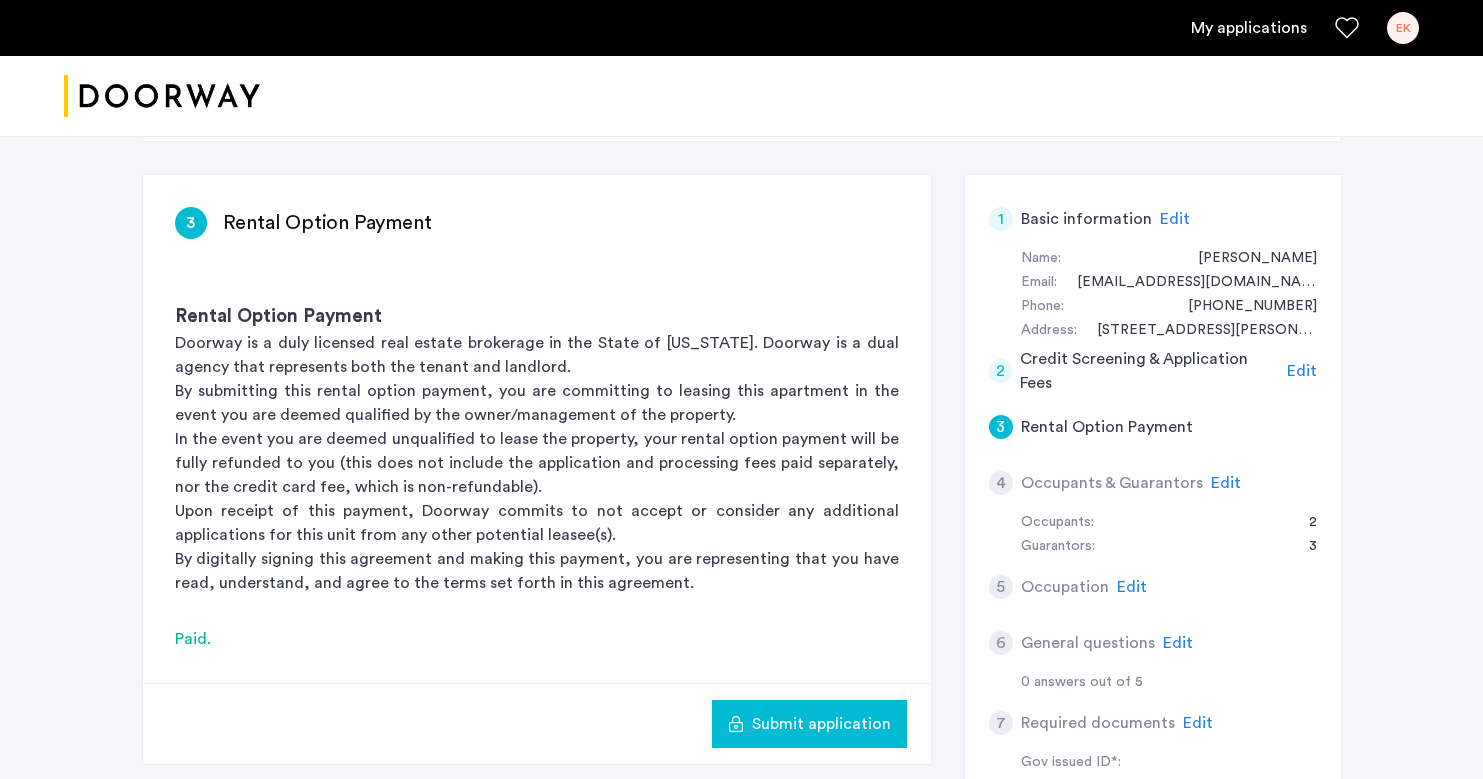 scroll, scrollTop: 350, scrollLeft: 0, axis: vertical 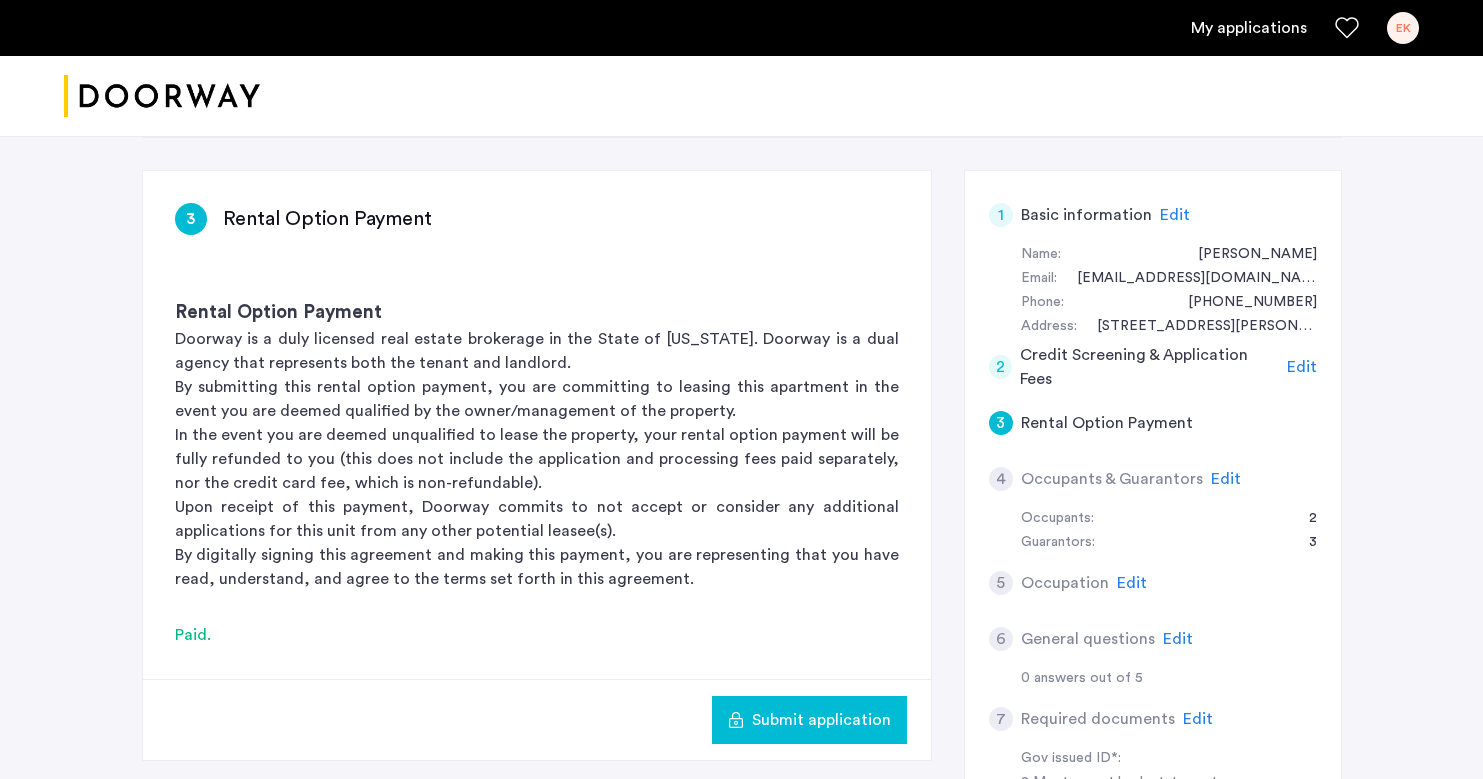 click on "Submit application" 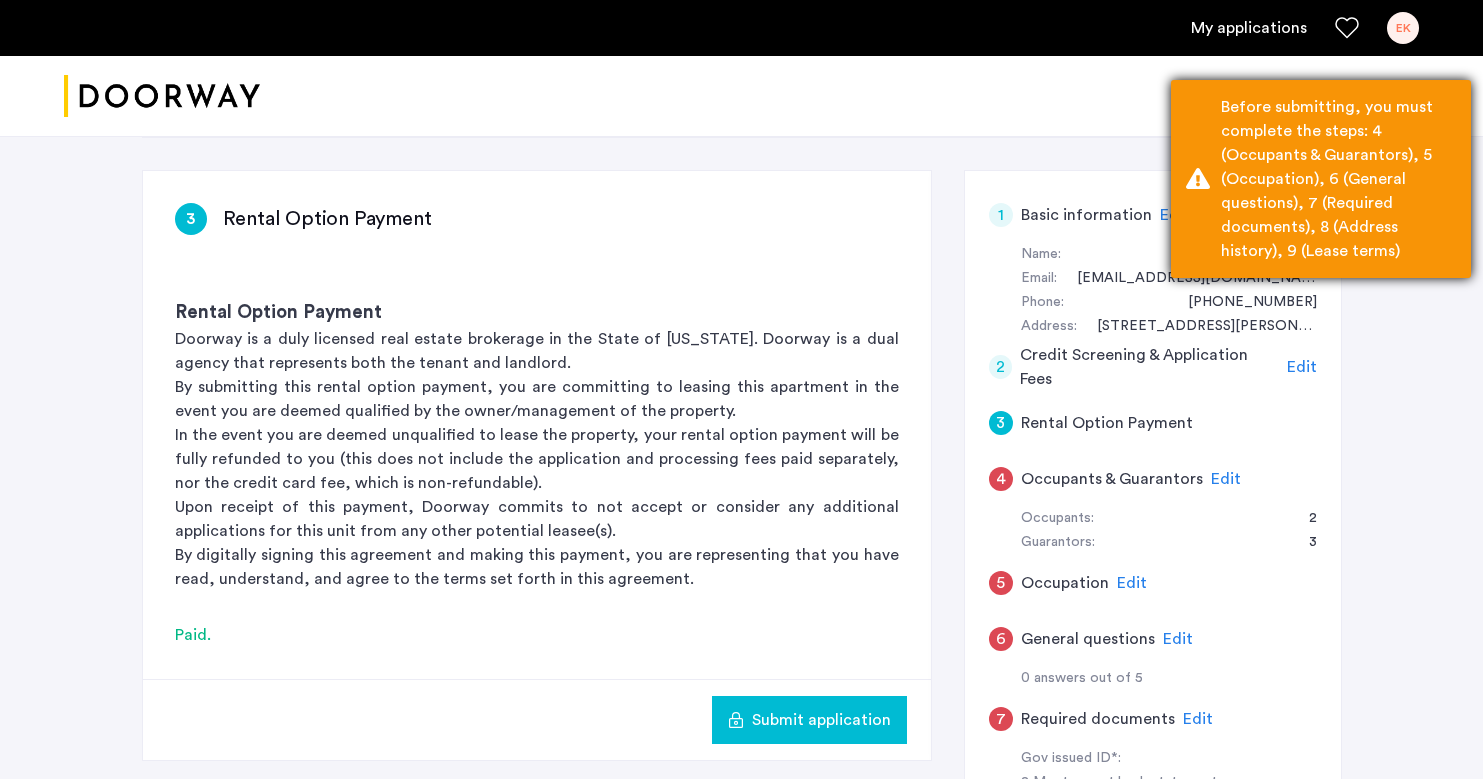 click on "Before submitting, you must complete the steps: 4 (Occupants & Guarantors), 5 (Occupation), 6 (General questions), 7 (Required documents), 8 (Address history), 9 (Lease terms)" at bounding box center (1338, 179) 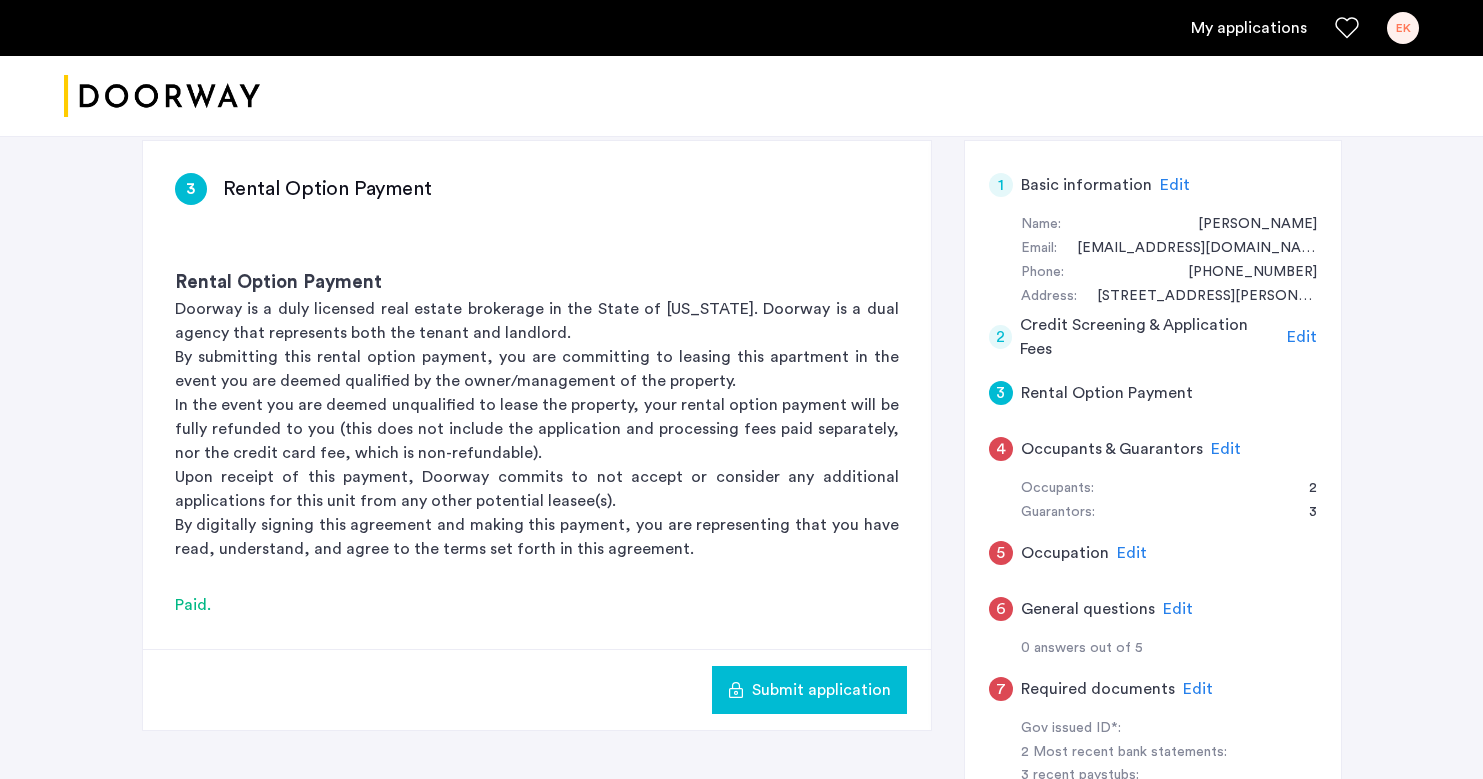 scroll, scrollTop: 384, scrollLeft: 0, axis: vertical 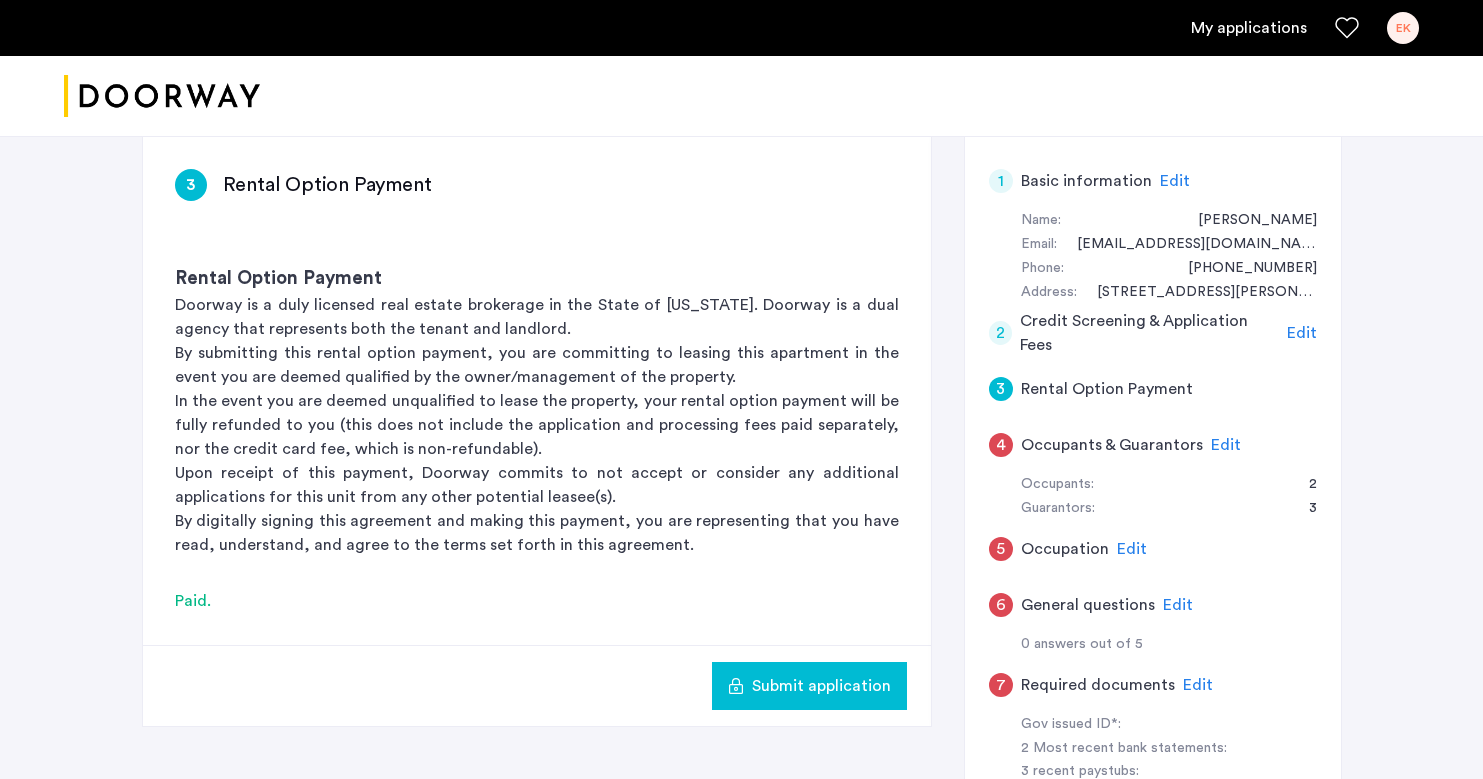 click on "Edit" 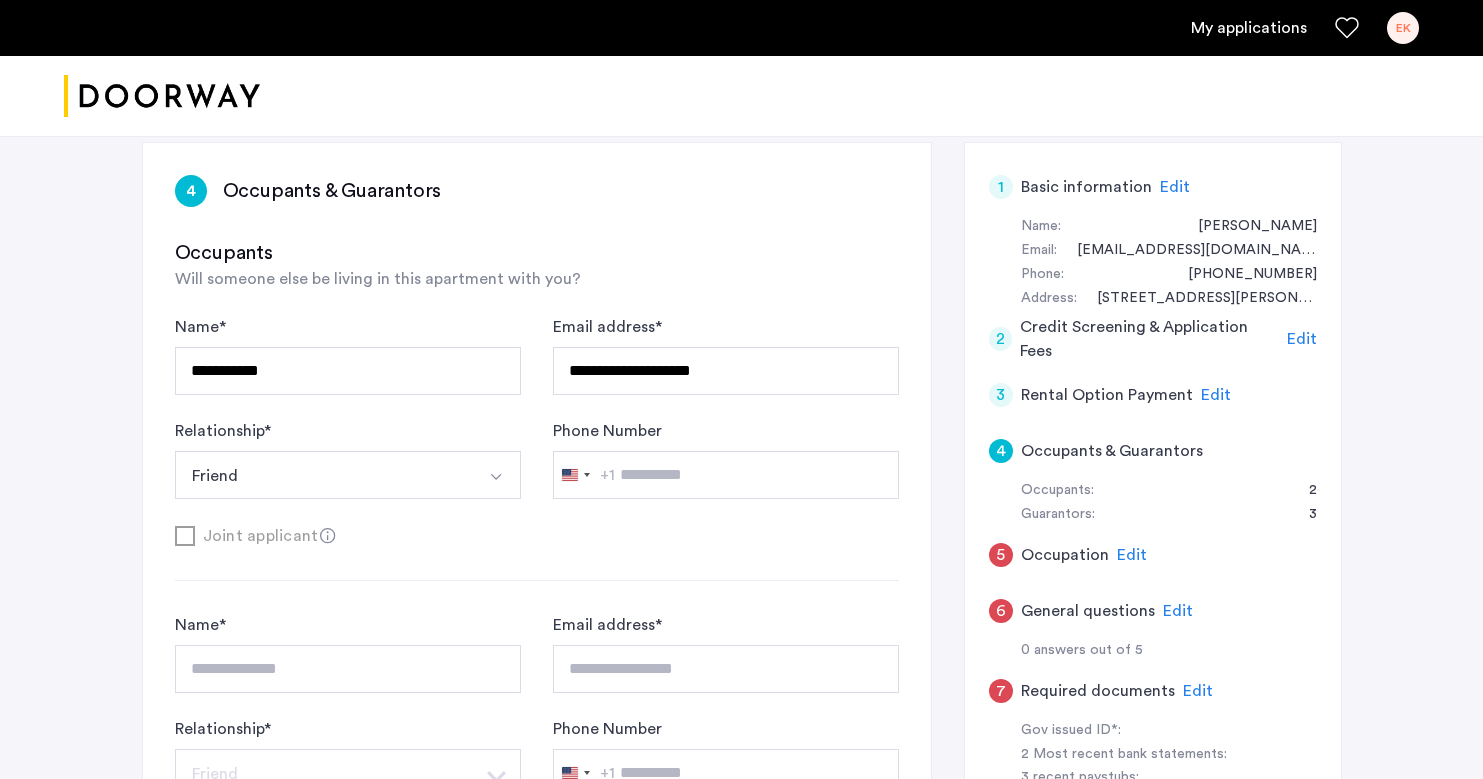 scroll, scrollTop: 421, scrollLeft: 0, axis: vertical 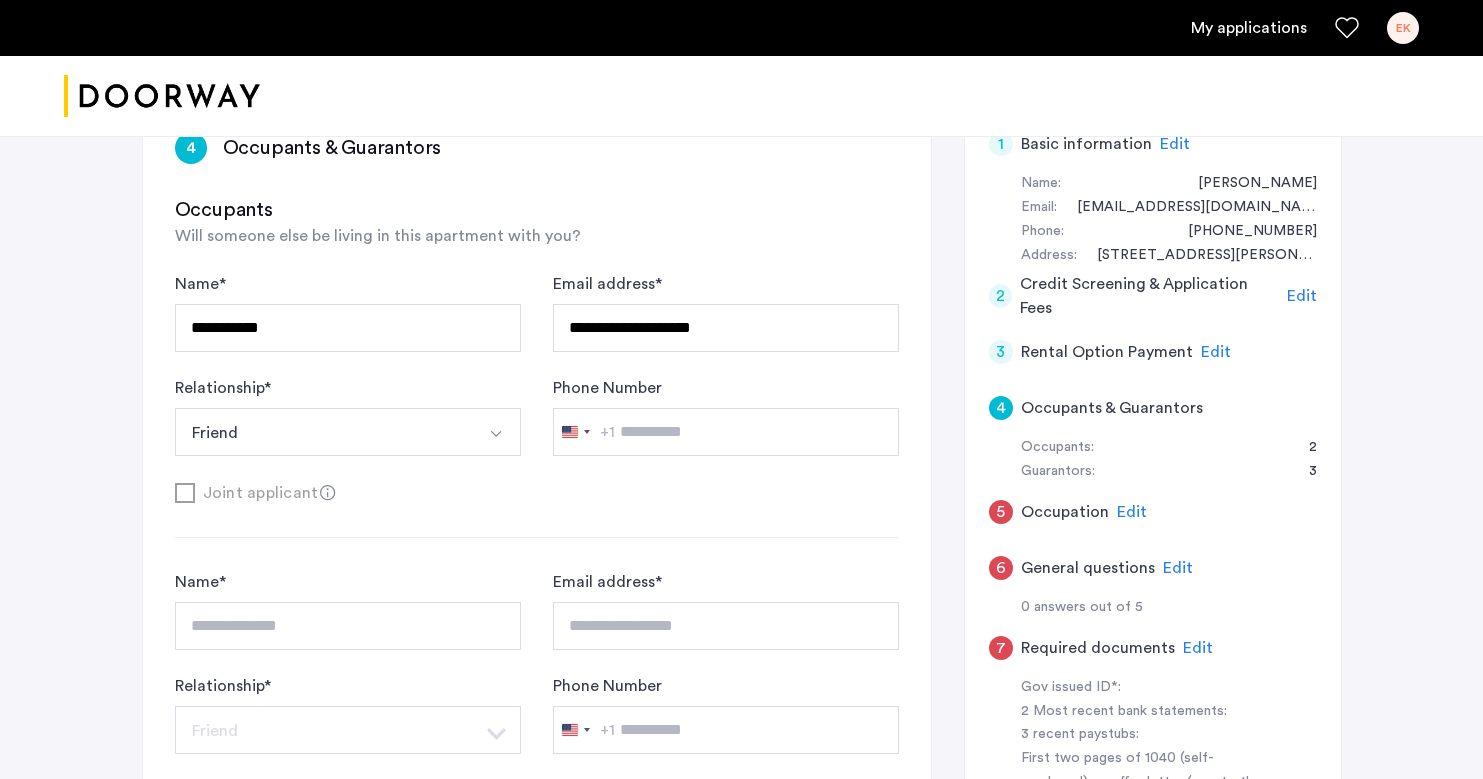 click on "Edit" 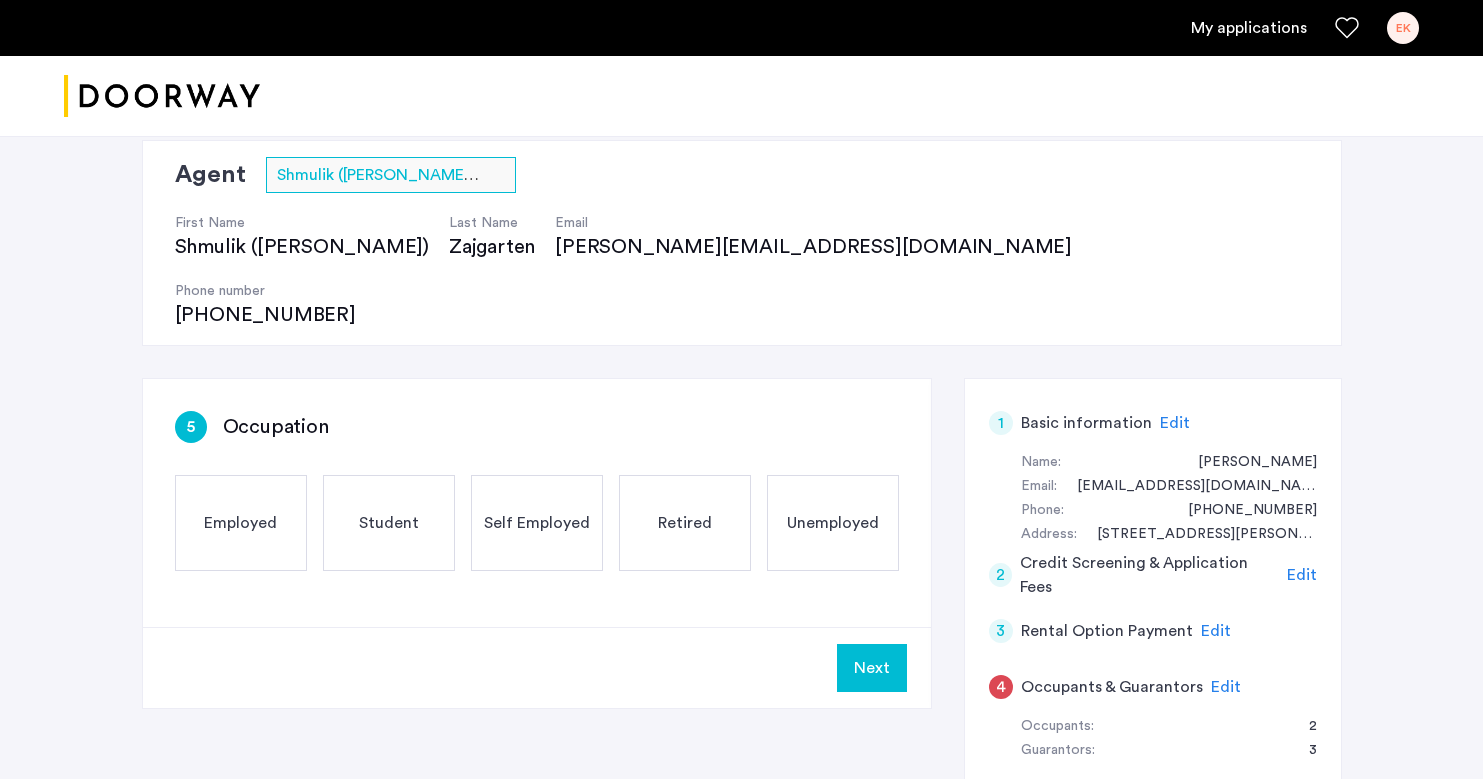 scroll, scrollTop: 112, scrollLeft: 0, axis: vertical 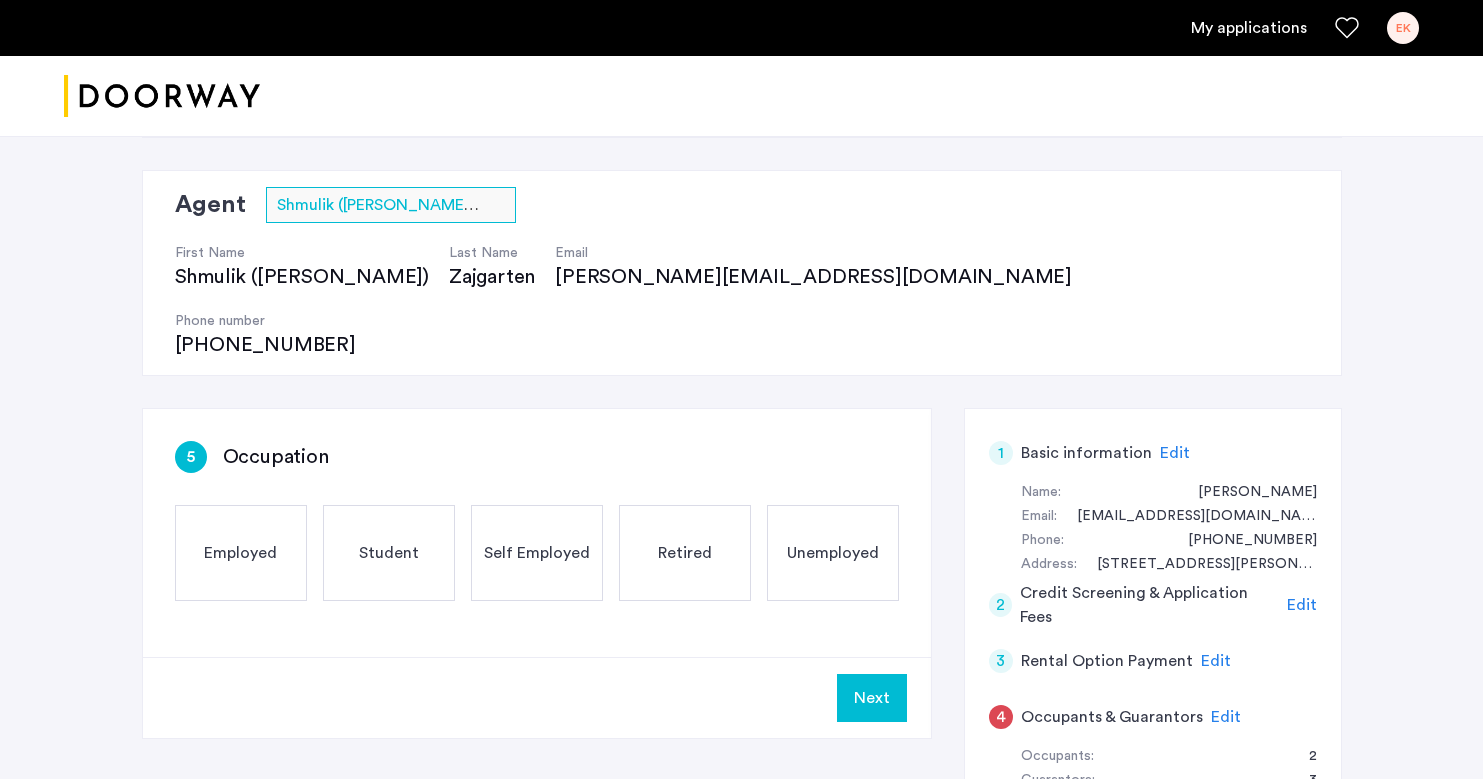 click on "Student" 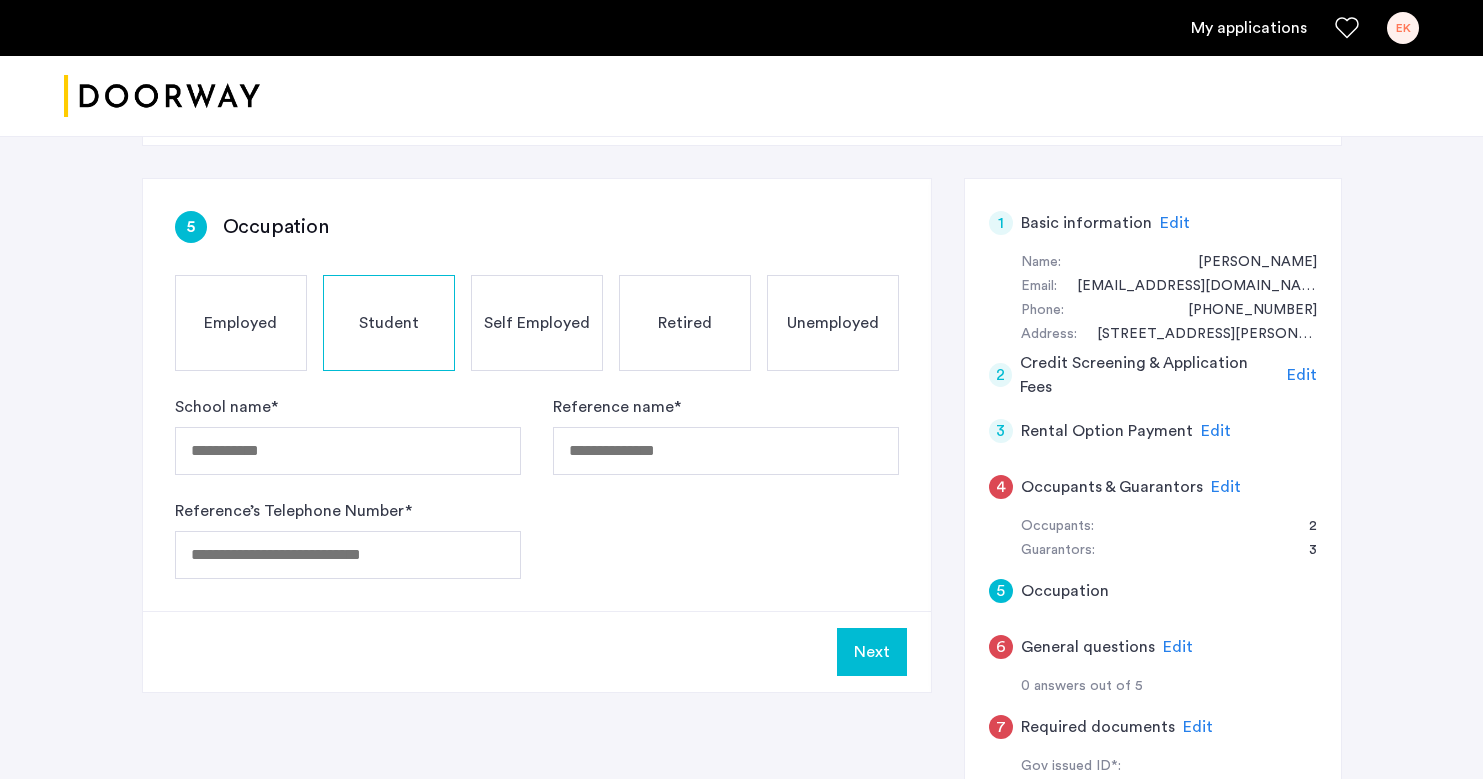 scroll, scrollTop: 344, scrollLeft: 0, axis: vertical 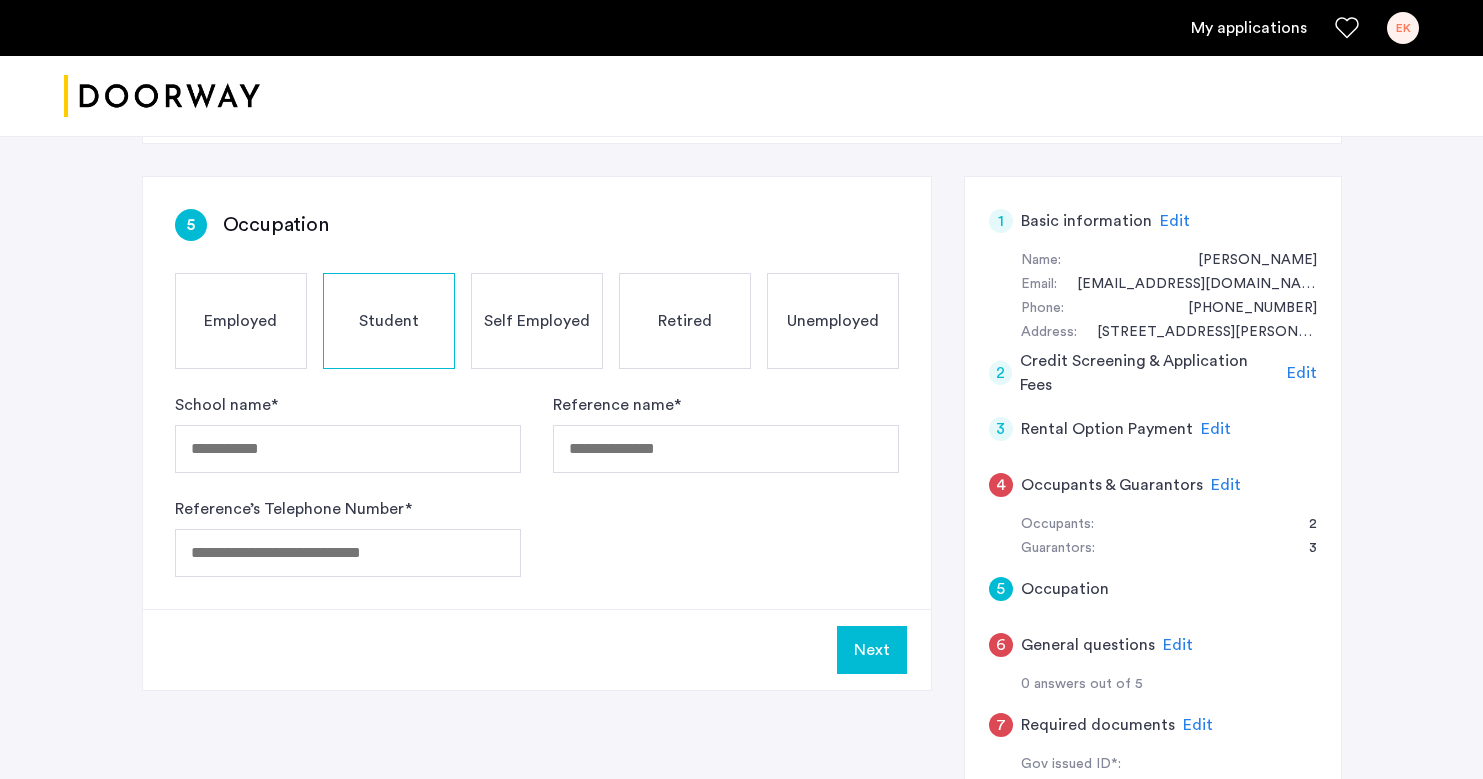 click on "Employed" 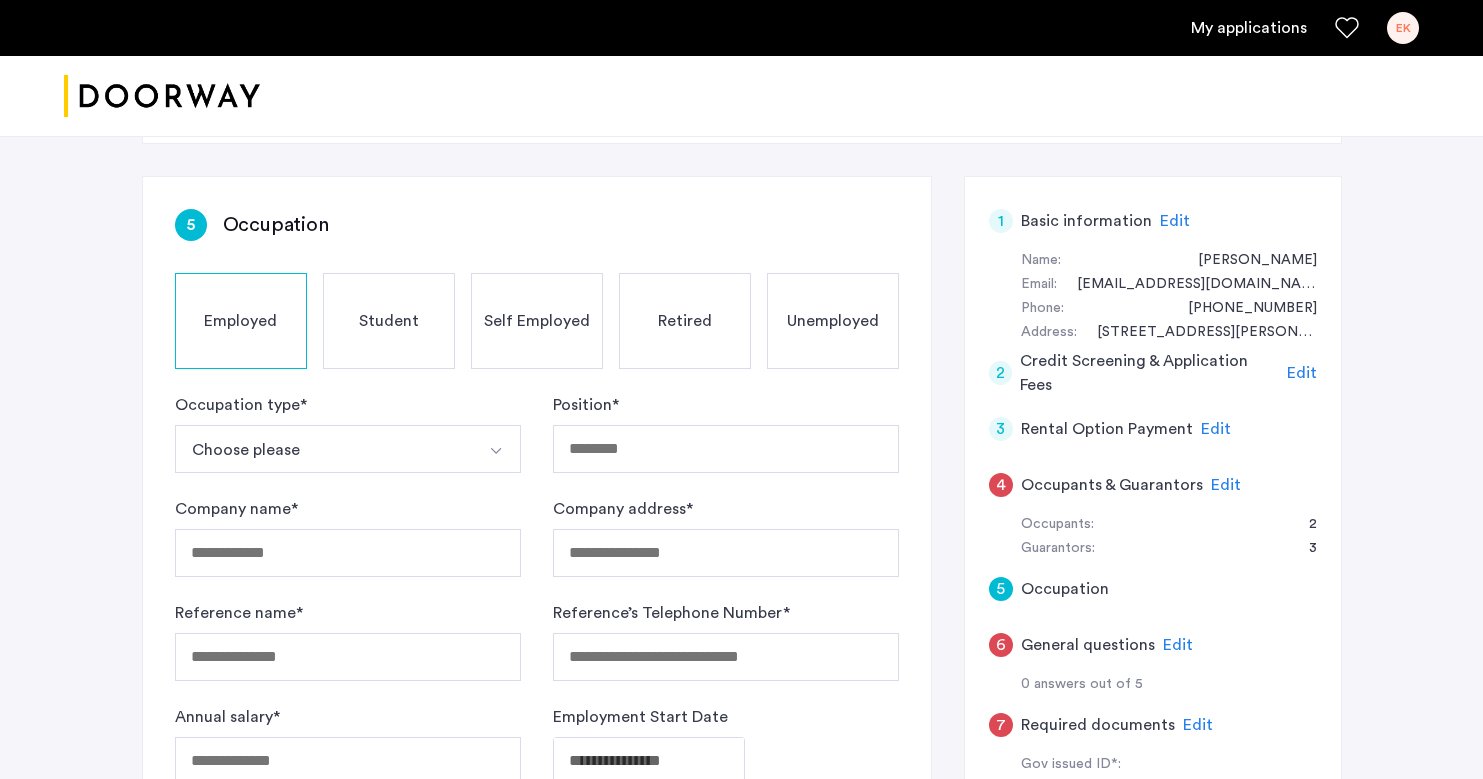 click on "Edit" 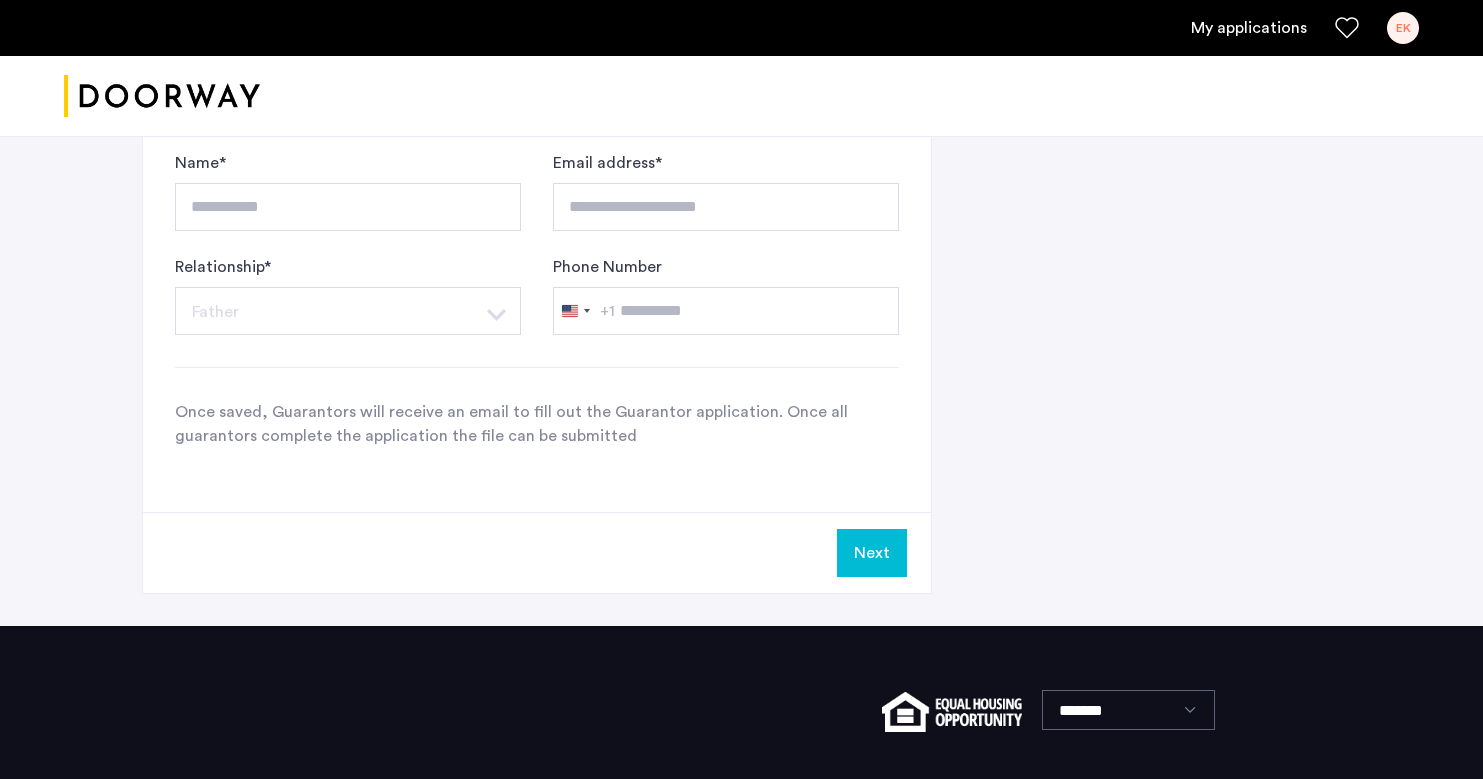 scroll, scrollTop: 1783, scrollLeft: 0, axis: vertical 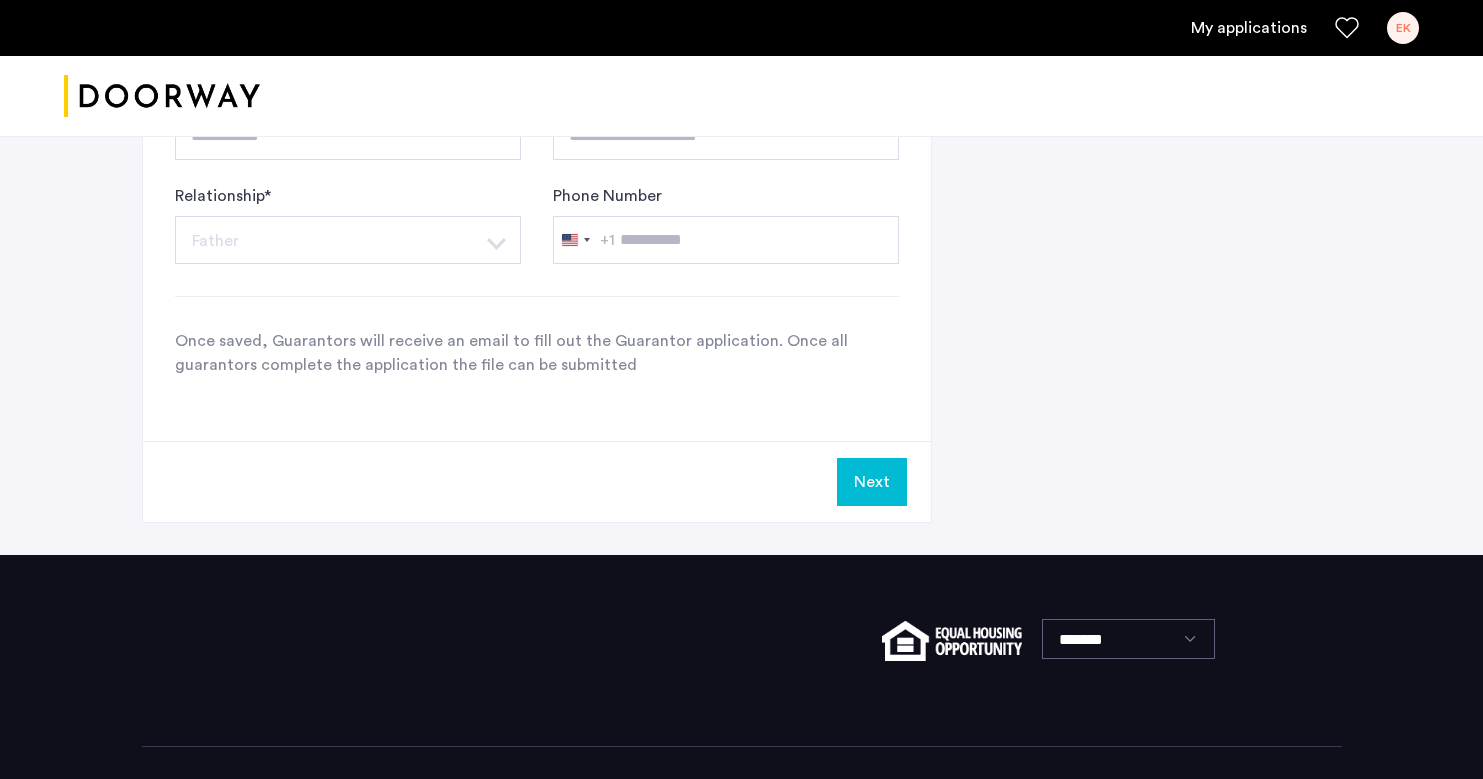 click on "Next" 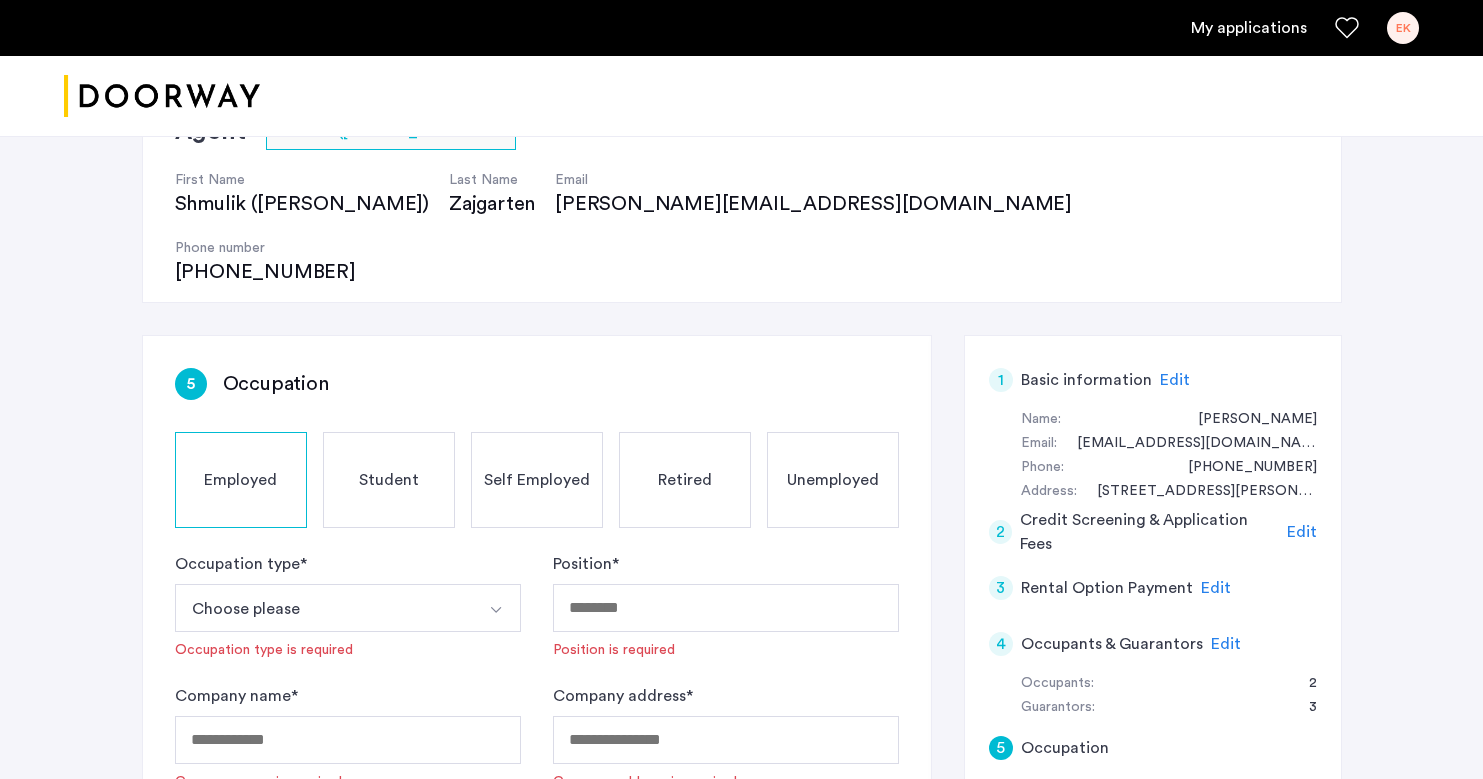 scroll, scrollTop: 207, scrollLeft: 0, axis: vertical 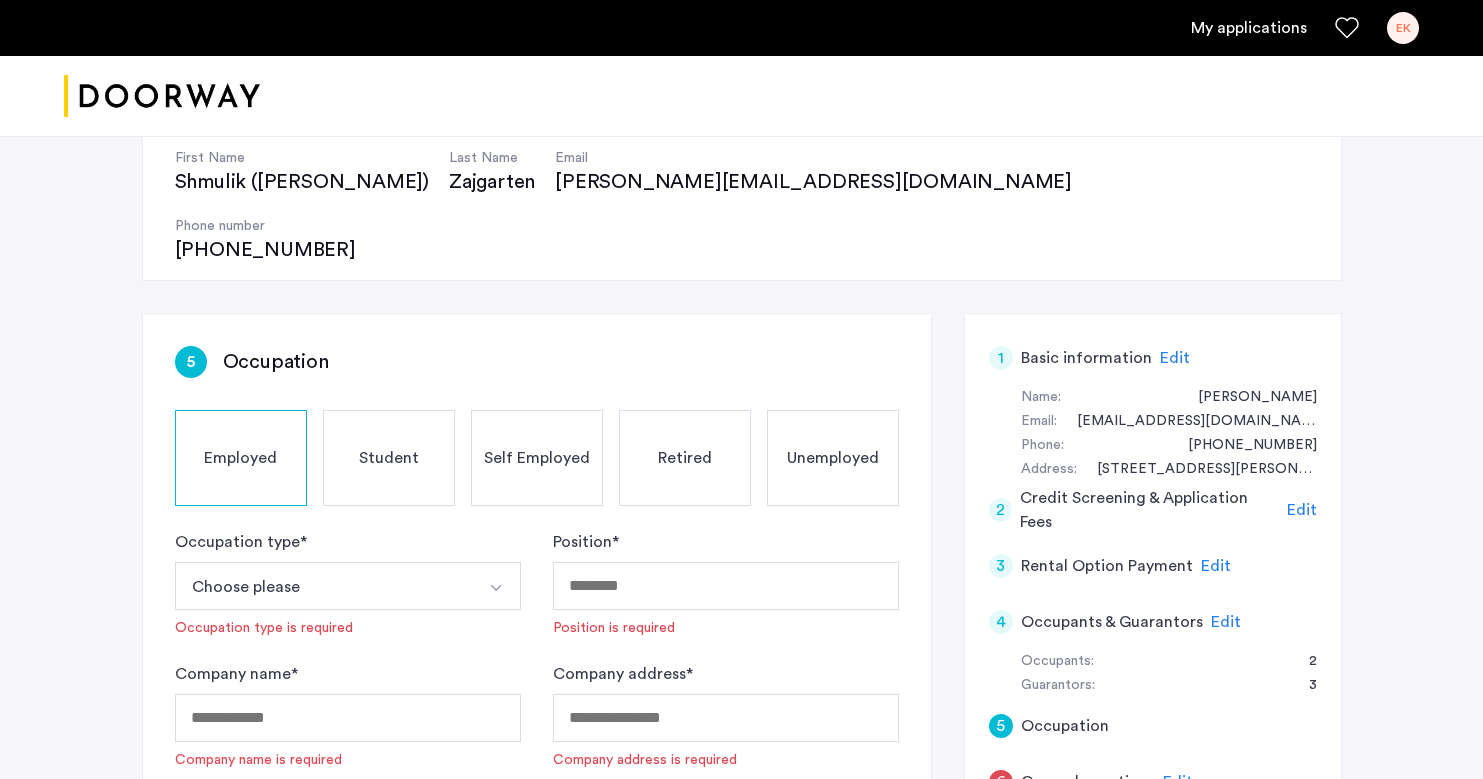 click on "Employed" 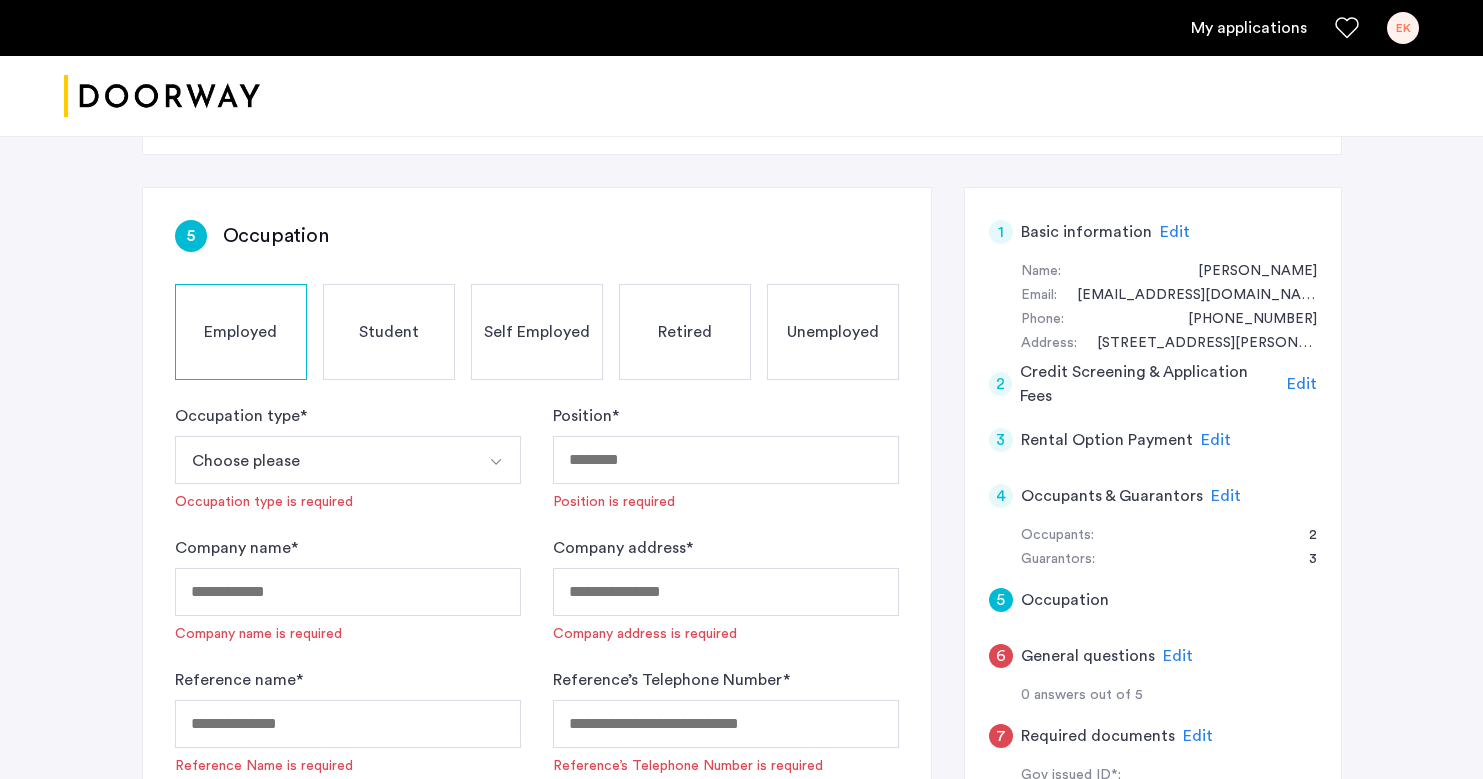 scroll, scrollTop: 337, scrollLeft: 0, axis: vertical 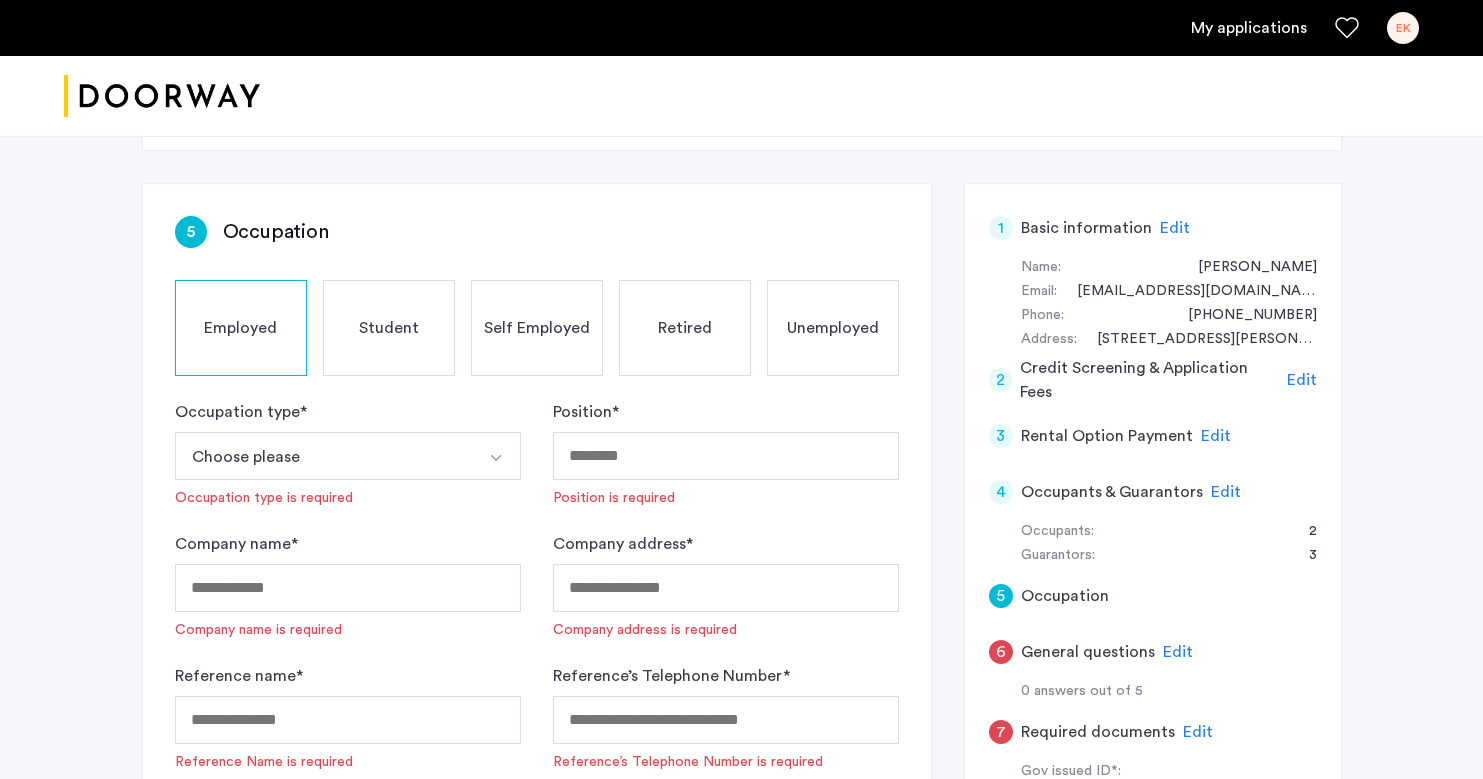 click on "Choose please" at bounding box center (324, 456) 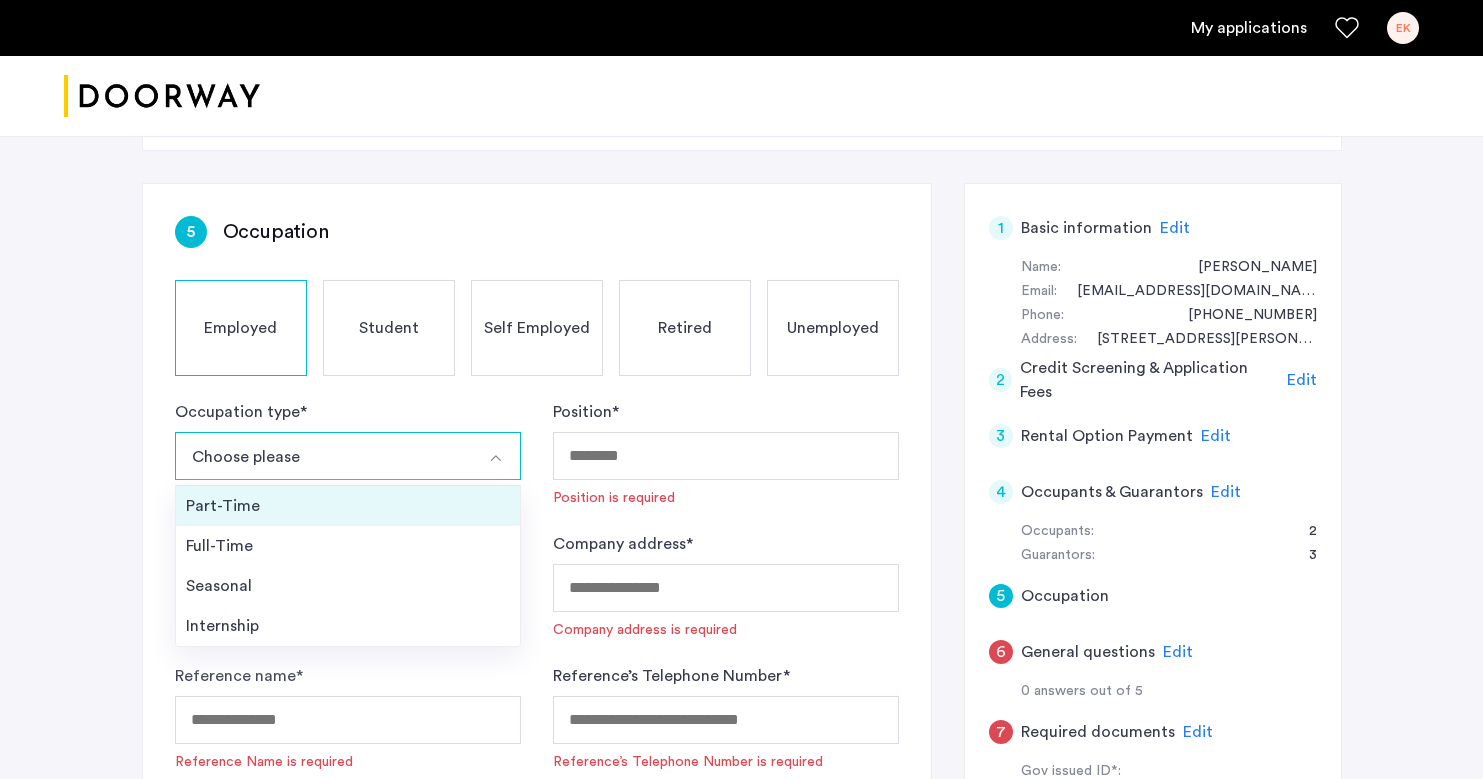 click on "Part-Time" at bounding box center [348, 506] 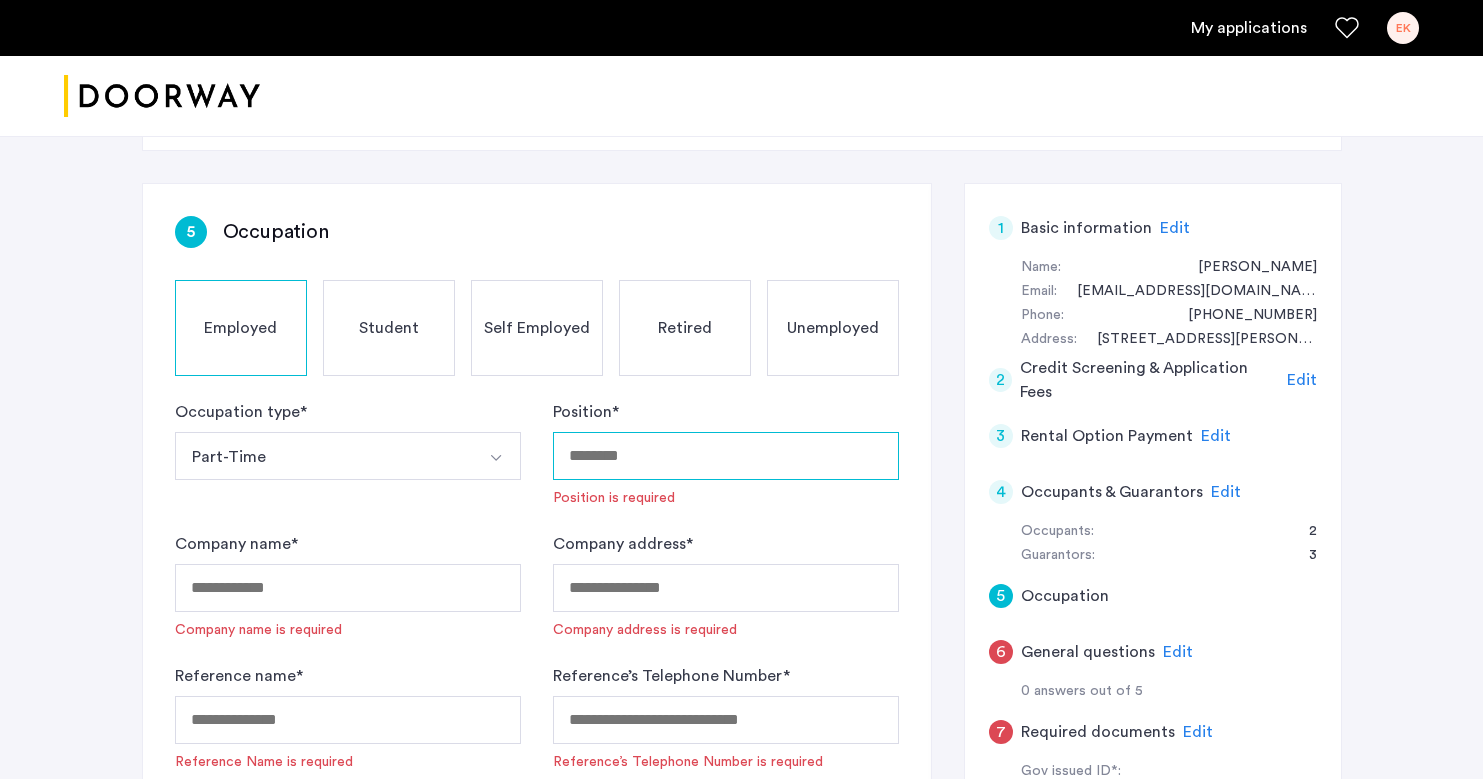 click on "Position  *" at bounding box center [726, 456] 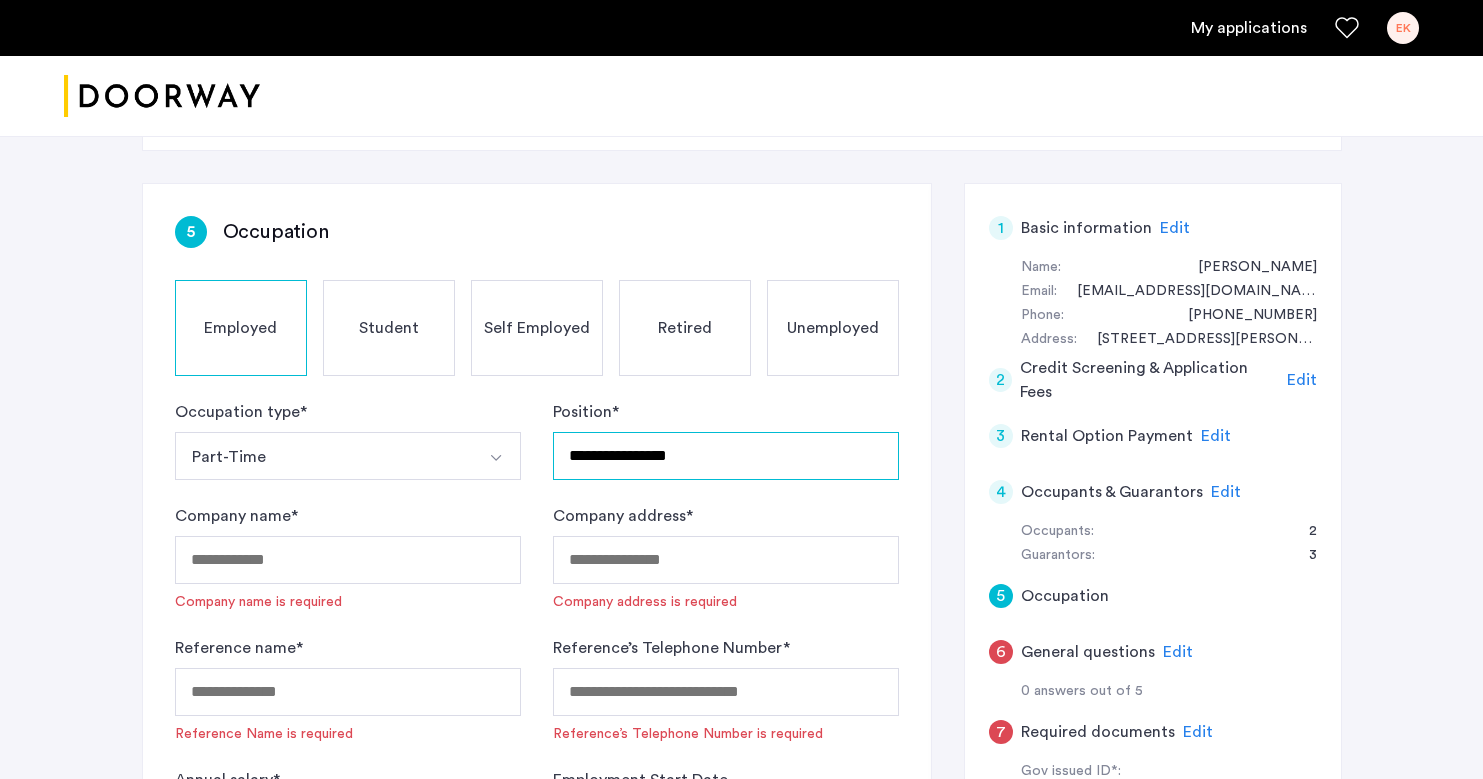 type on "**********" 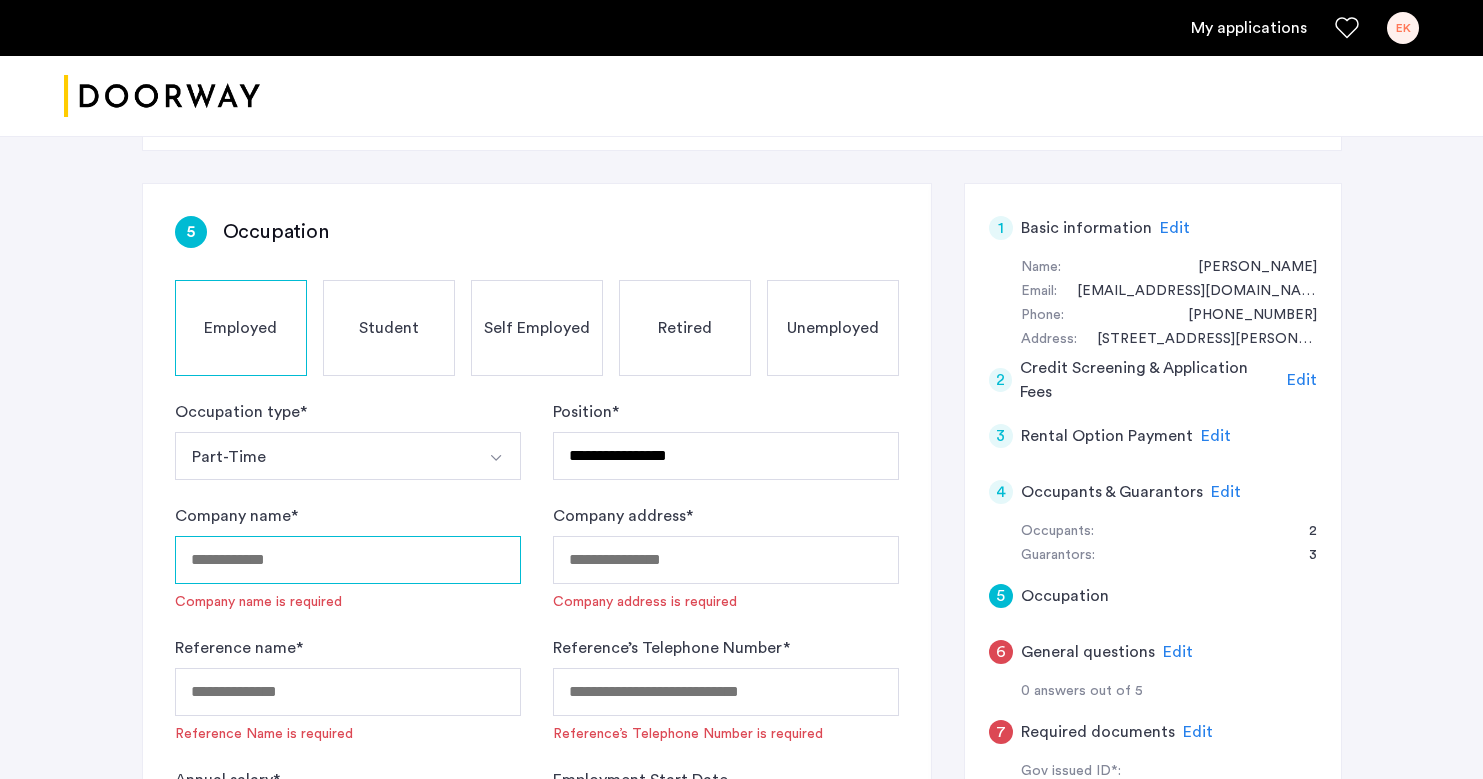 click on "Company name  *" at bounding box center (348, 560) 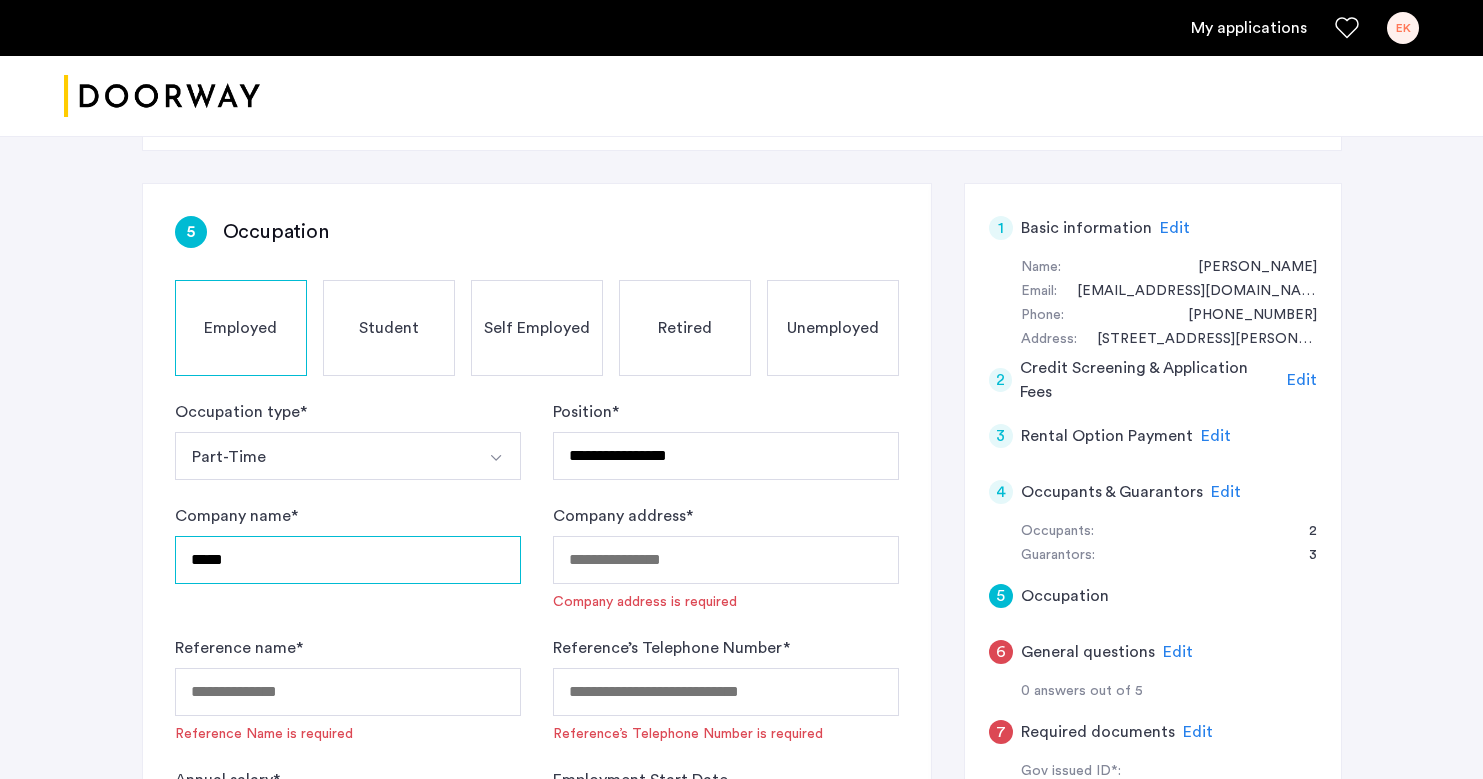 type on "****" 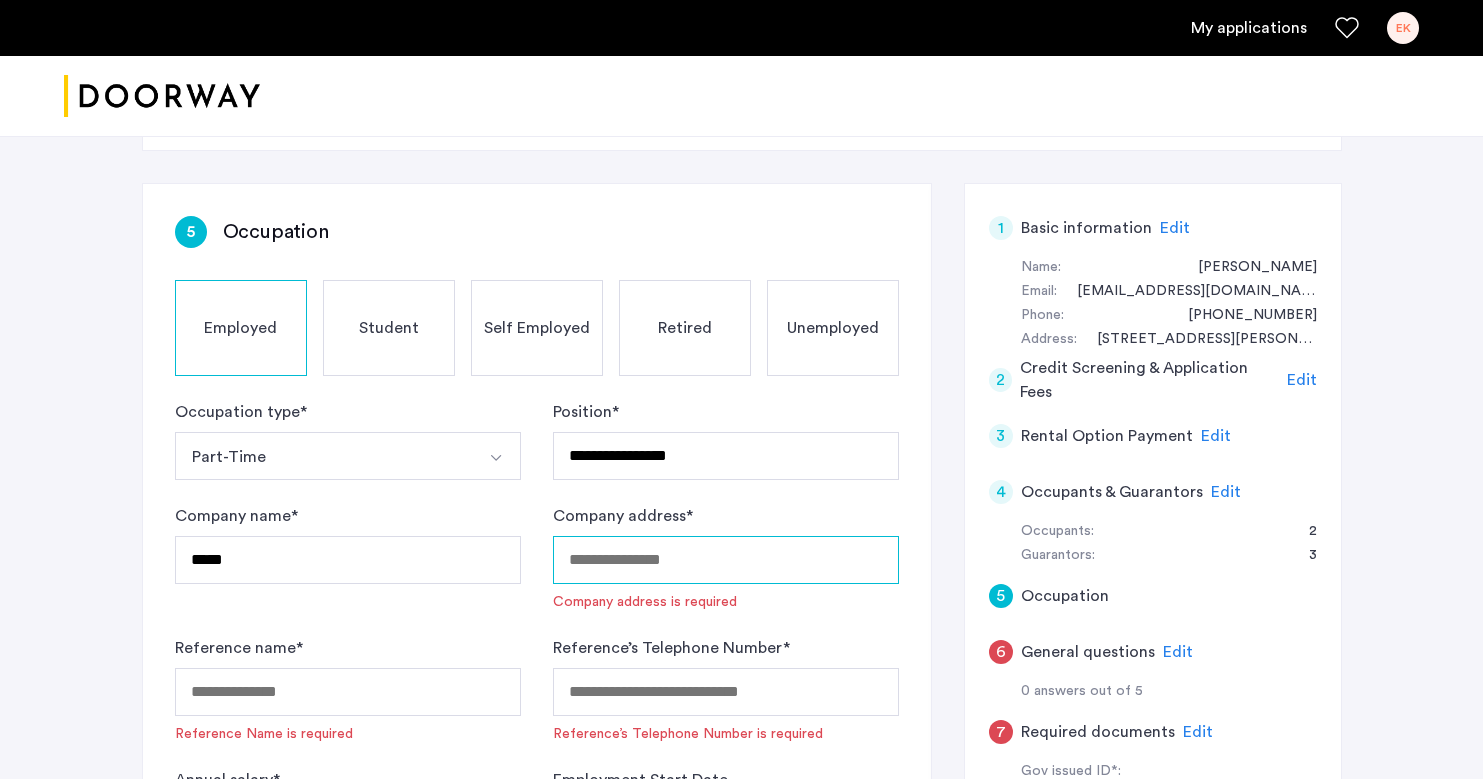 click on "Company address  *" at bounding box center (726, 560) 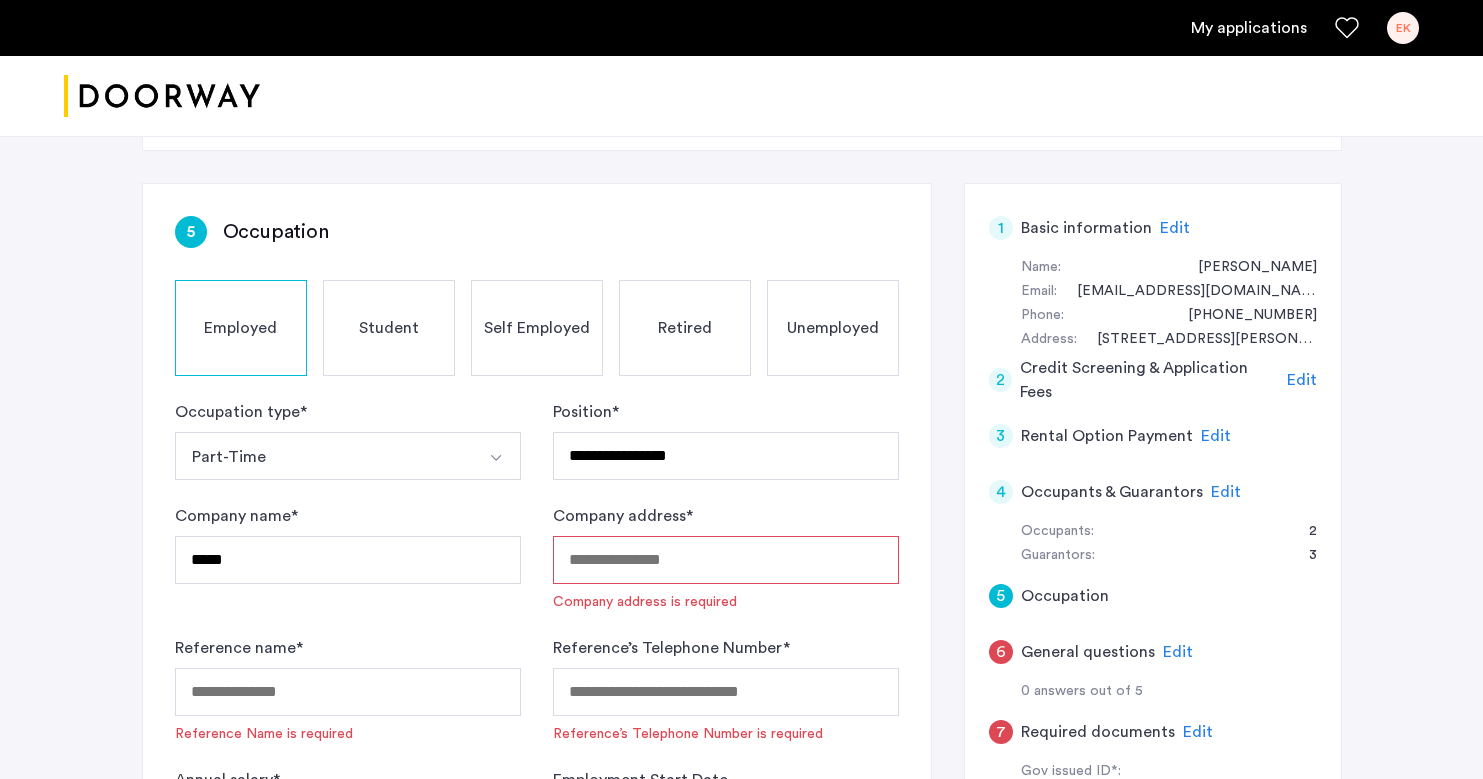 paste on "**********" 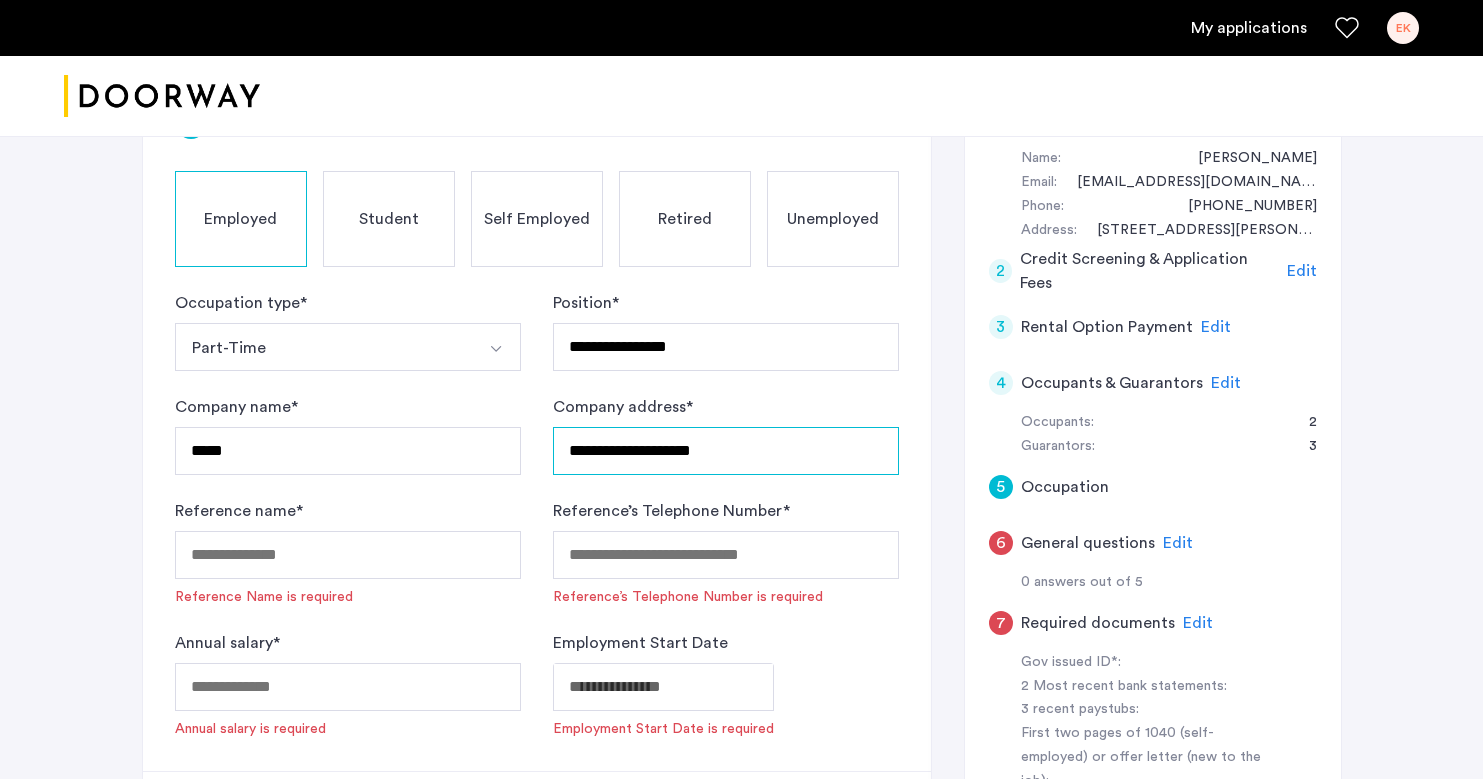 scroll, scrollTop: 474, scrollLeft: 0, axis: vertical 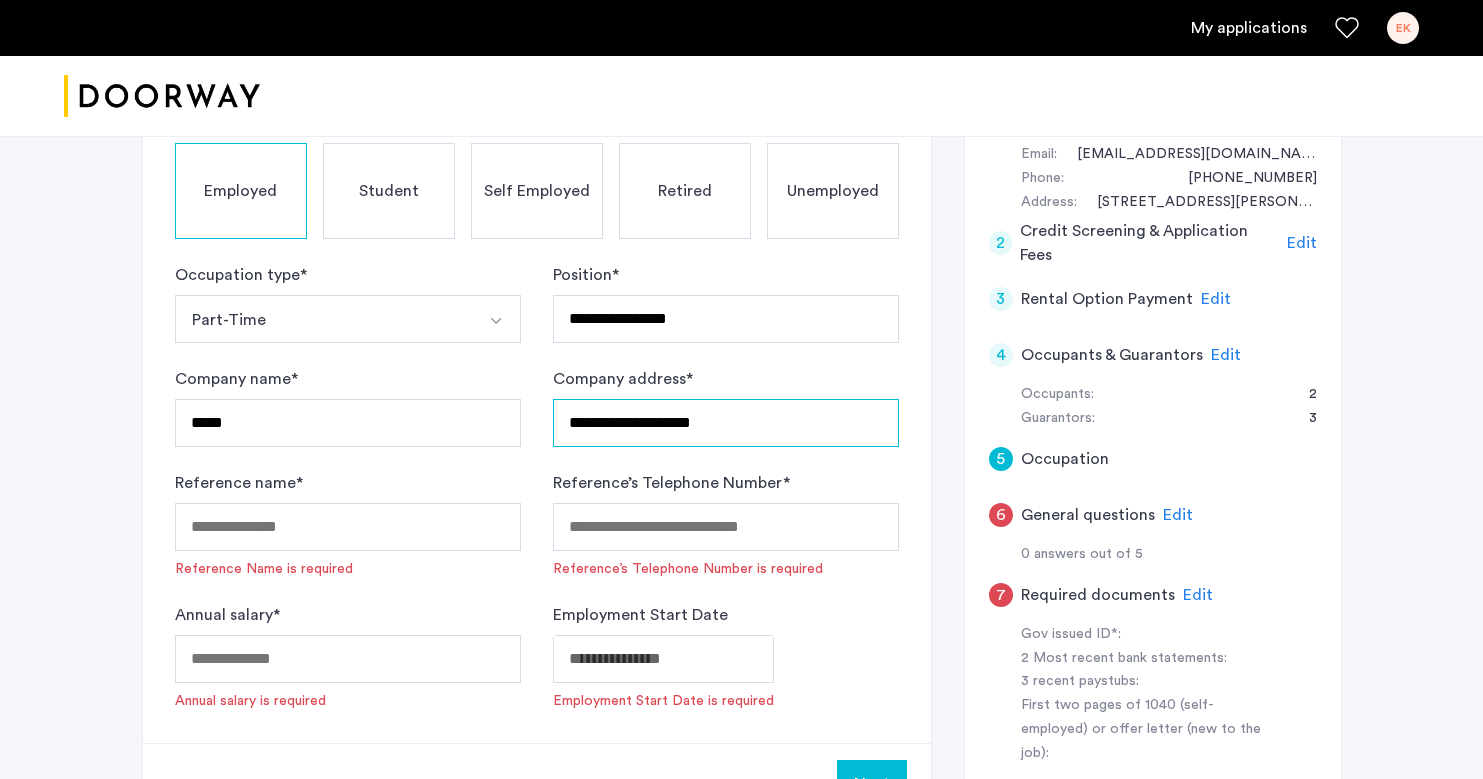 type on "**********" 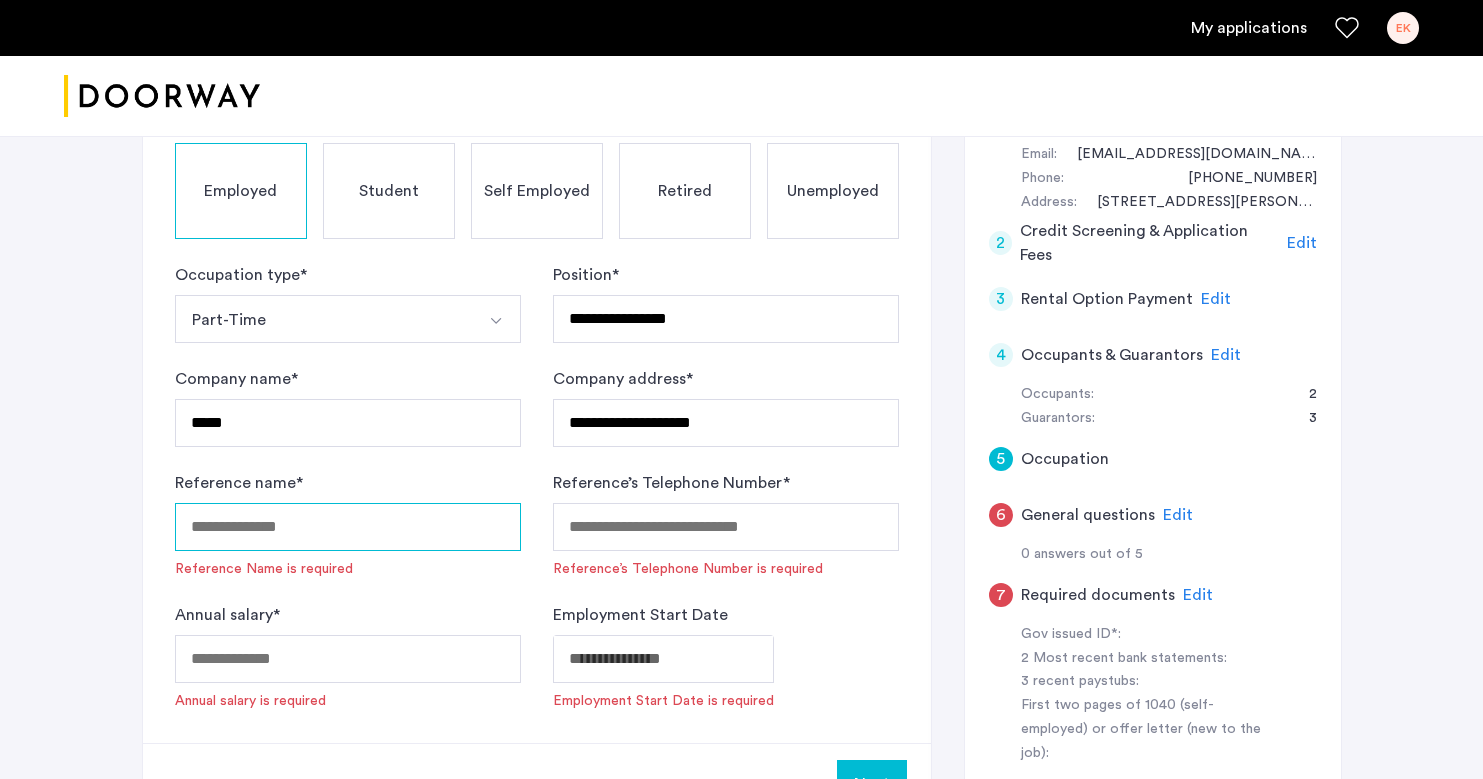 click on "Reference name  *" at bounding box center [348, 527] 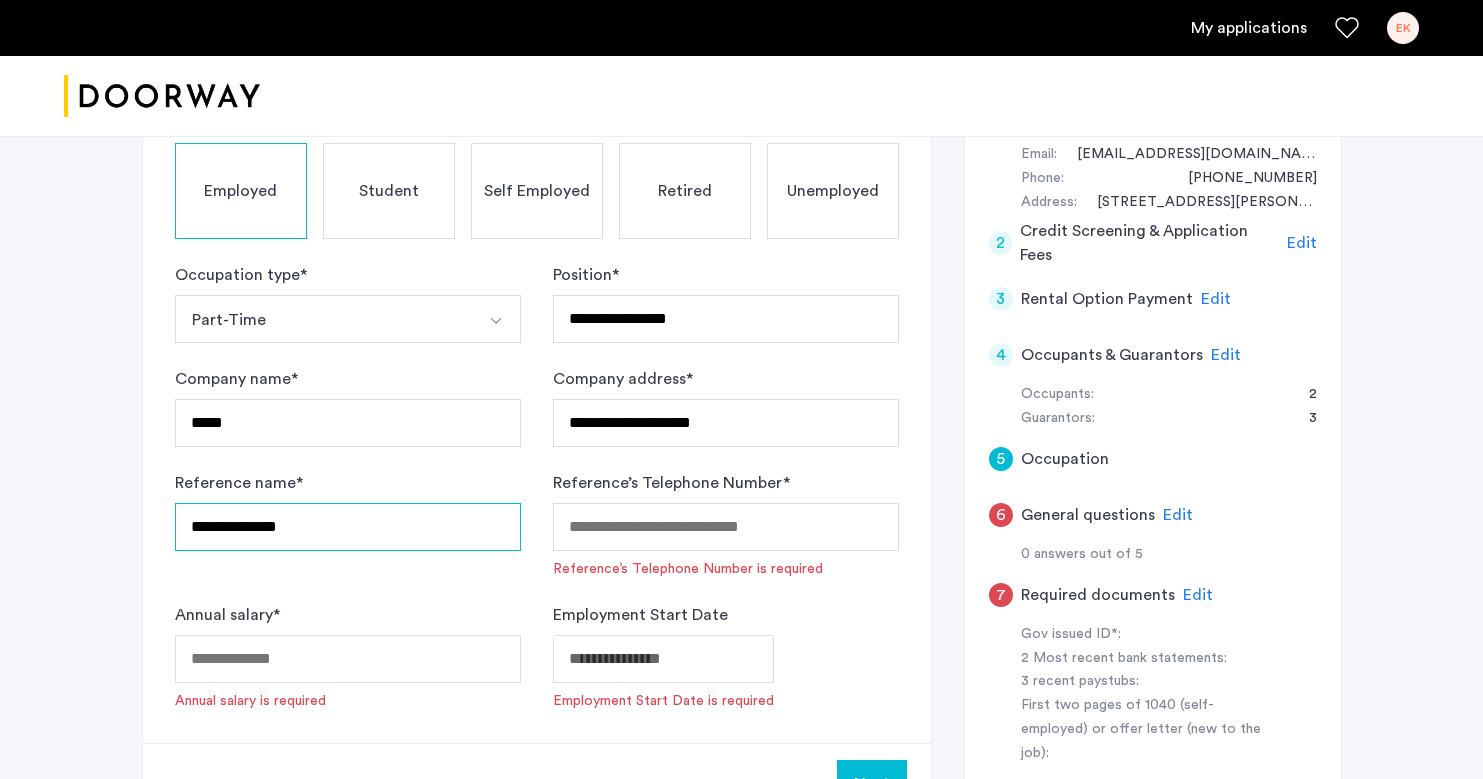 type on "**********" 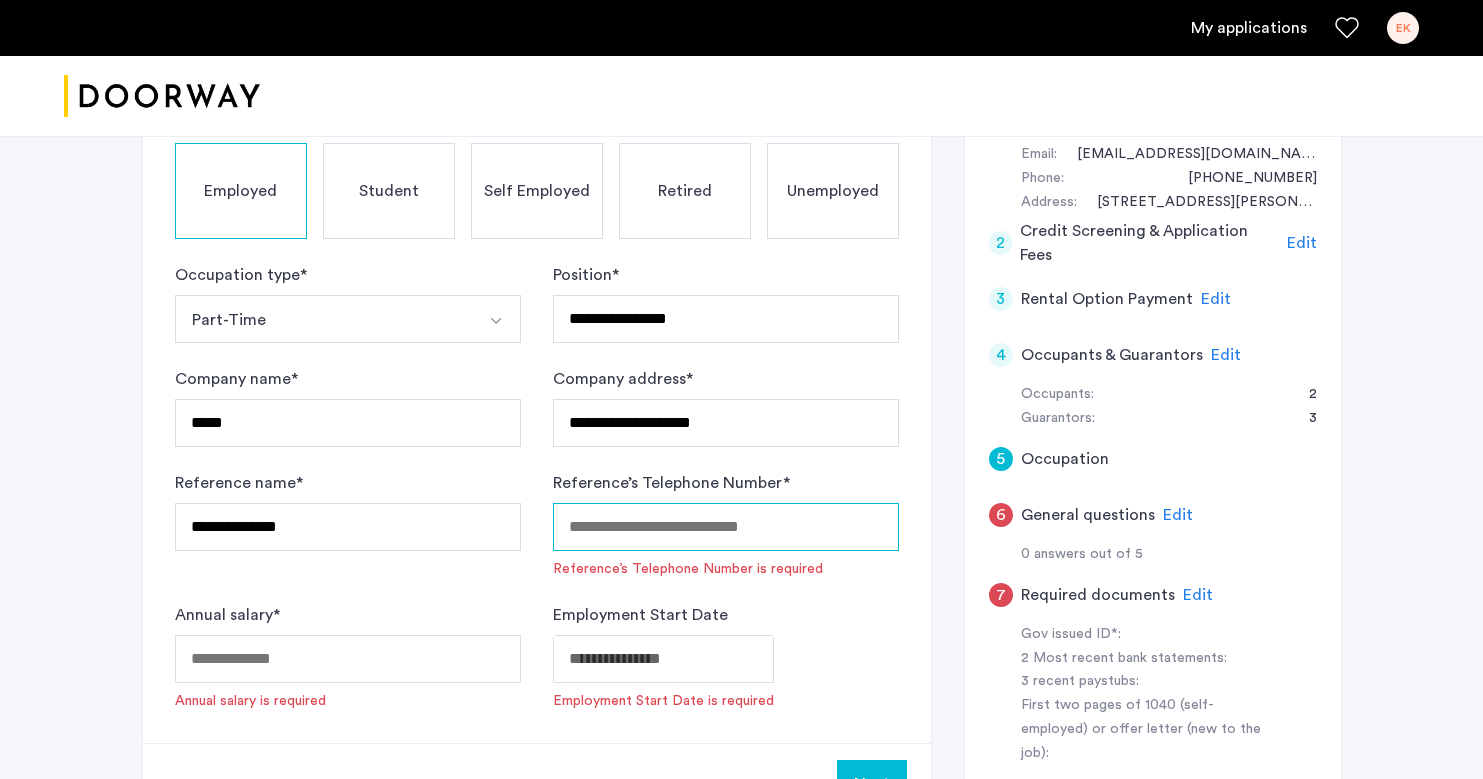 click on "Reference’s Telephone Number  *" at bounding box center [726, 527] 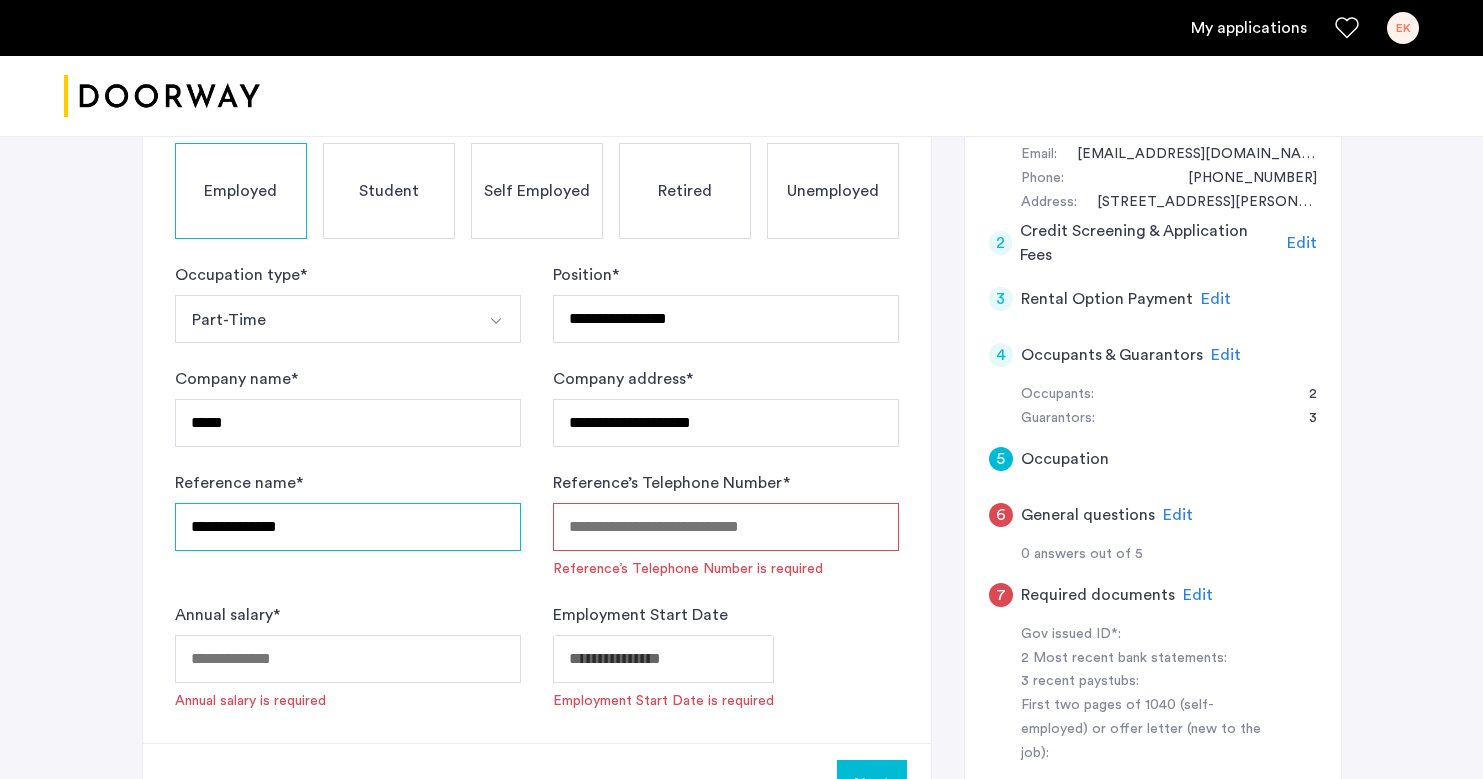 click on "**********" at bounding box center [348, 527] 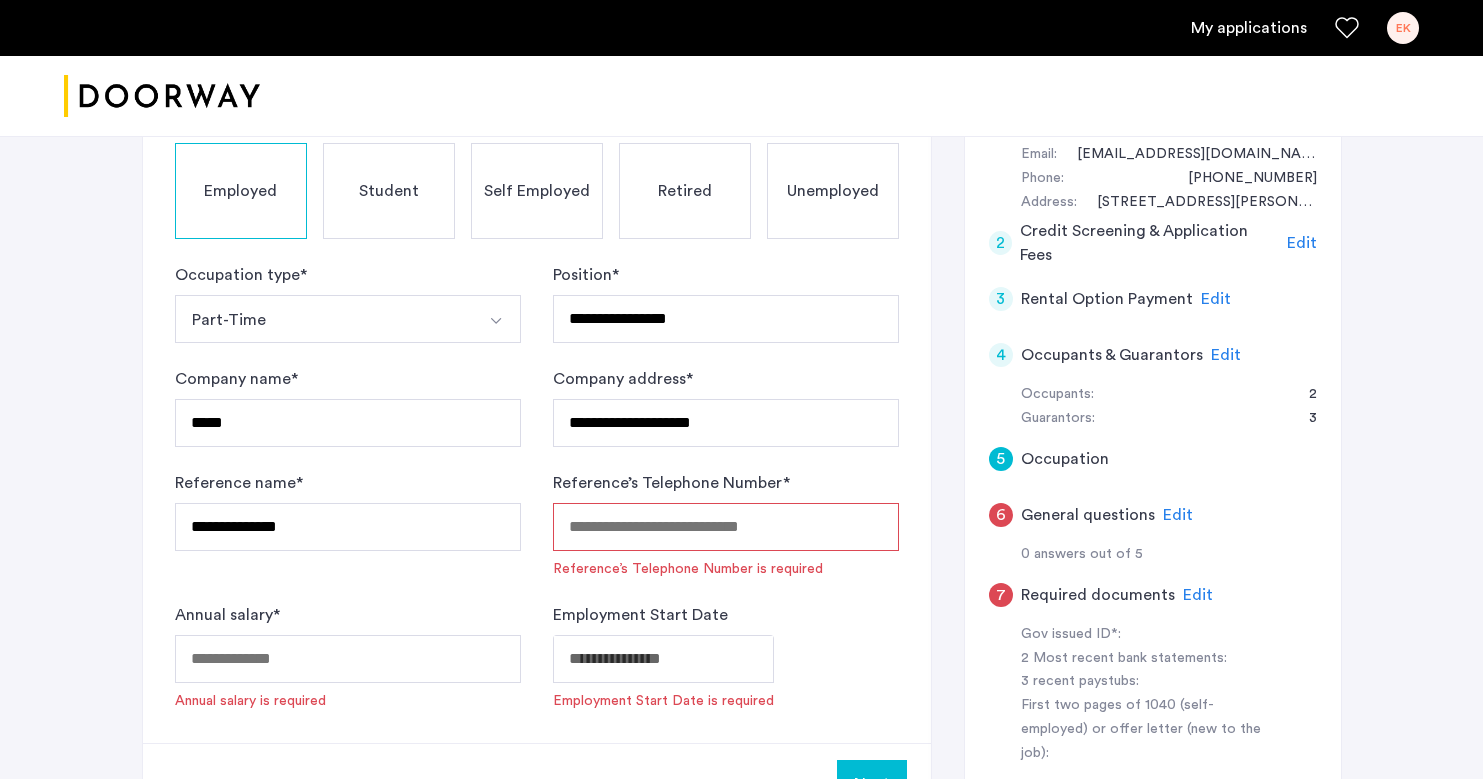 click on "Reference’s Telephone Number  *" at bounding box center (726, 527) 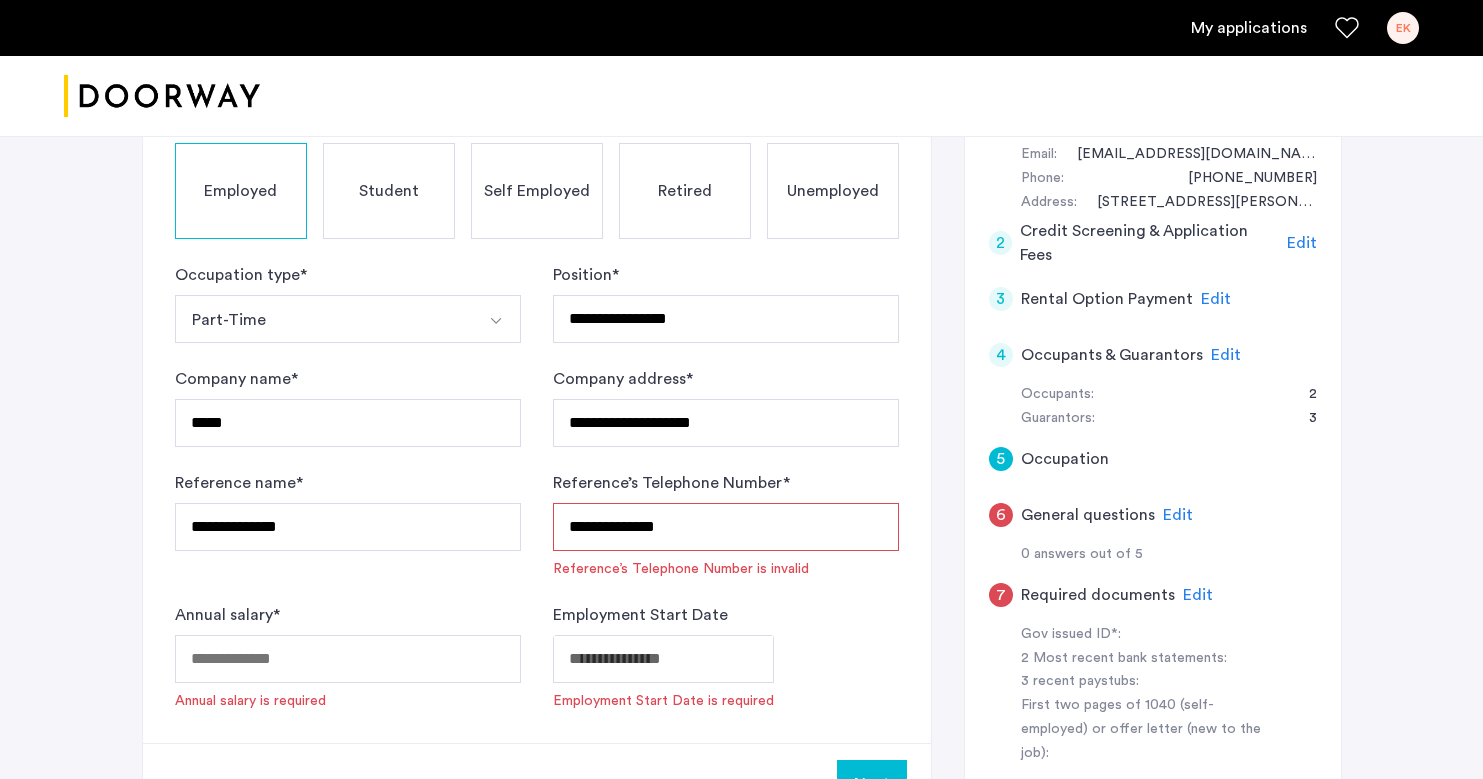 type on "**********" 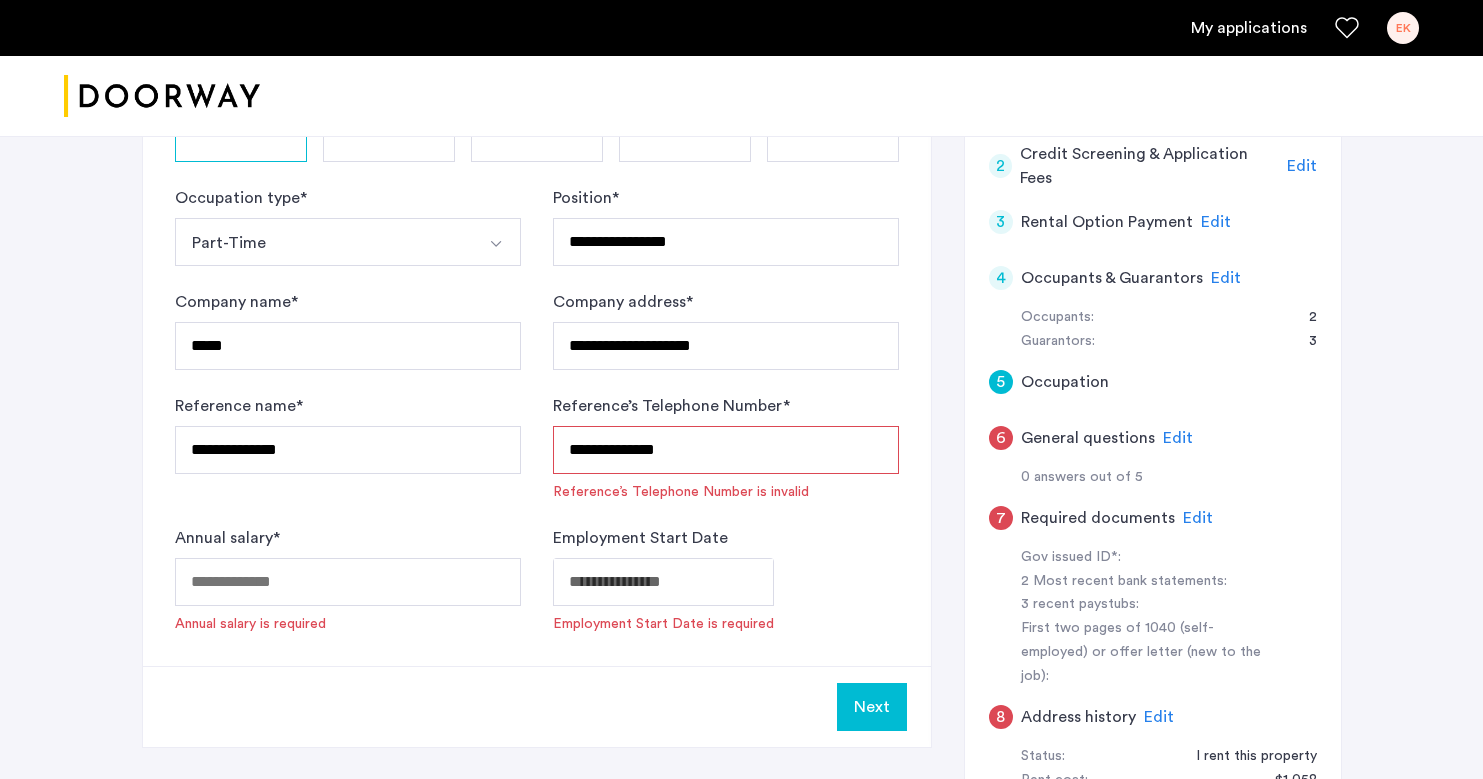 scroll, scrollTop: 578, scrollLeft: 0, axis: vertical 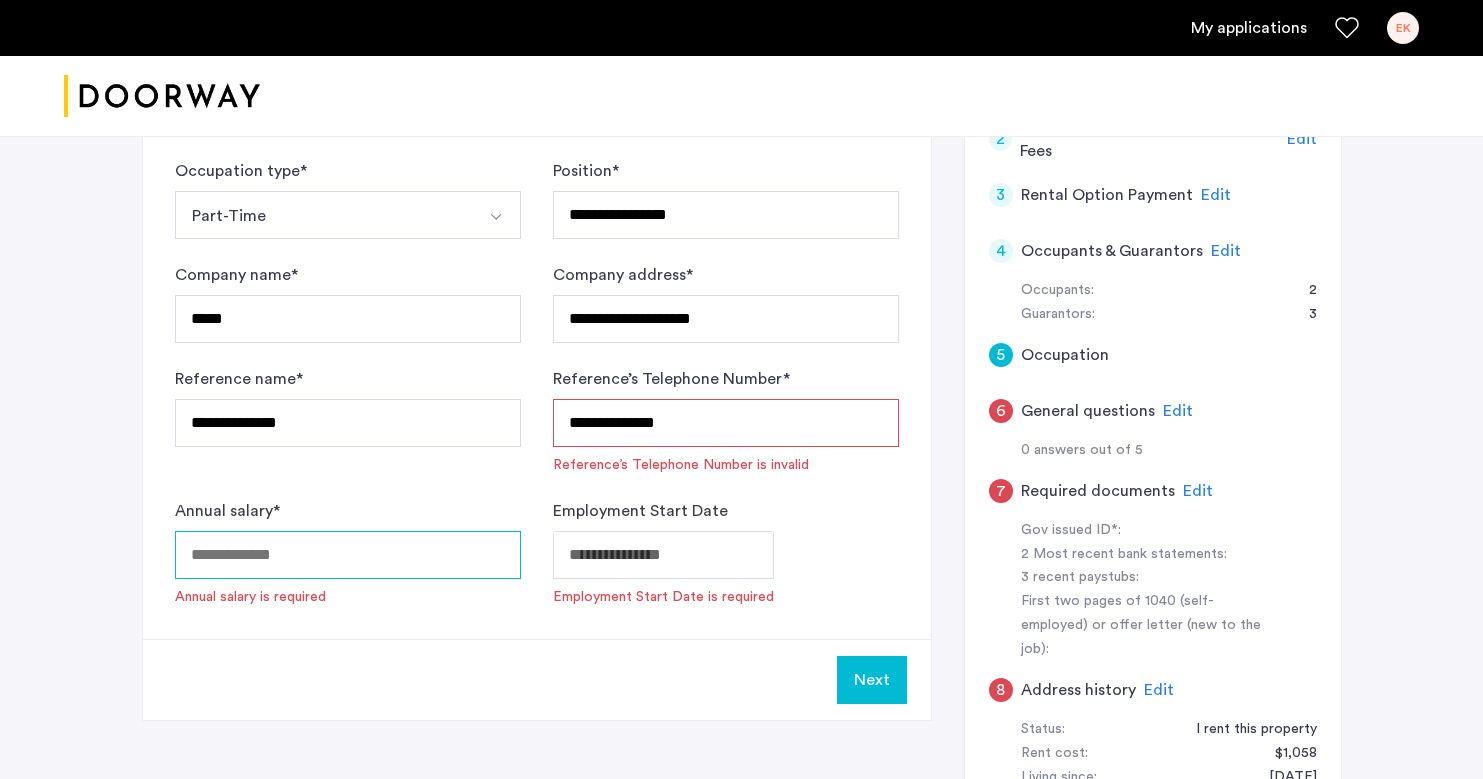 click on "Annual salary  *" at bounding box center [348, 555] 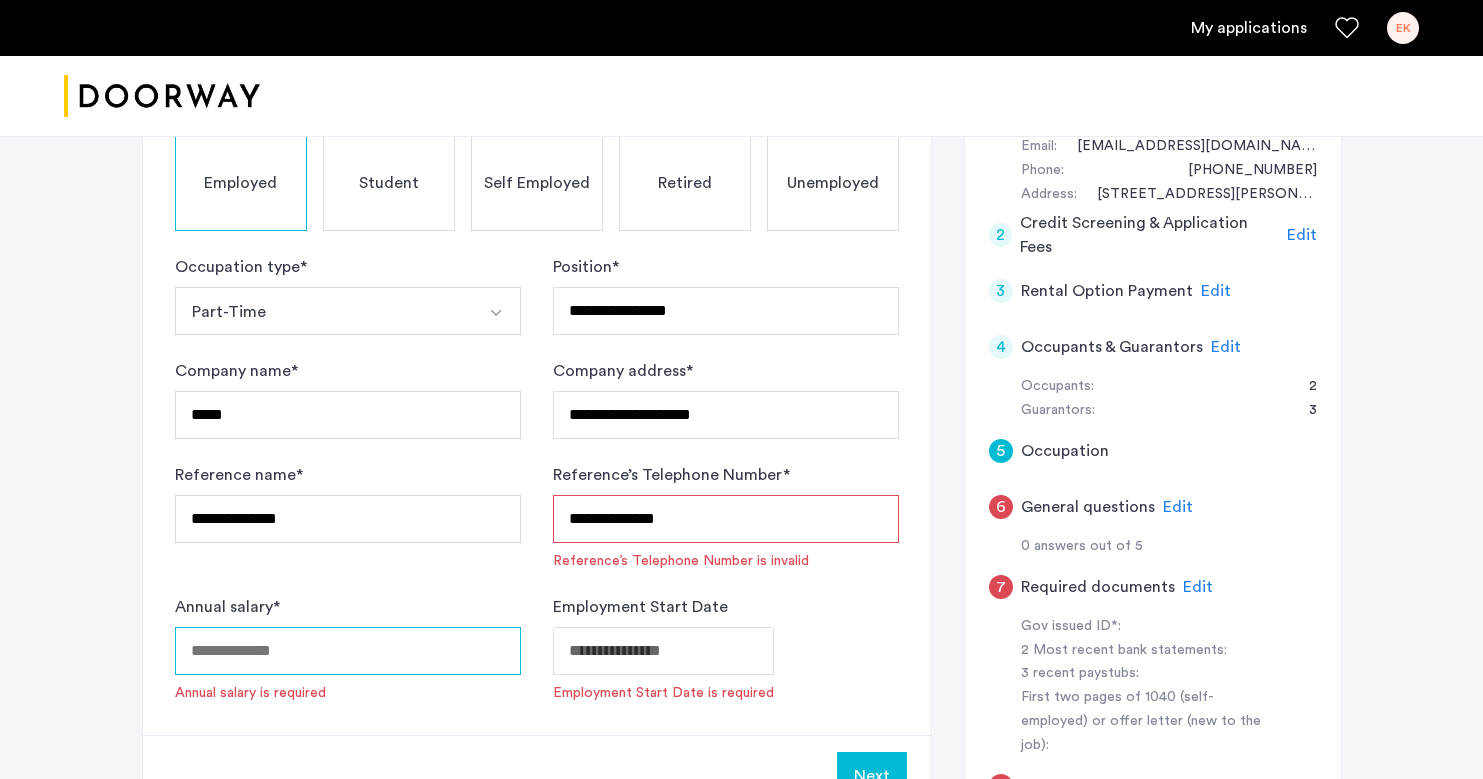scroll, scrollTop: 486, scrollLeft: 0, axis: vertical 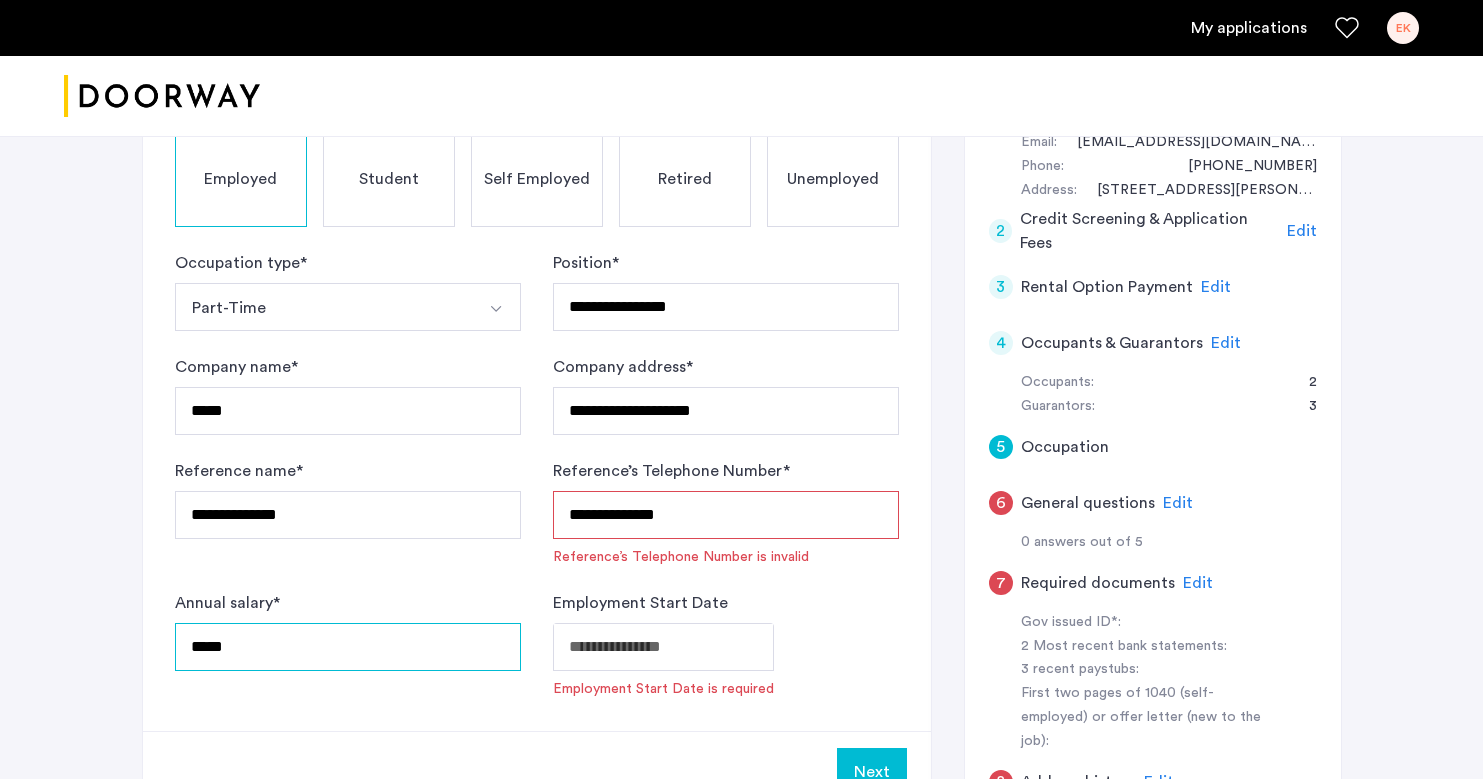 type on "*****" 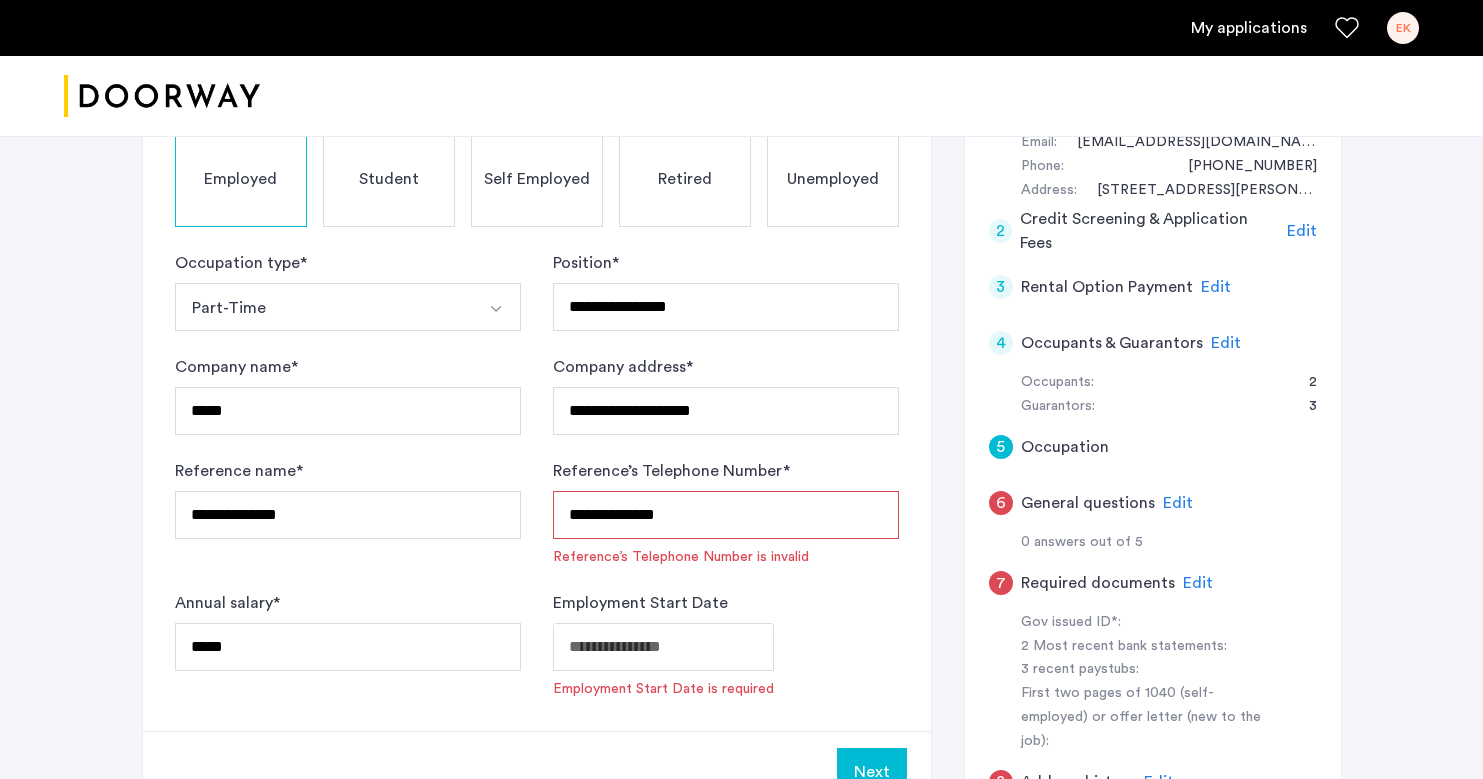 click on "**********" 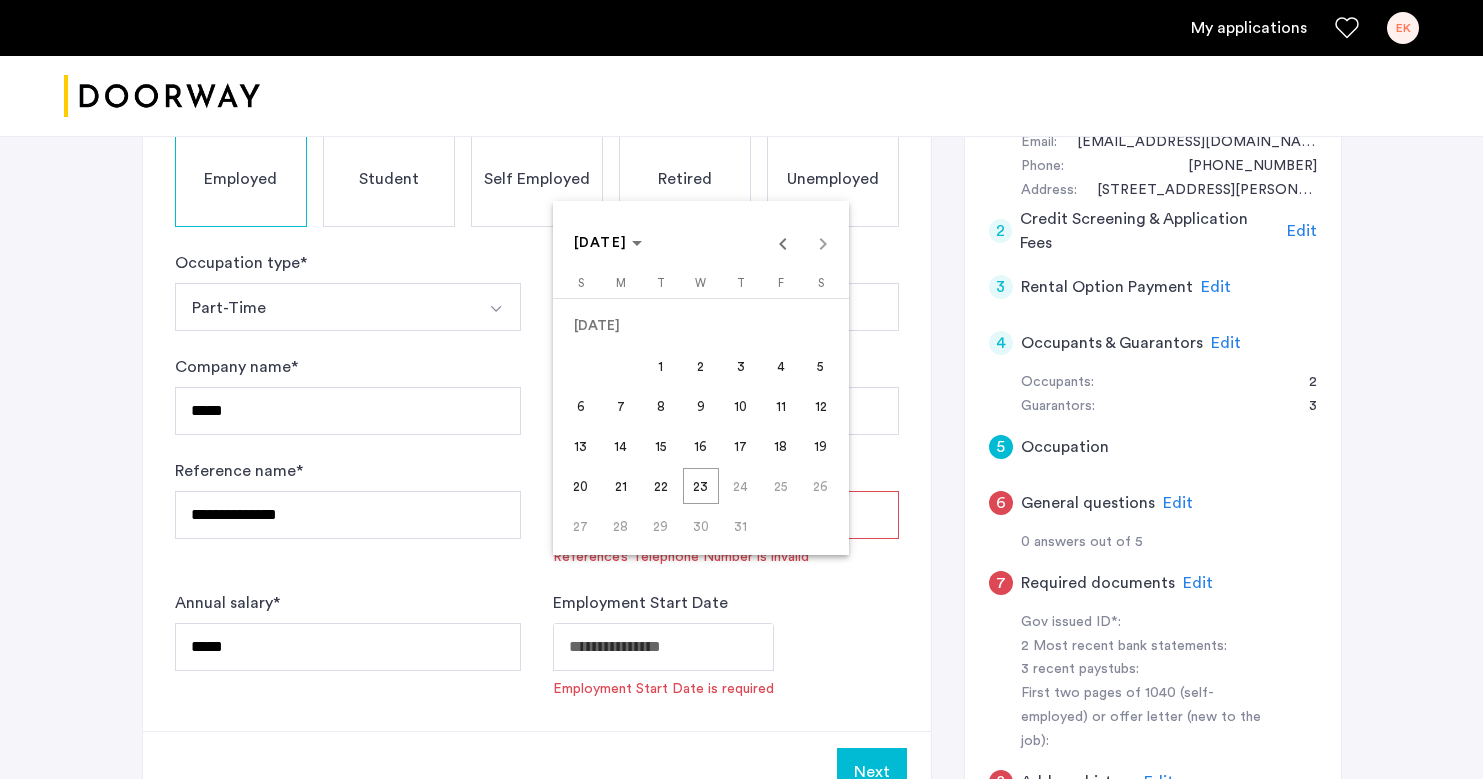 click on "**********" at bounding box center [741, -97] 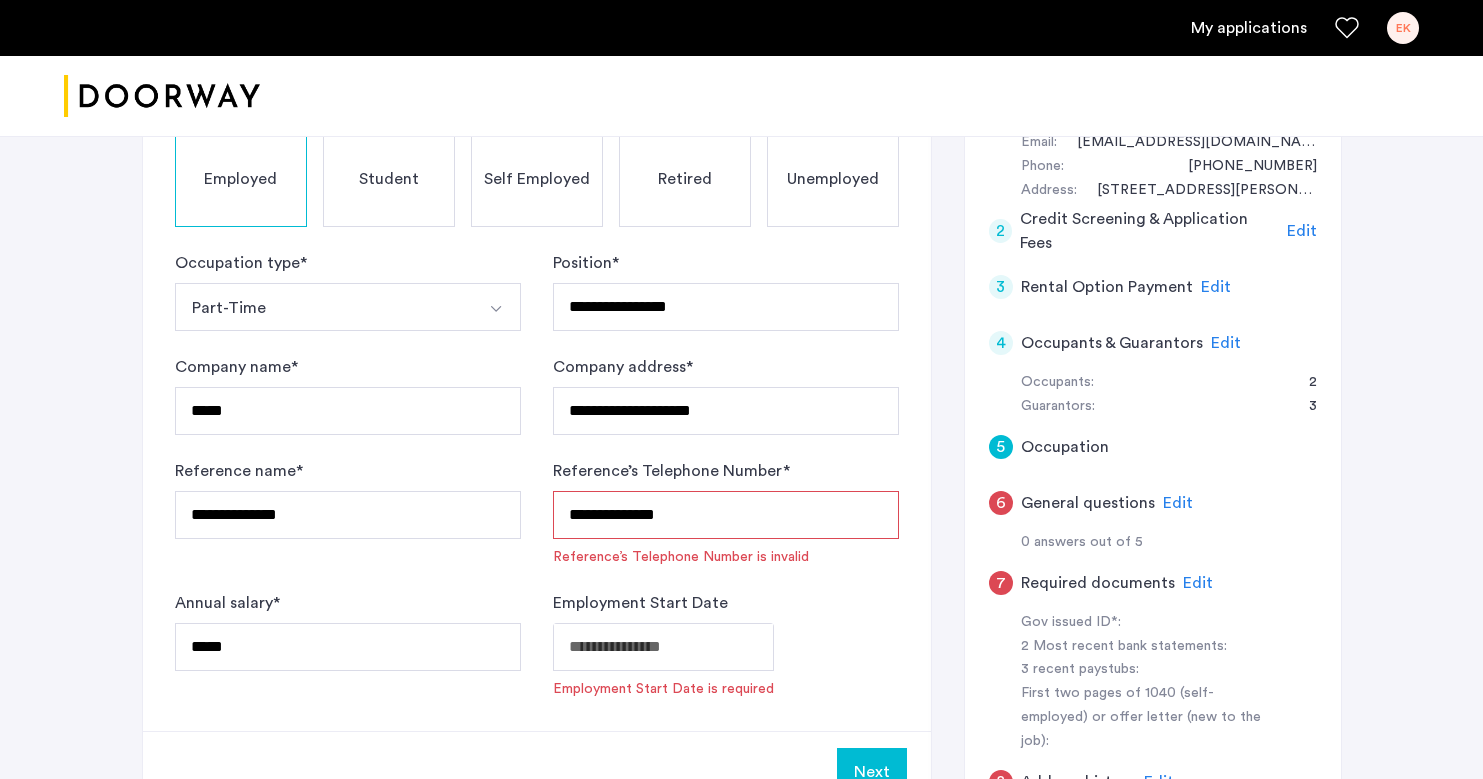 click on "**********" at bounding box center [741, -97] 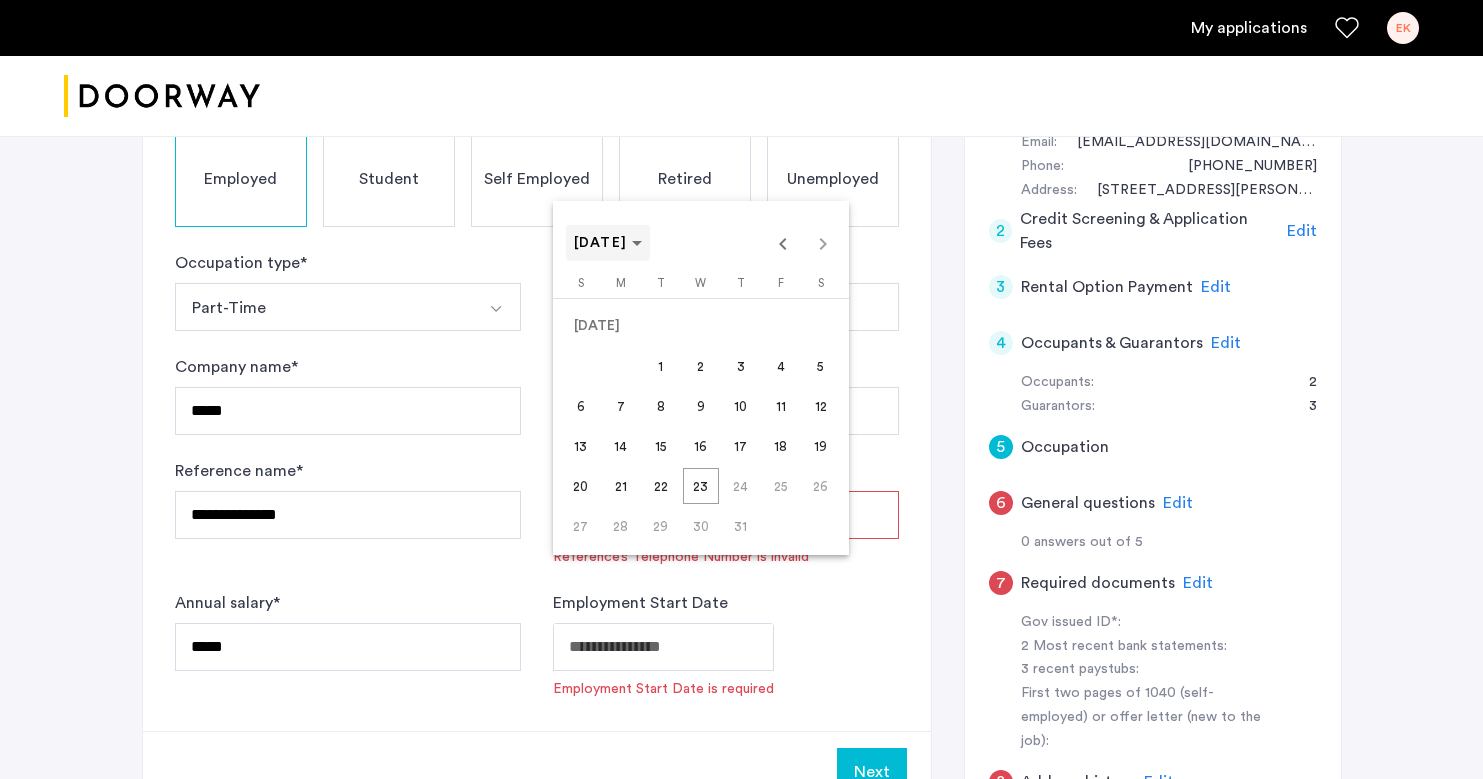 click on "[DATE]" at bounding box center (608, 243) 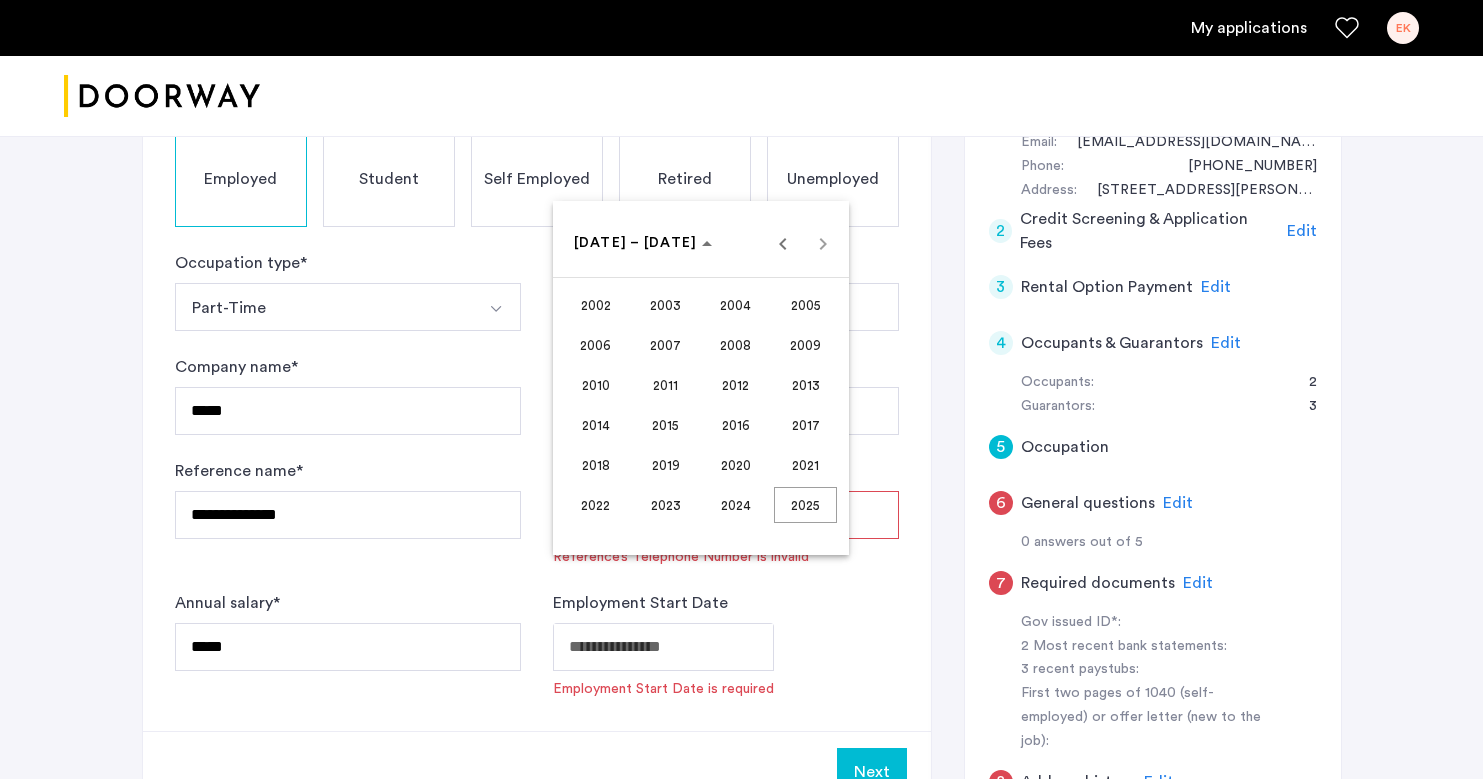 click on "2024" at bounding box center (735, 505) 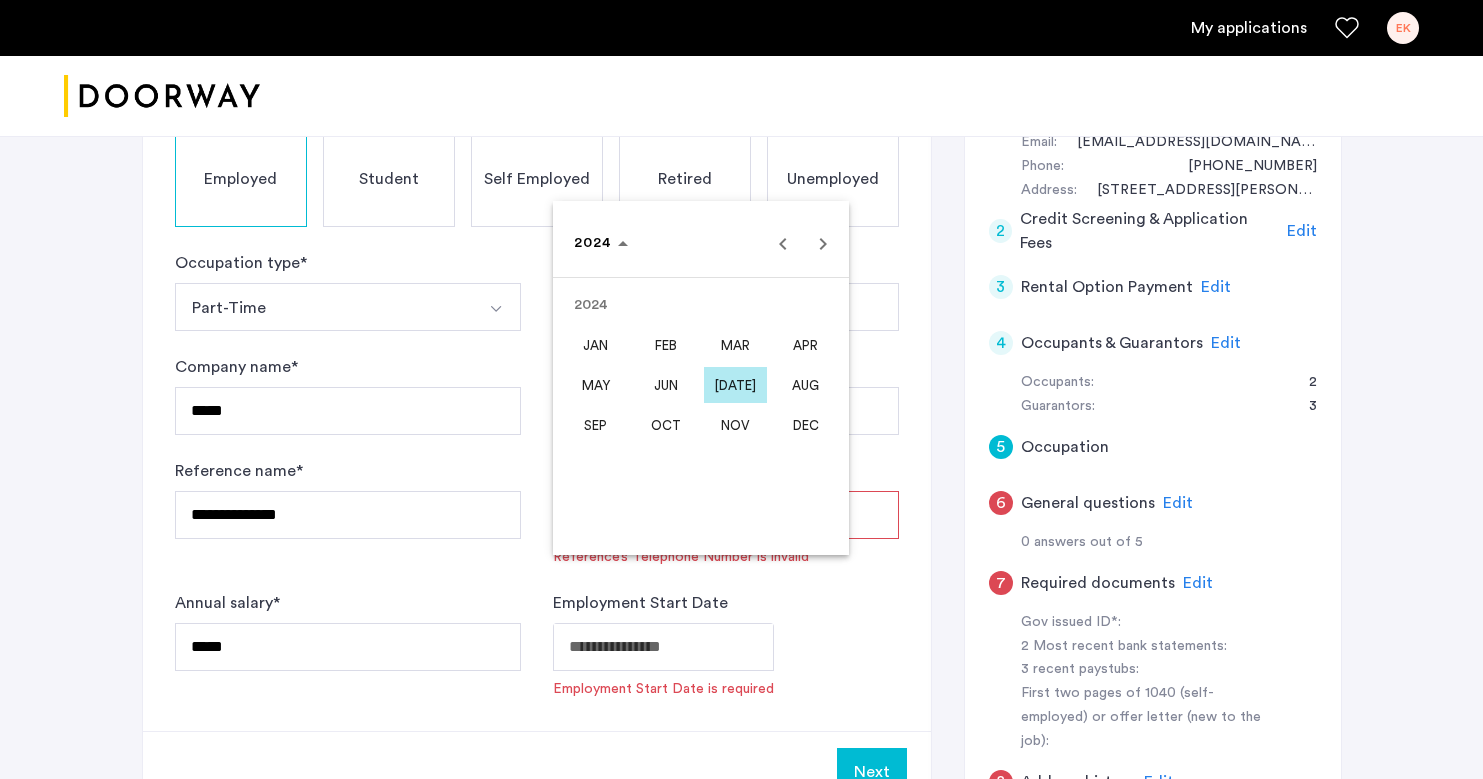 click on "JUN" at bounding box center (665, 385) 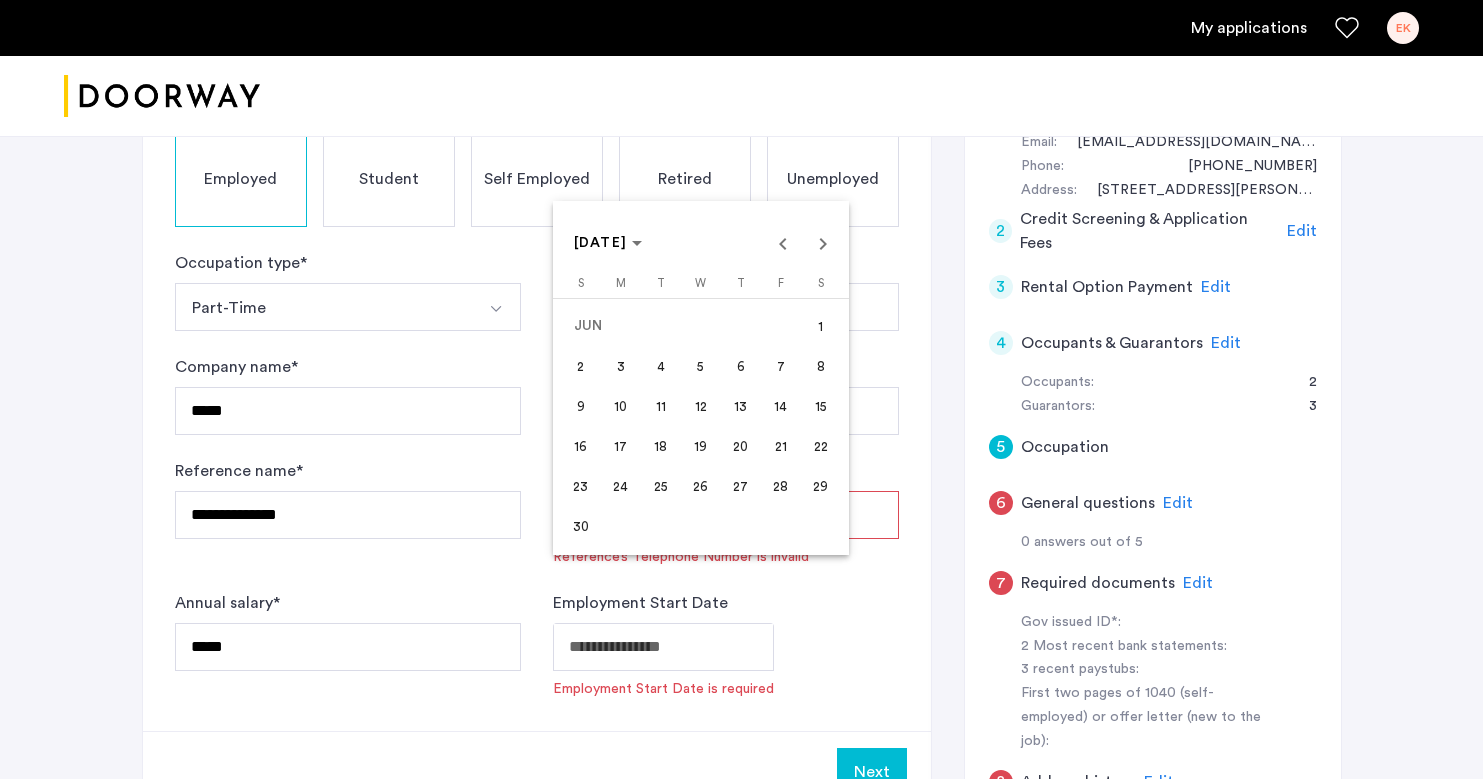 click on "17" at bounding box center (621, 446) 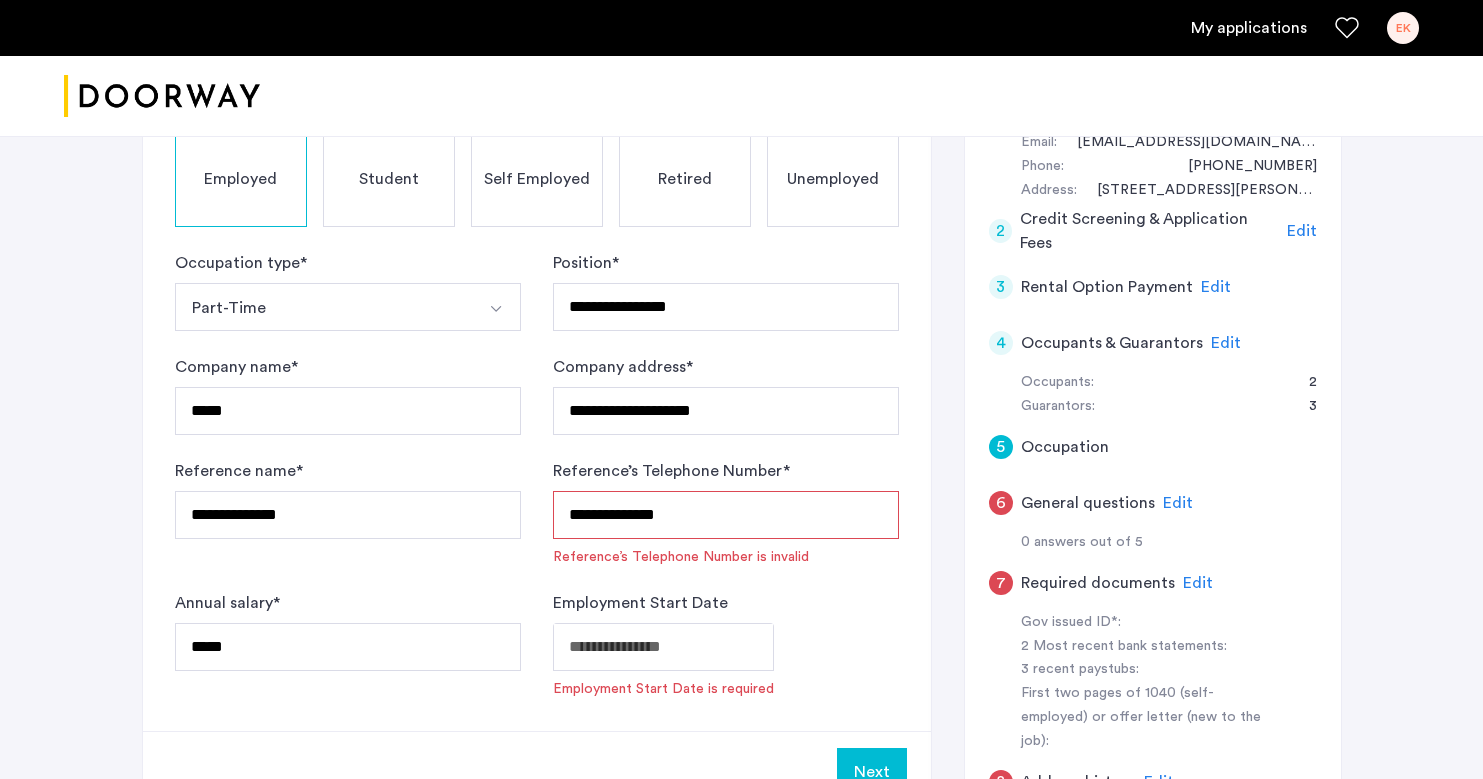type on "**********" 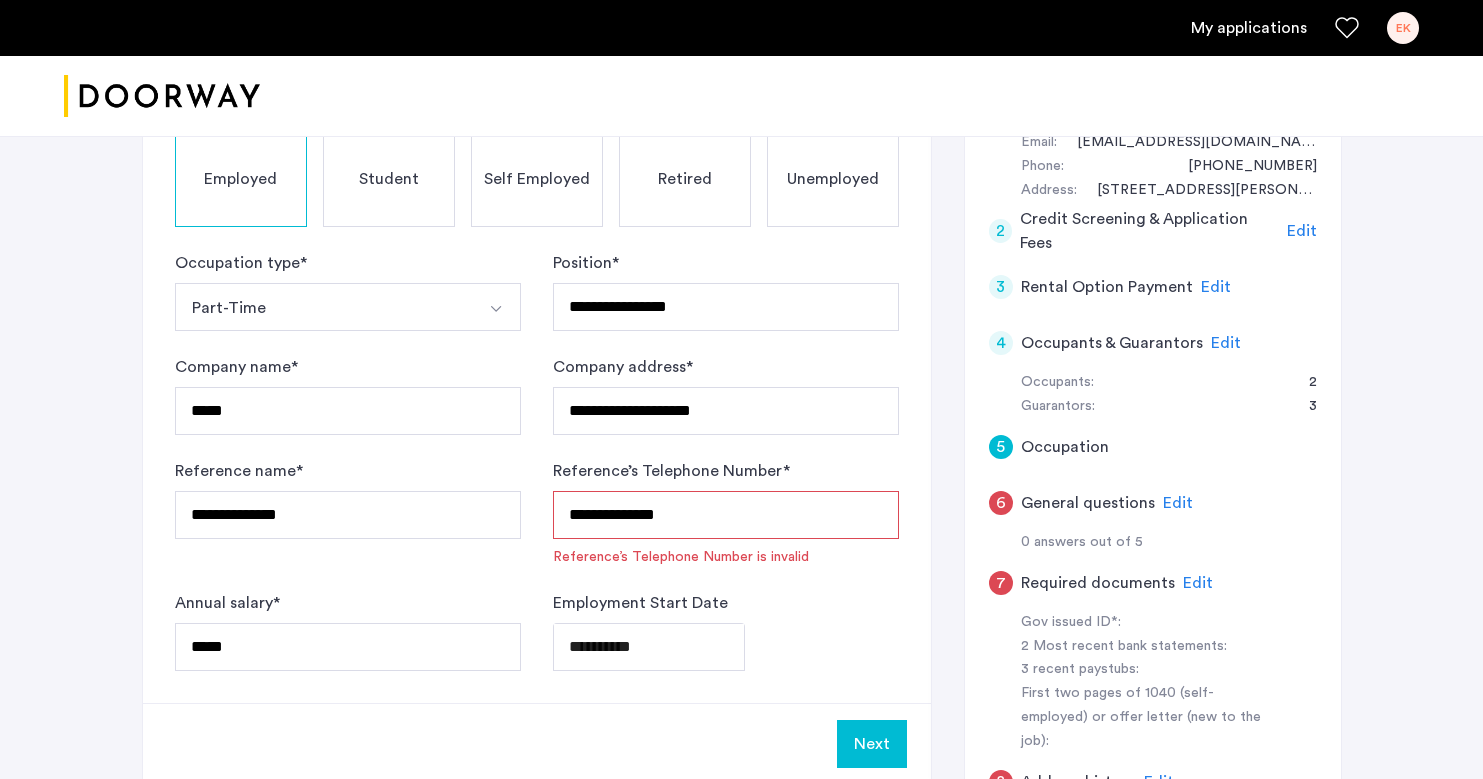 click on "Next" 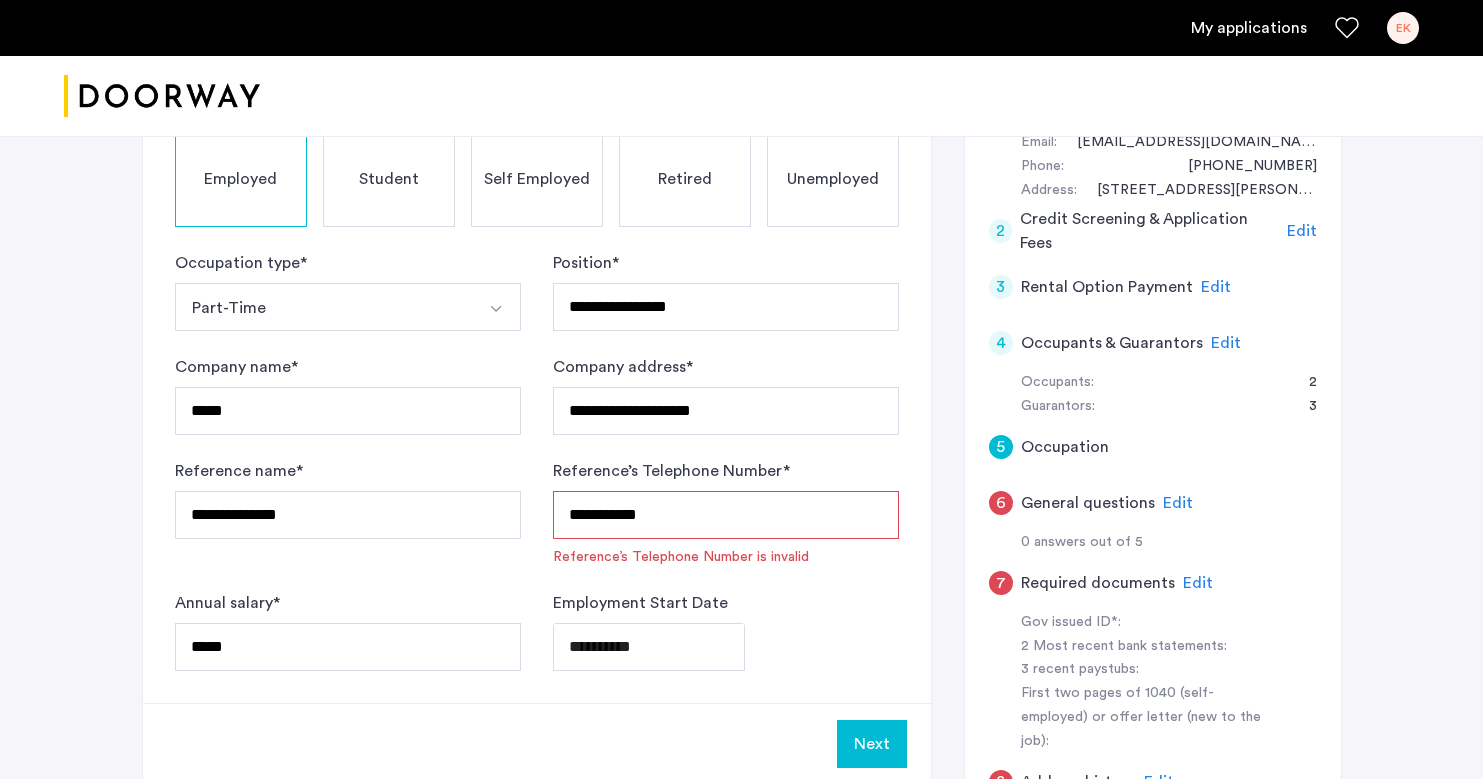 click on "**********" at bounding box center [726, 515] 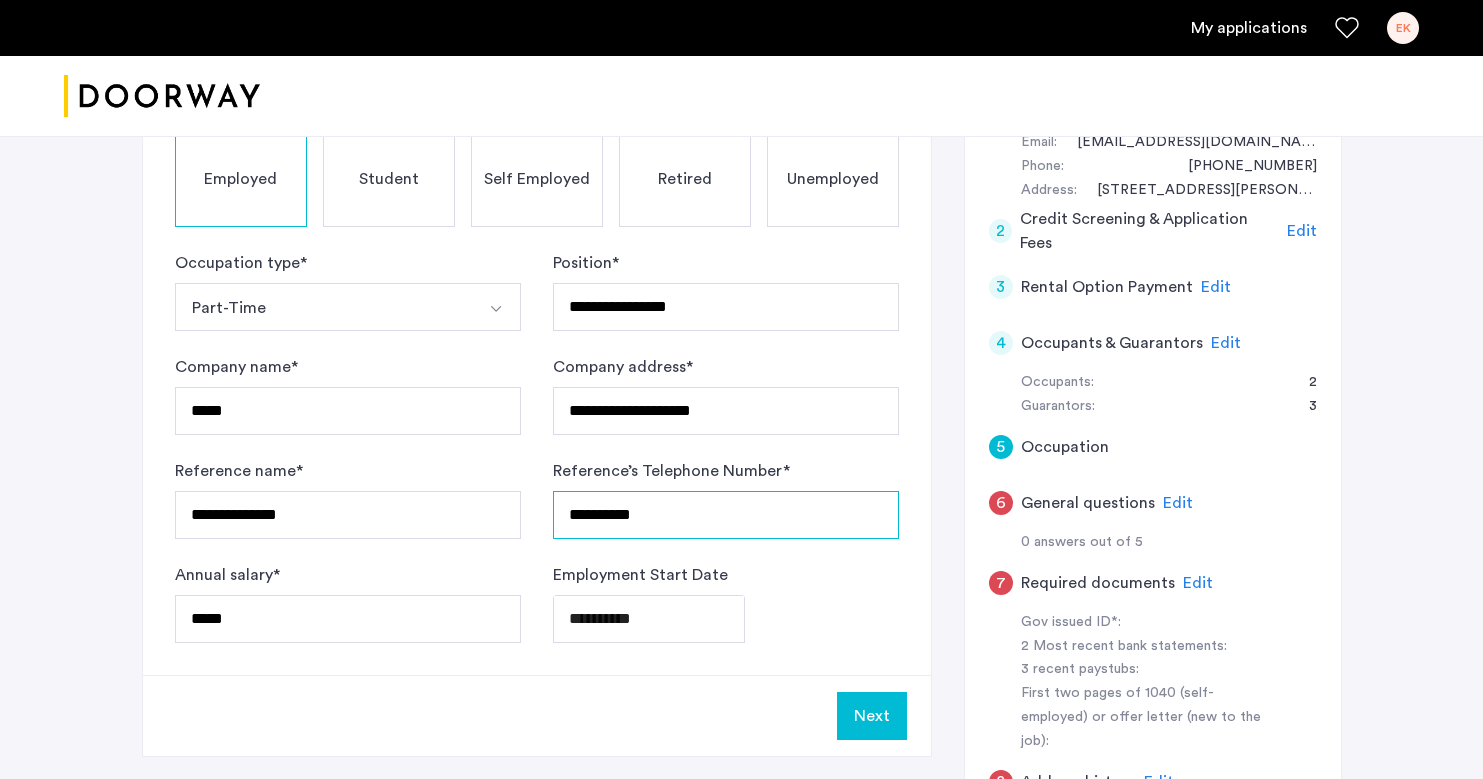 type on "**********" 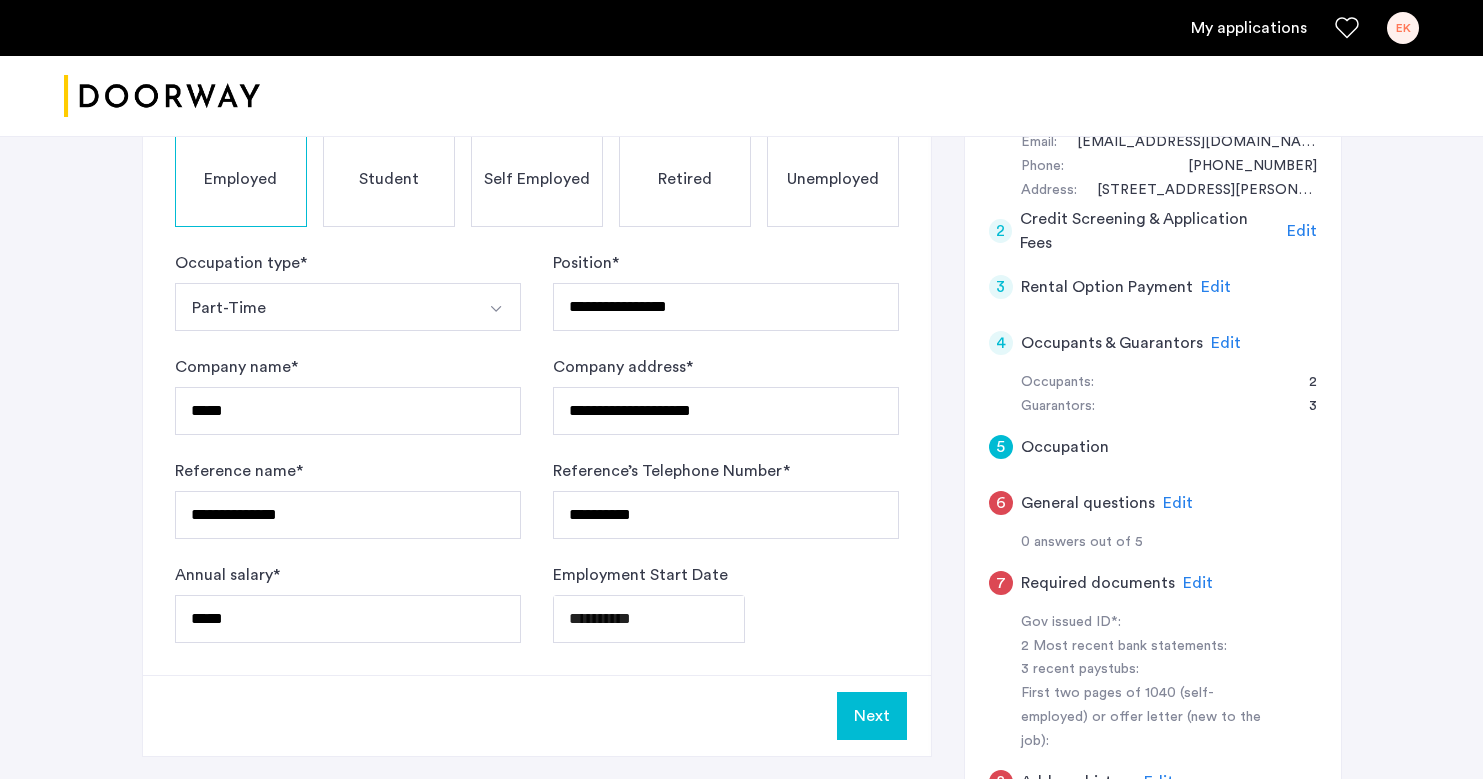 click on "**********" 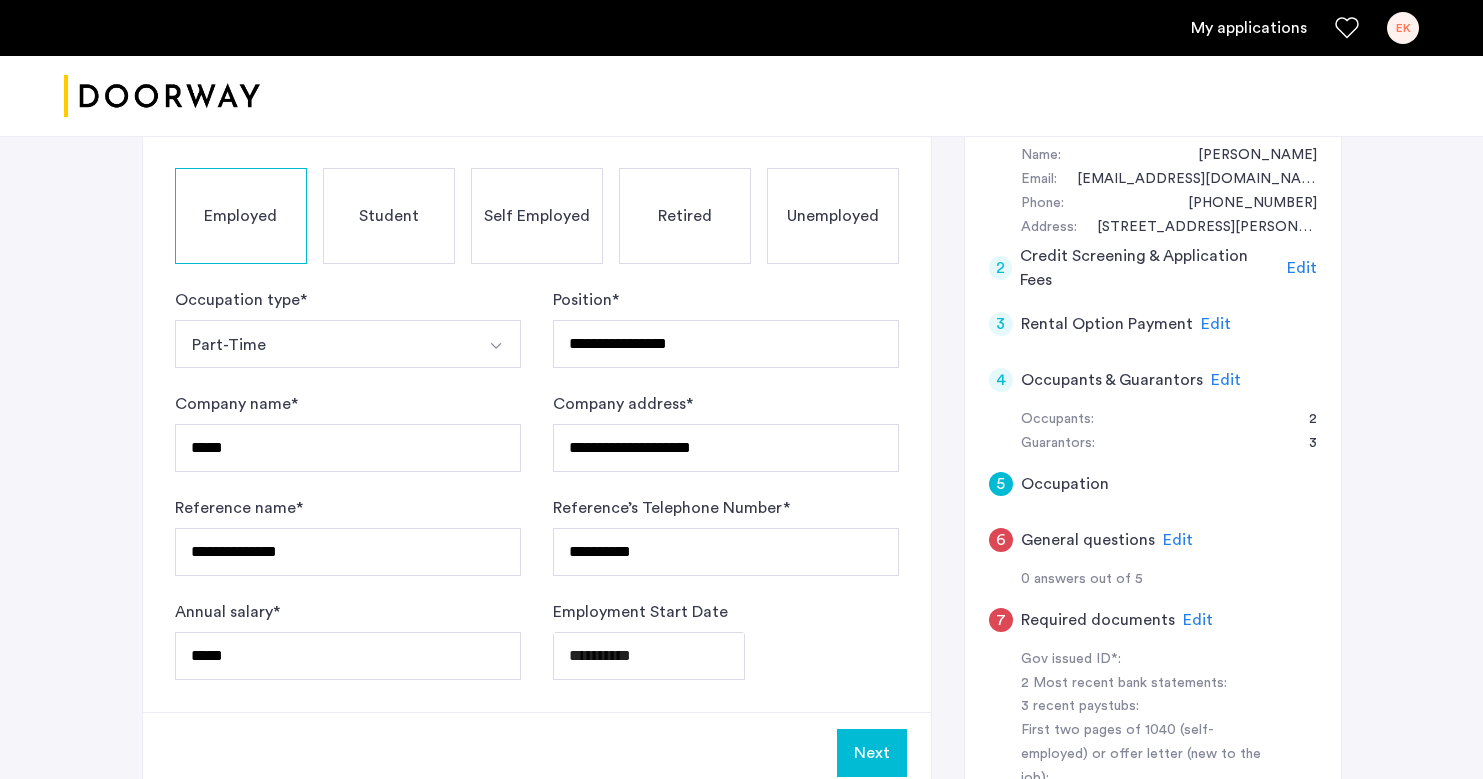 scroll, scrollTop: 473, scrollLeft: 0, axis: vertical 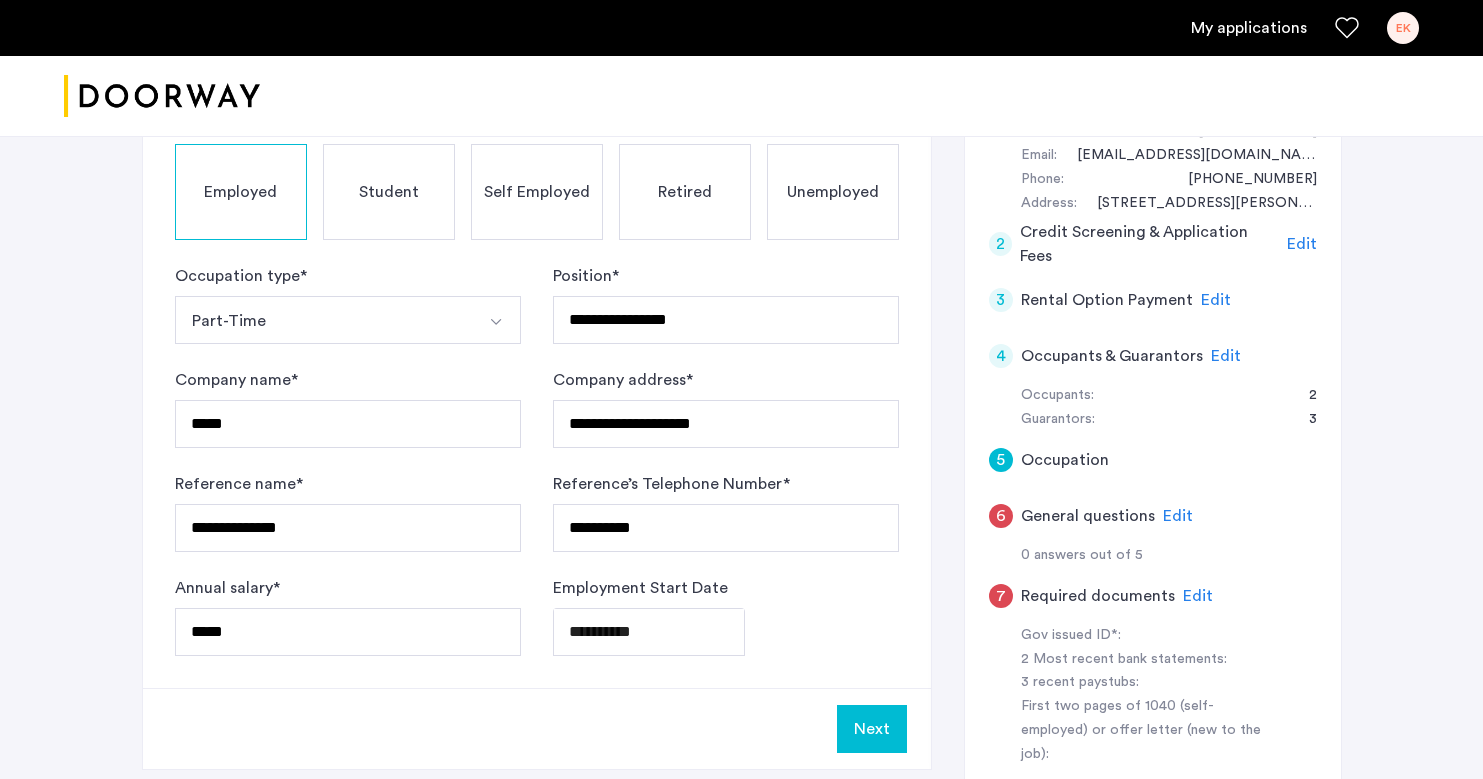 click on "Next" 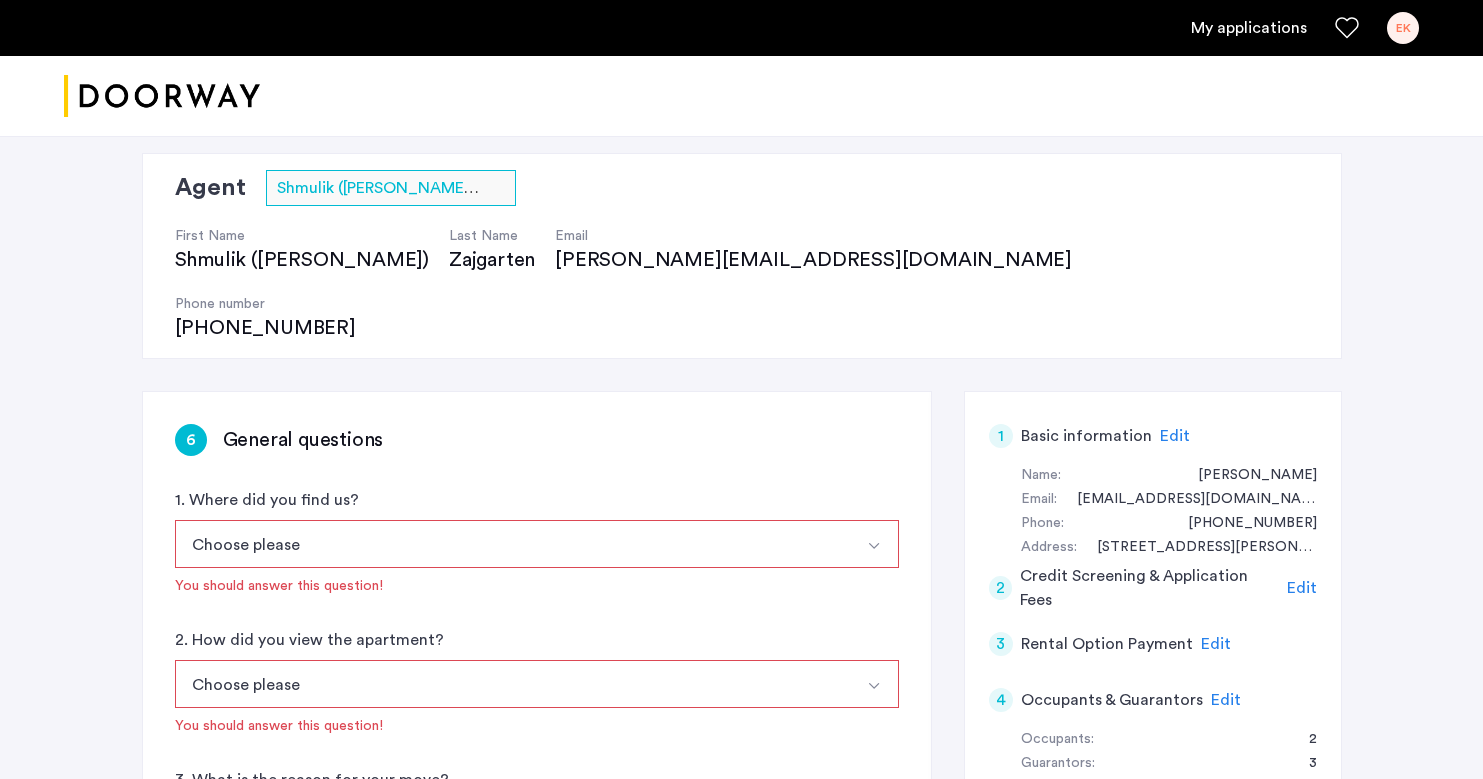 scroll, scrollTop: 145, scrollLeft: 0, axis: vertical 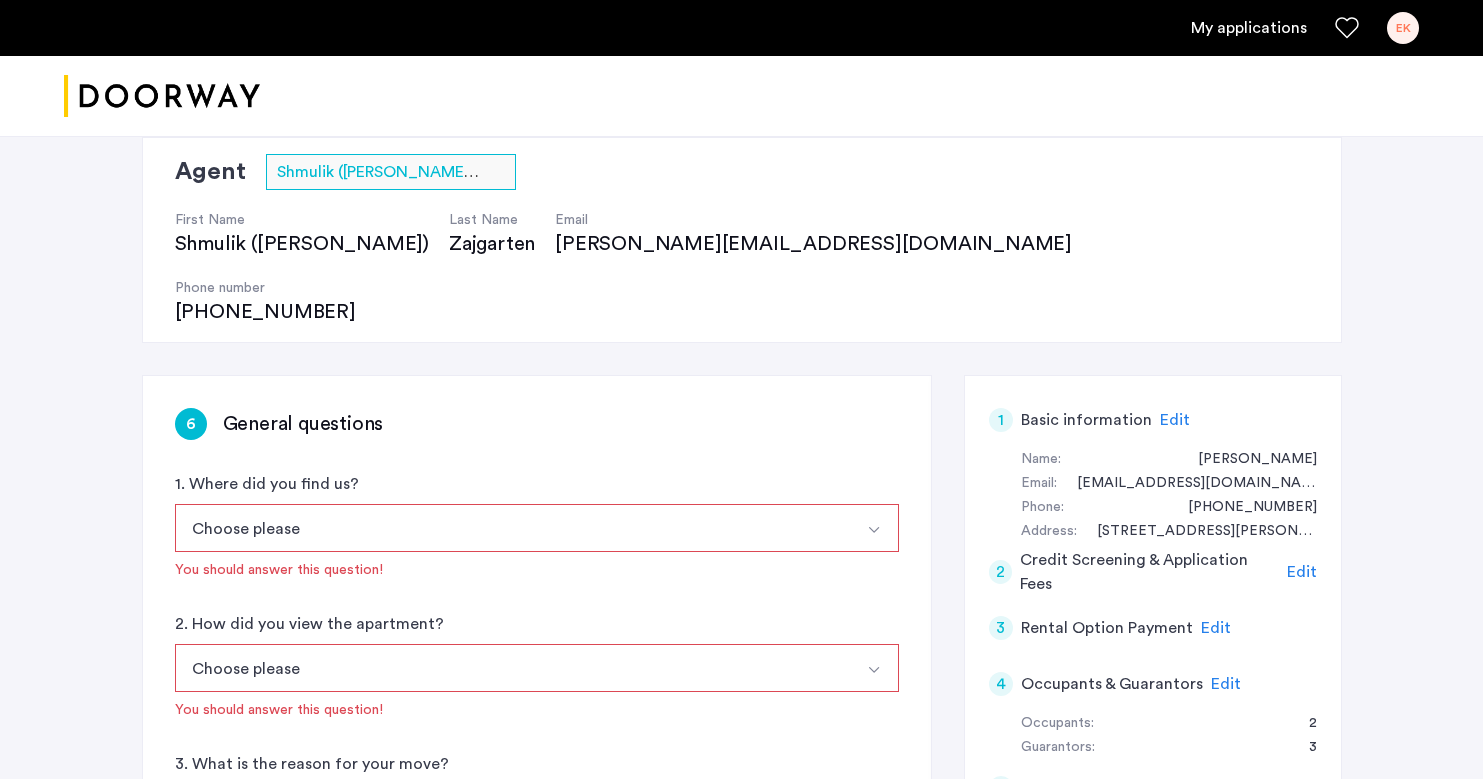 click at bounding box center (875, 528) 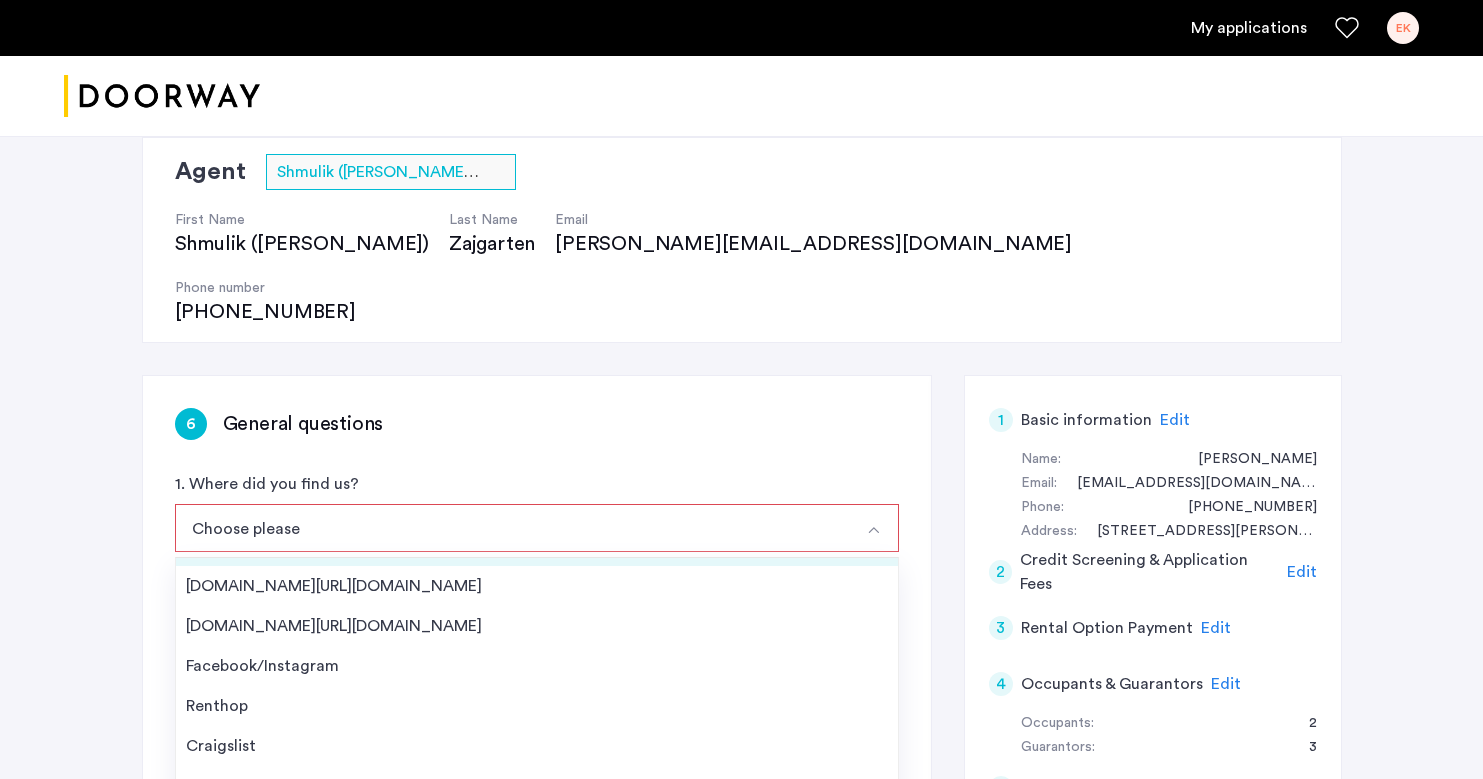 scroll, scrollTop: 31, scrollLeft: 0, axis: vertical 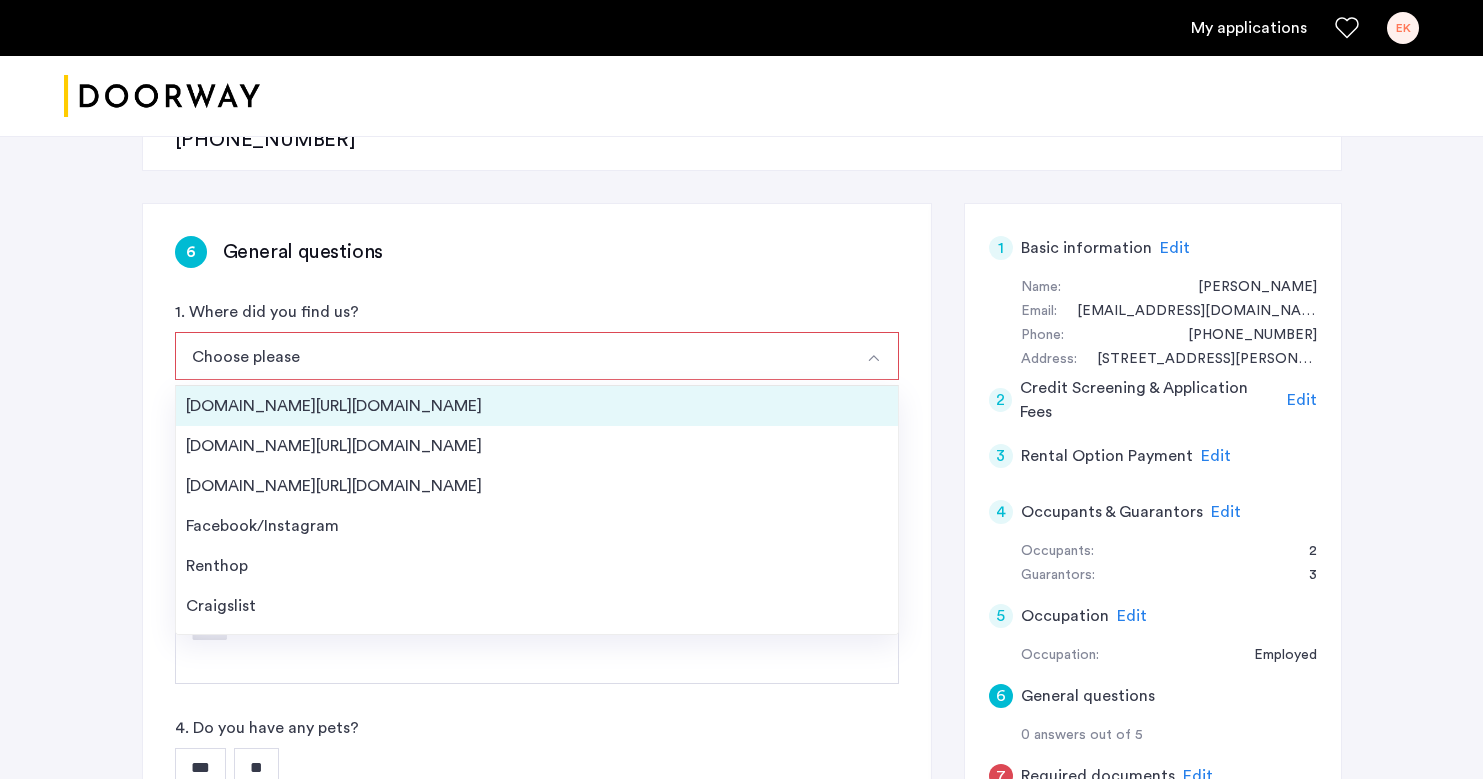 click on "[DOMAIN_NAME][URL][DOMAIN_NAME]" at bounding box center (537, 406) 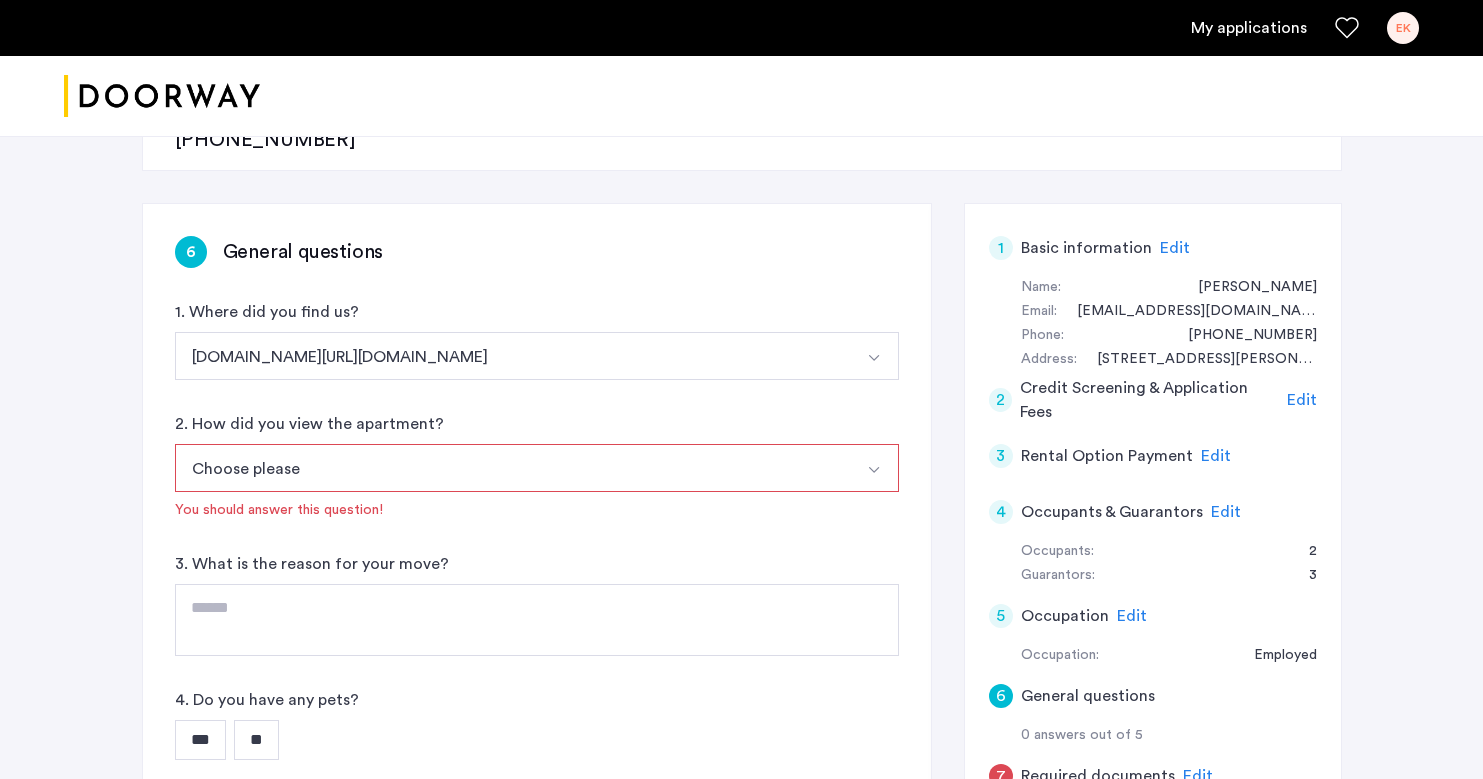 click on "6 General questions 1. Where did you find us? [DOMAIN_NAME][URL][DOMAIN_NAME] [DOMAIN_NAME][URL][DOMAIN_NAME] [DOMAIN_NAME][URL][DOMAIN_NAME] [DOMAIN_NAME][URL][DOMAIN_NAME] Facebook/Instagram Renthop Craigslist Other 2. How did you view the apartment? Choose please In-Person Pre-recorded Video Only Video Call Only Site unseen You should answer this question! 3. What is the reason for your move? 4. Do you have any pets? *** ** 5. Is there anything negative on your credit or background that you'd like to comment on? *** **" 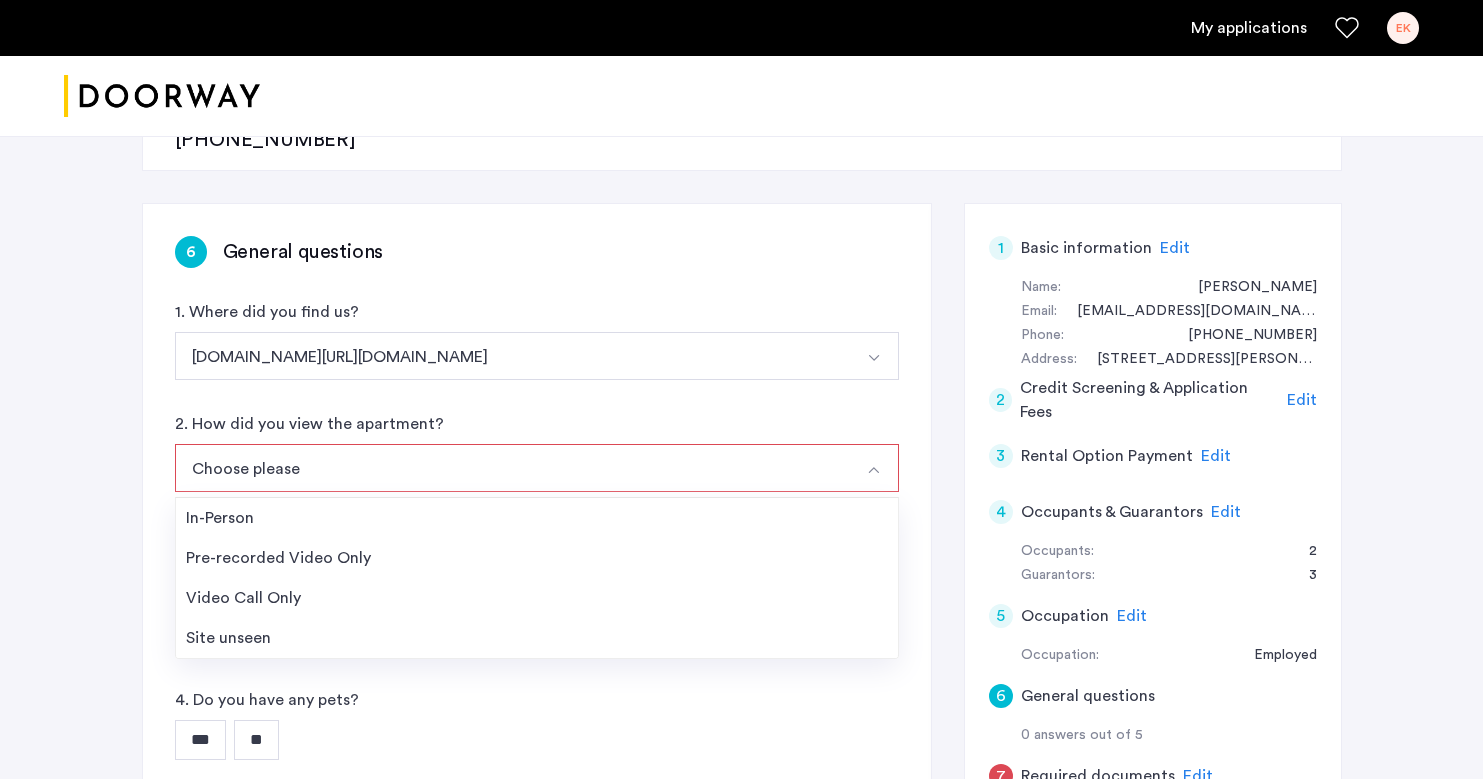 click at bounding box center [875, 468] 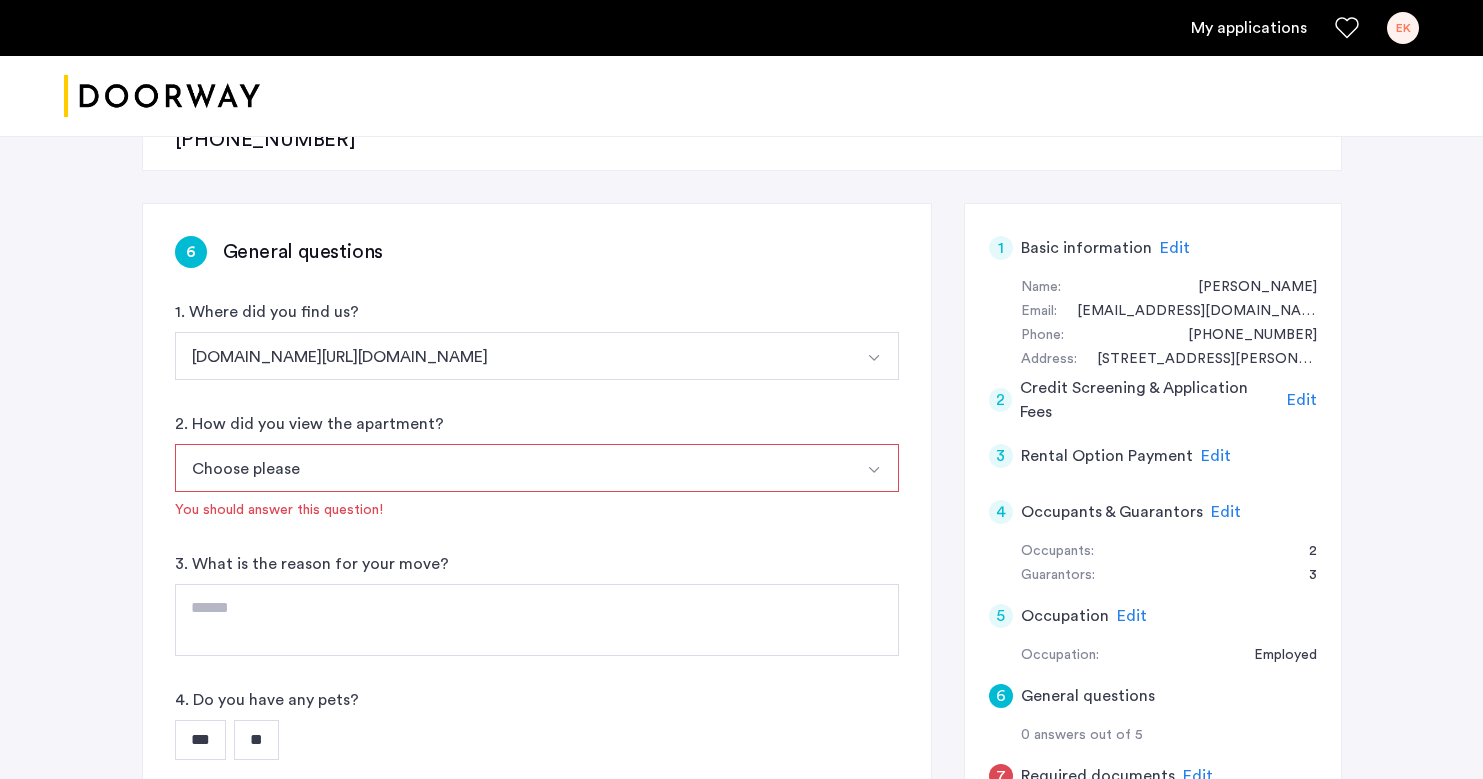 click at bounding box center [875, 468] 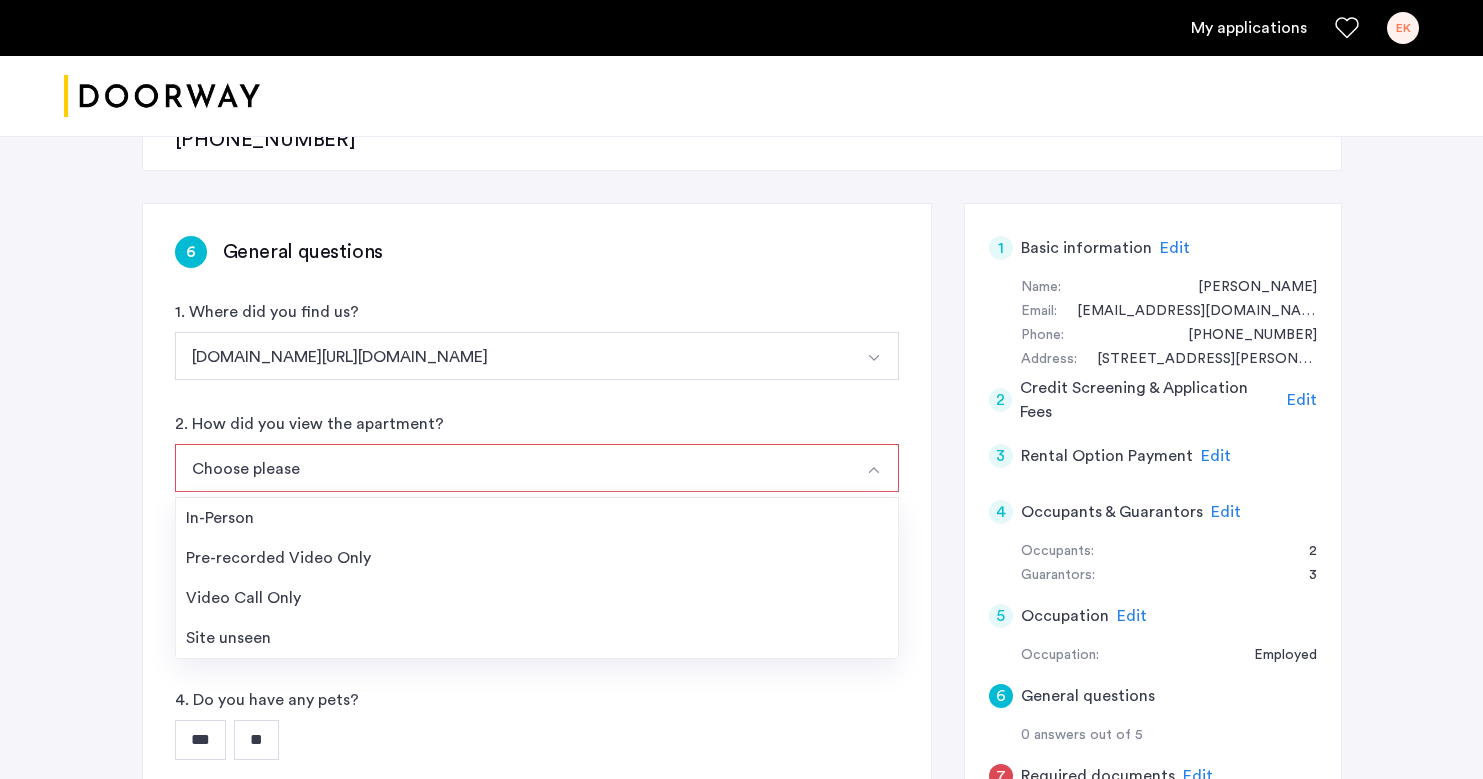click at bounding box center (875, 468) 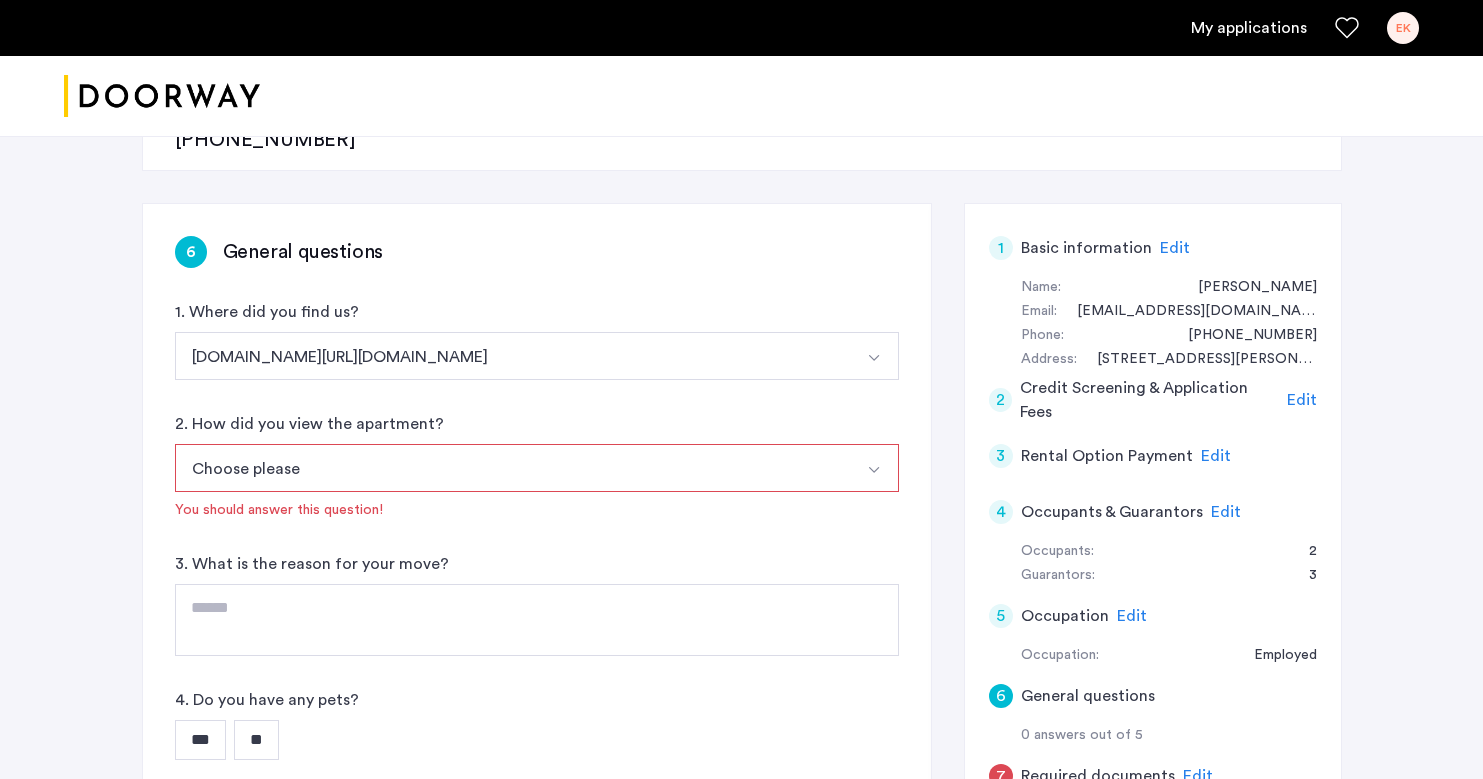 click at bounding box center (875, 468) 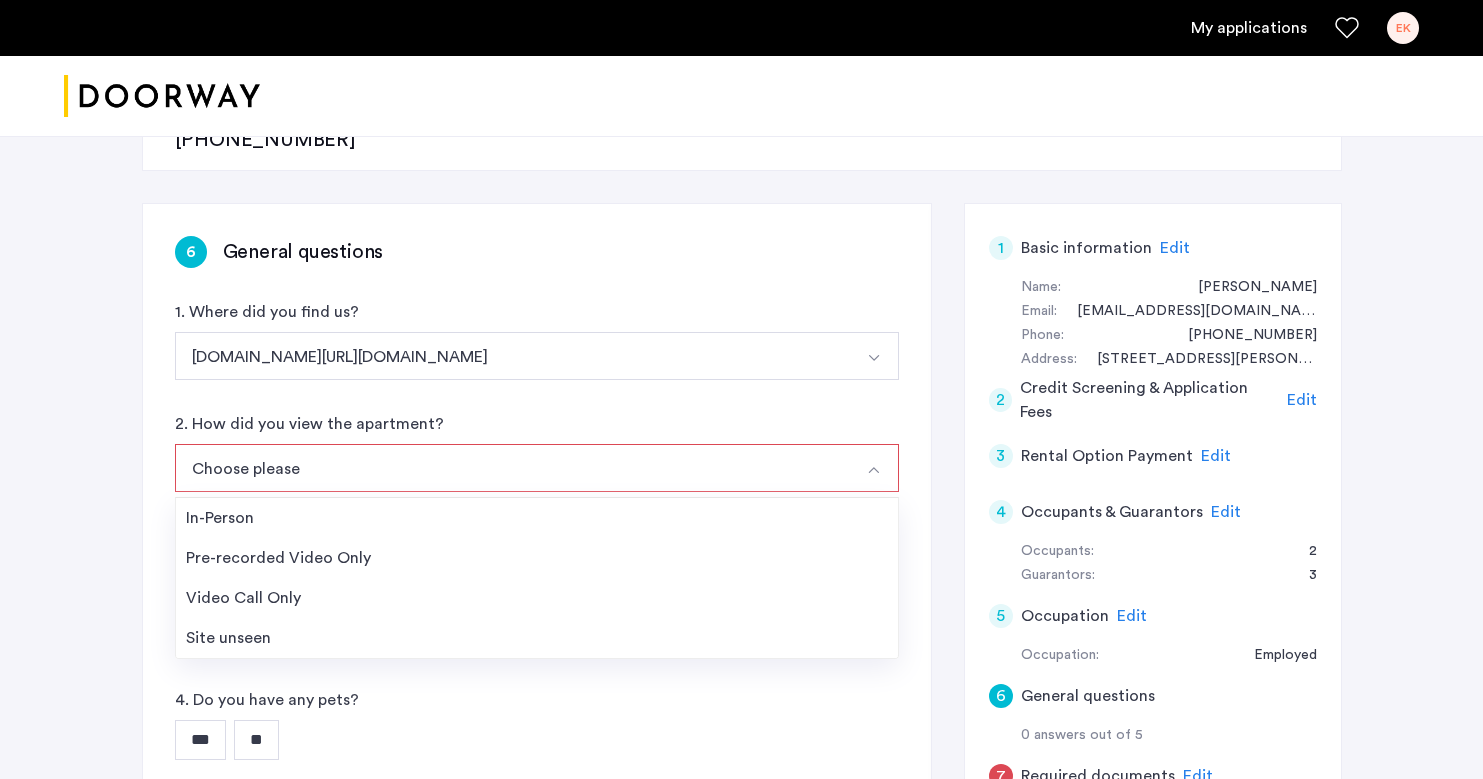 click at bounding box center [875, 468] 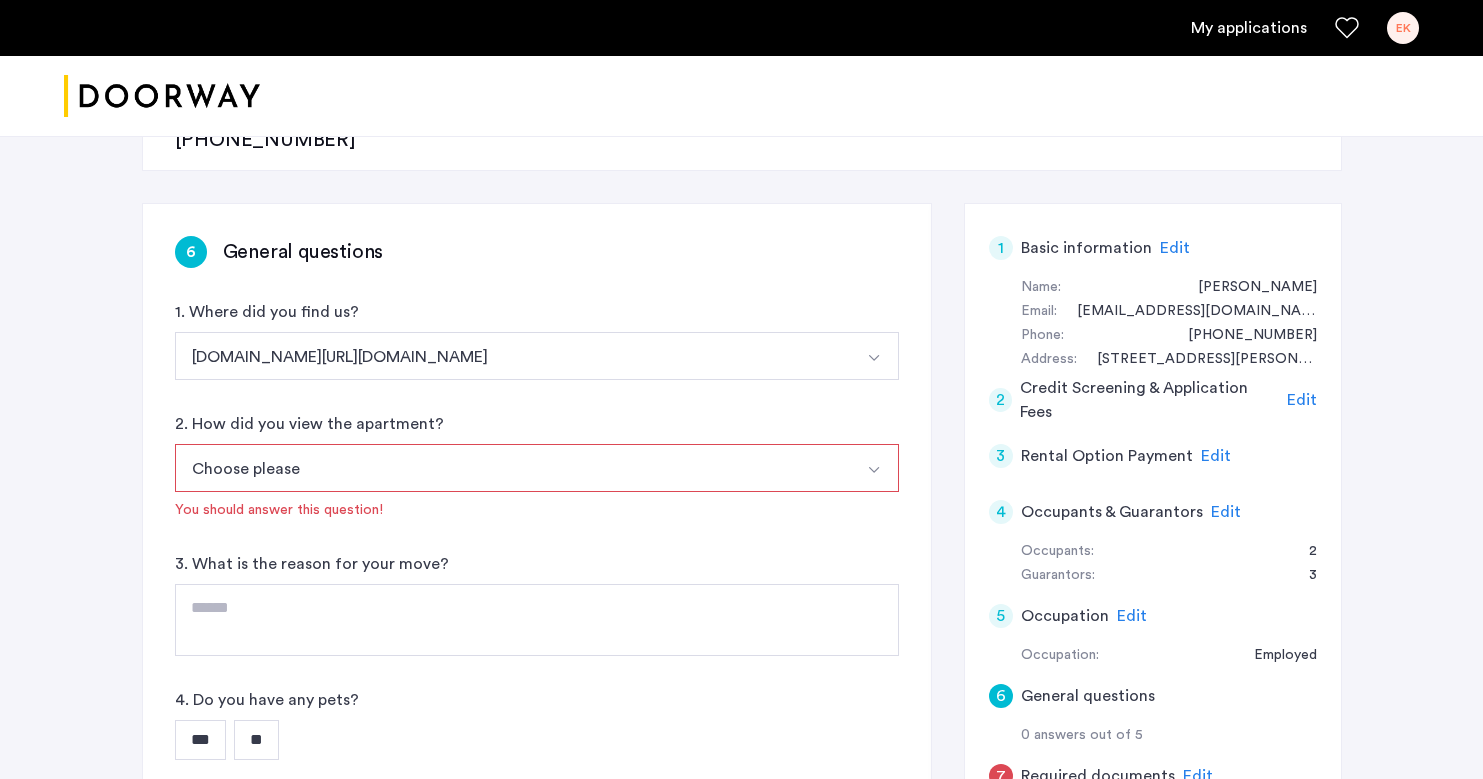 click at bounding box center (875, 468) 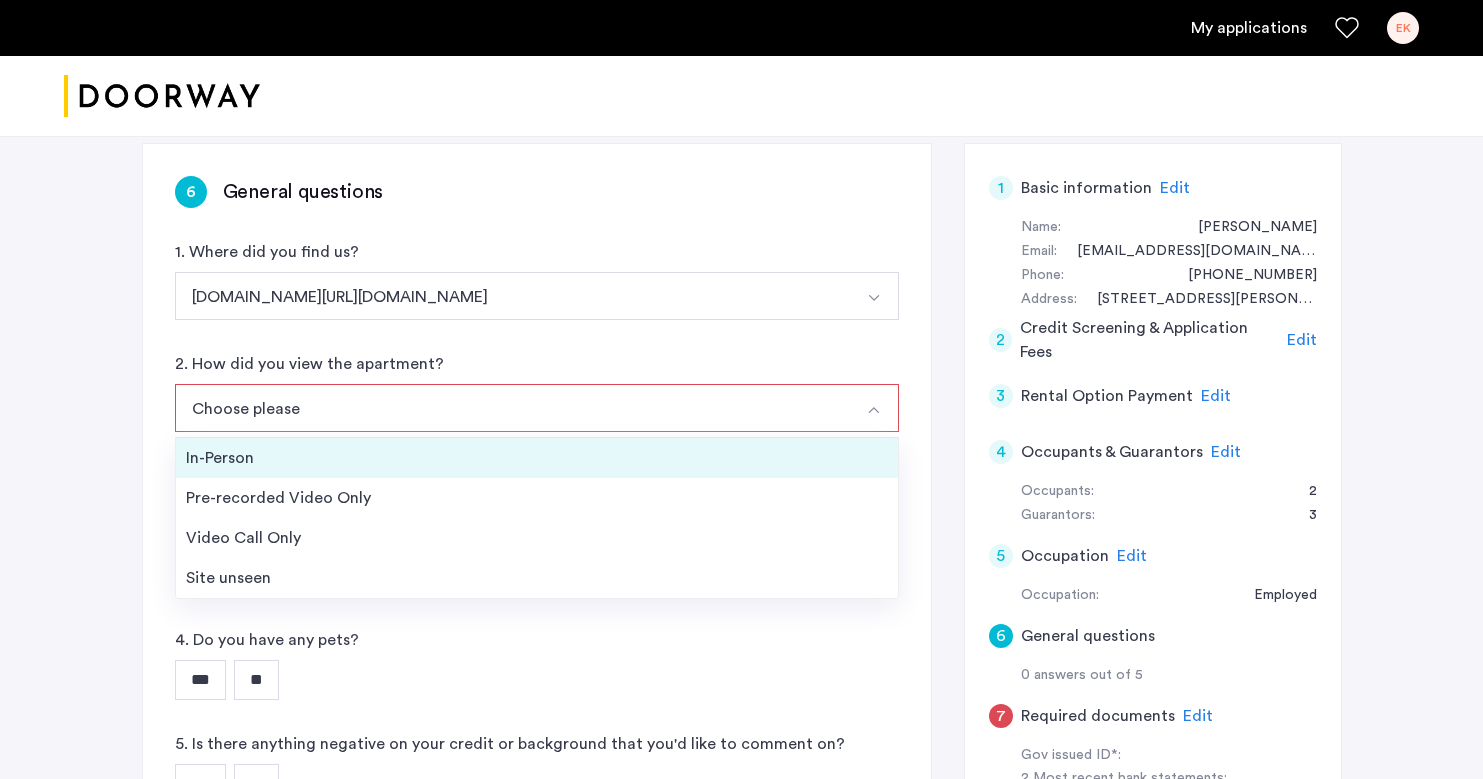 scroll, scrollTop: 379, scrollLeft: 0, axis: vertical 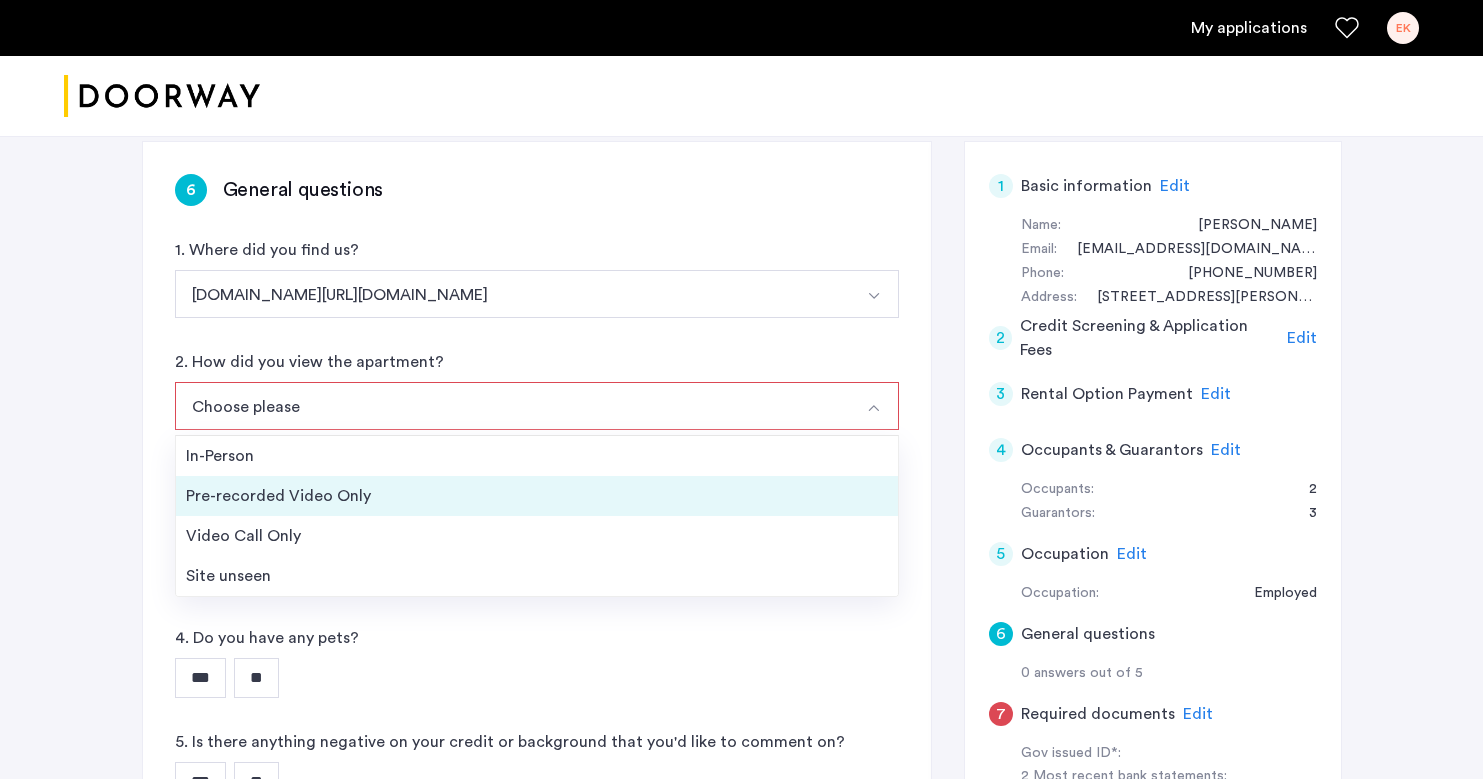 click on "Pre-recorded Video Only" at bounding box center [537, 496] 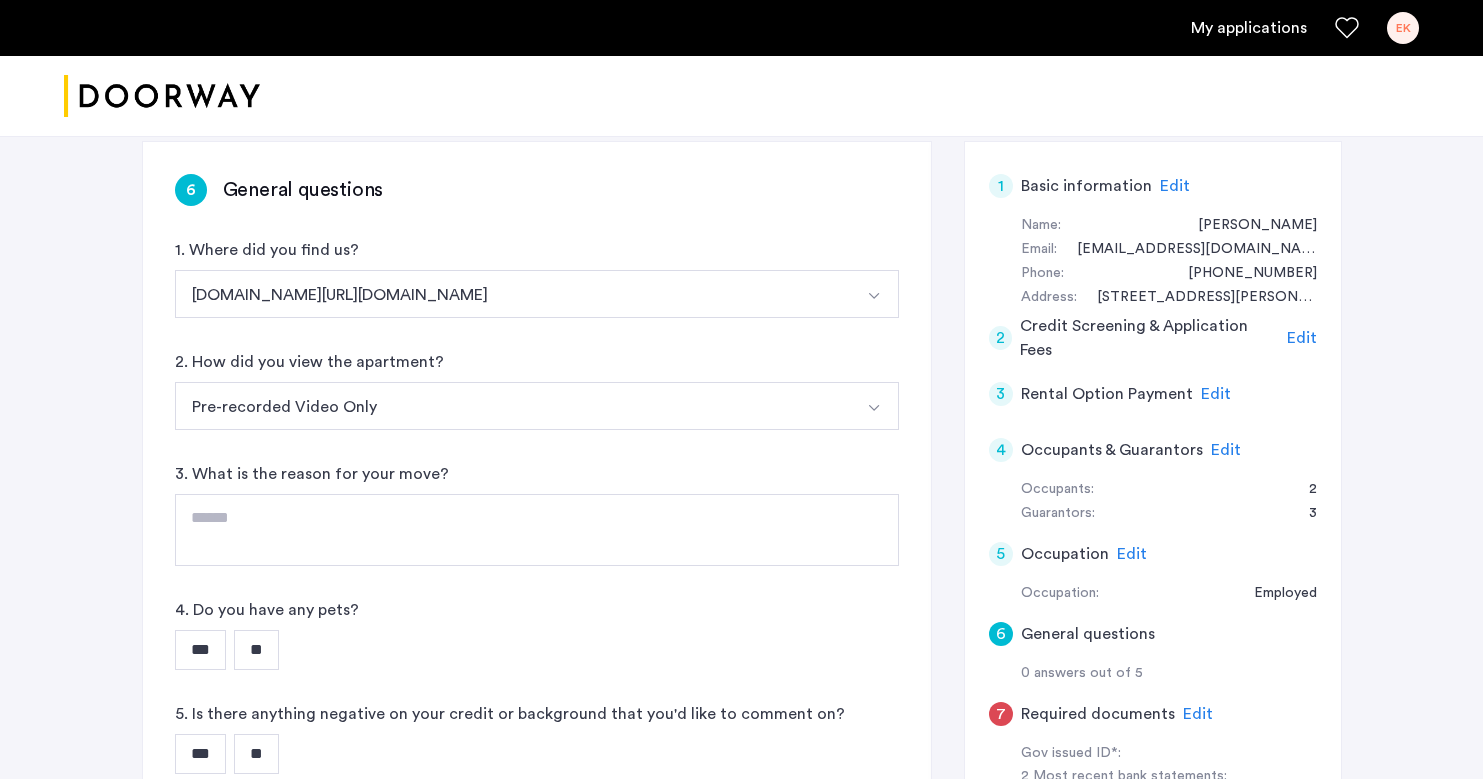 click on "4. Do you have any pets? *** **" 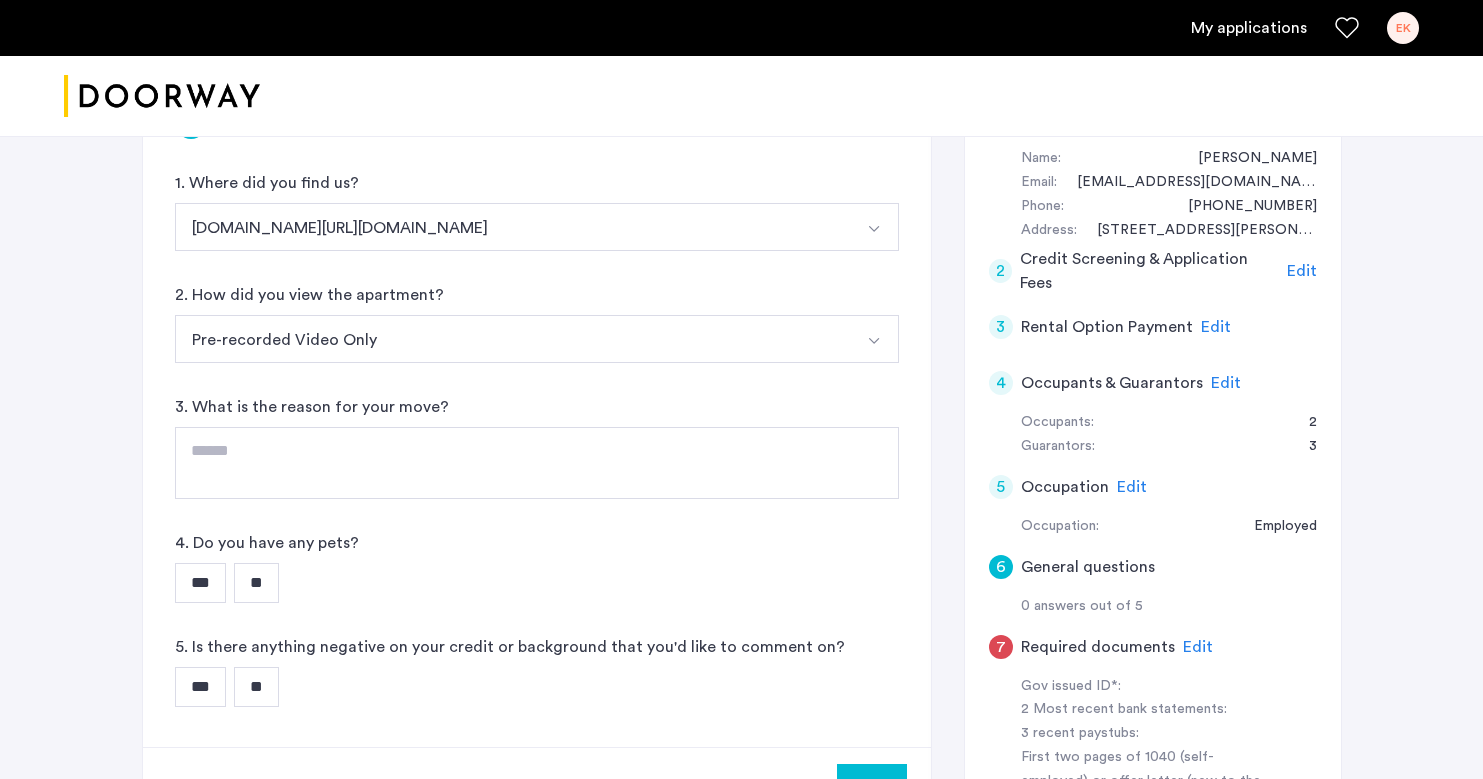 scroll, scrollTop: 458, scrollLeft: 0, axis: vertical 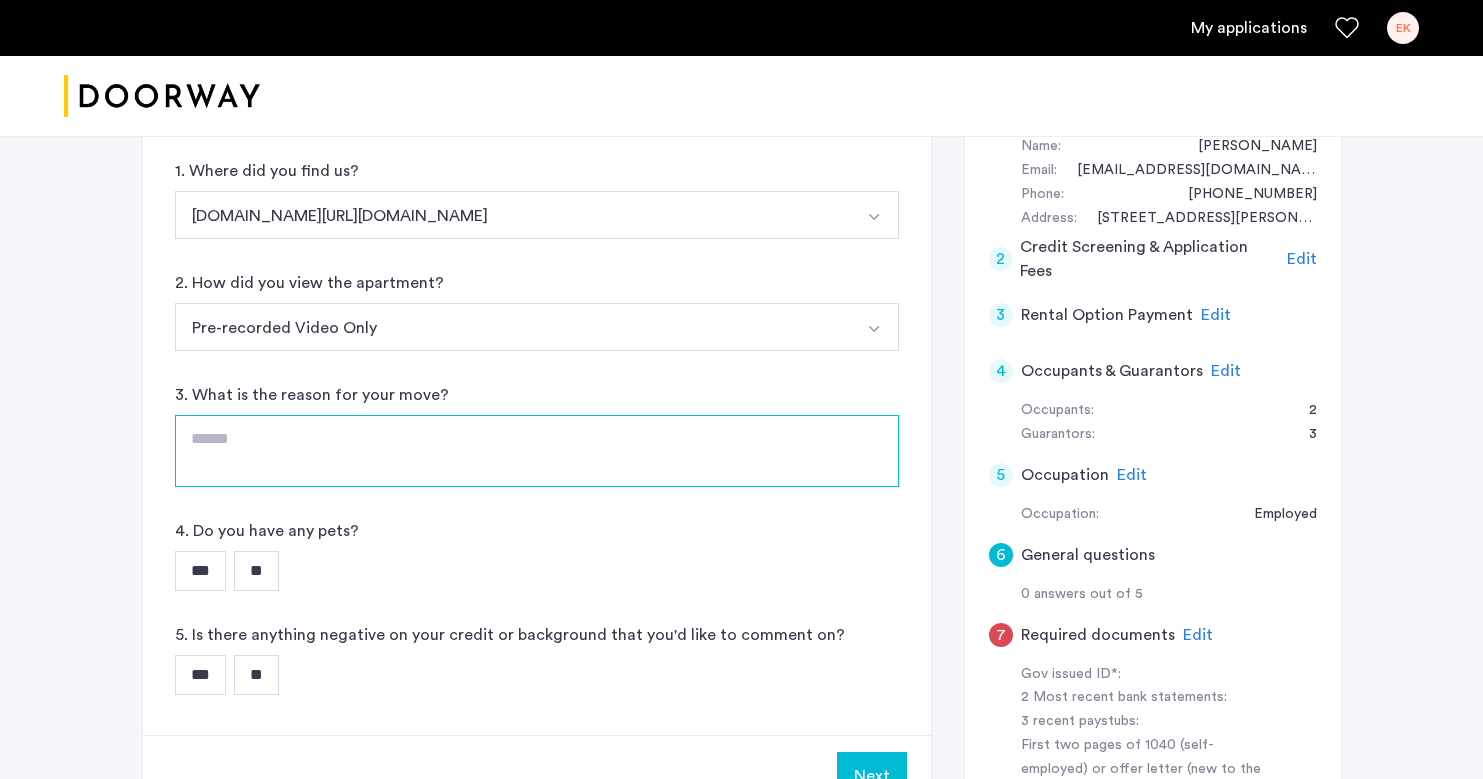 click 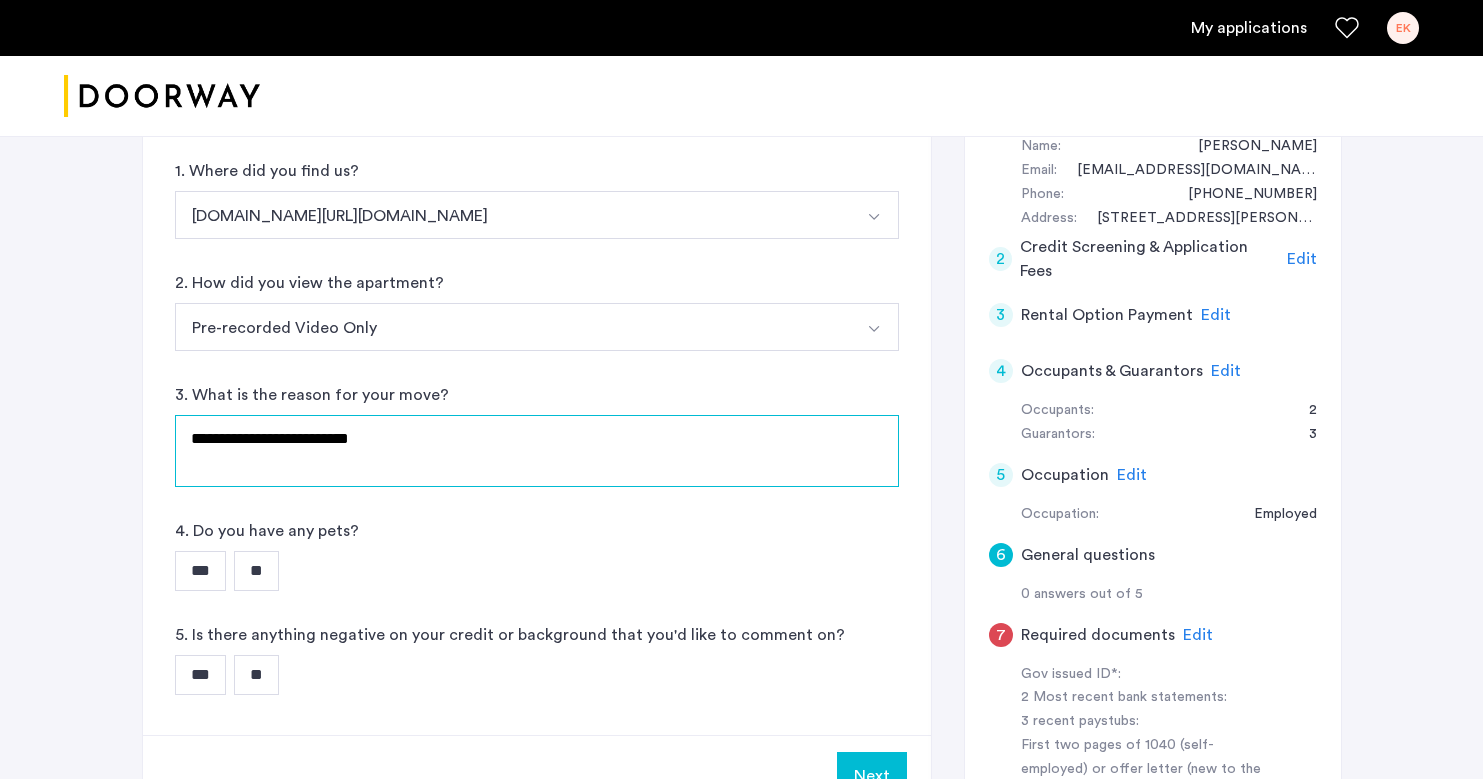 type on "**********" 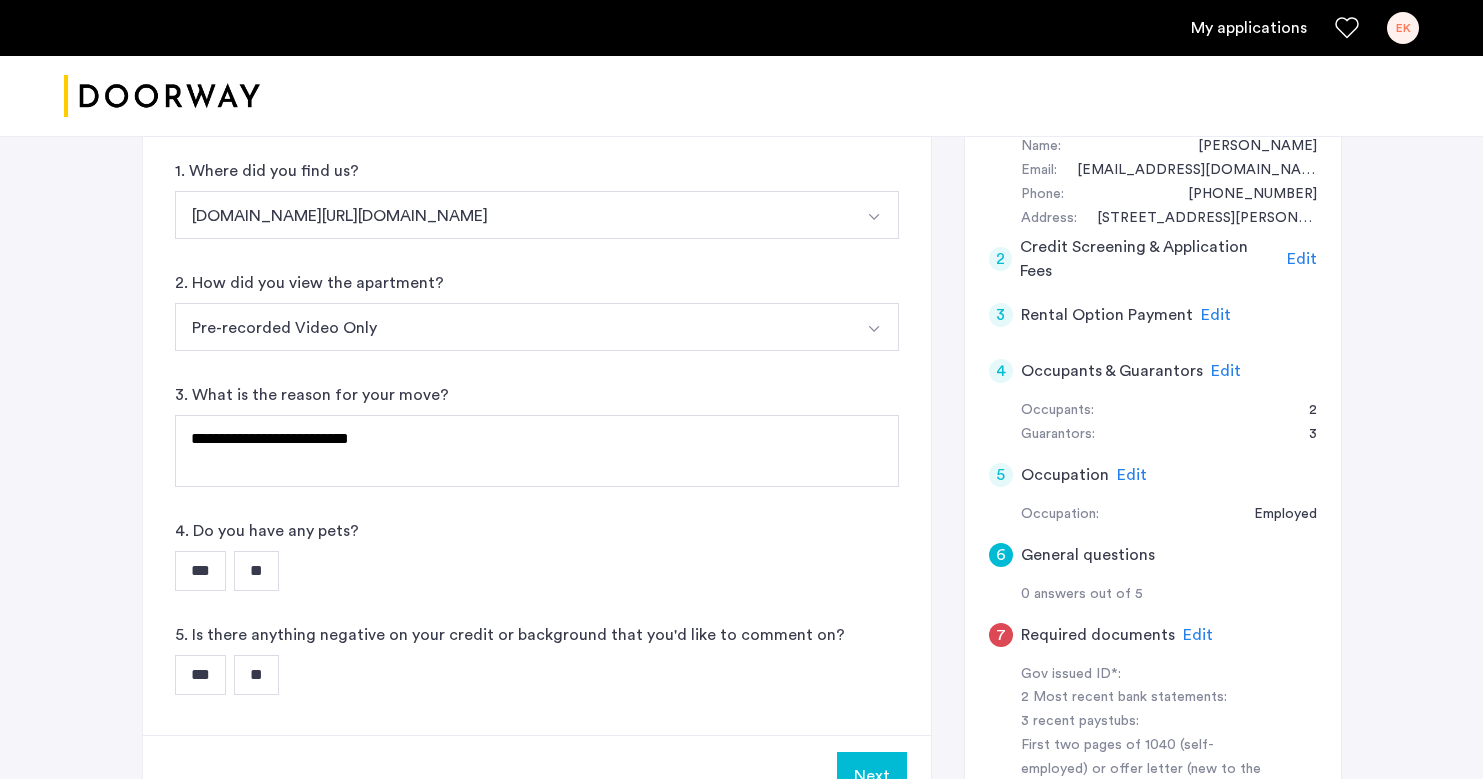 click on "**" at bounding box center [256, 571] 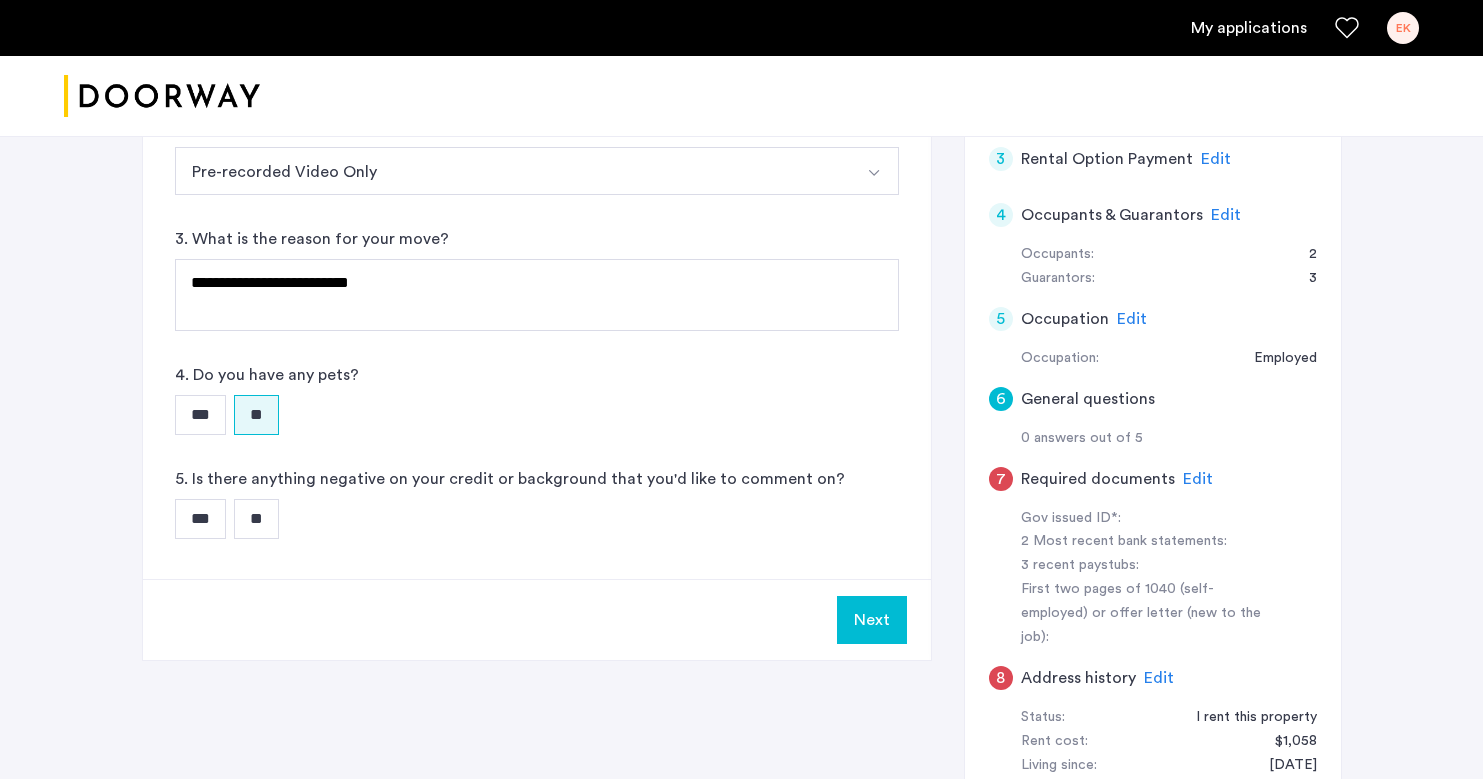 scroll, scrollTop: 621, scrollLeft: 0, axis: vertical 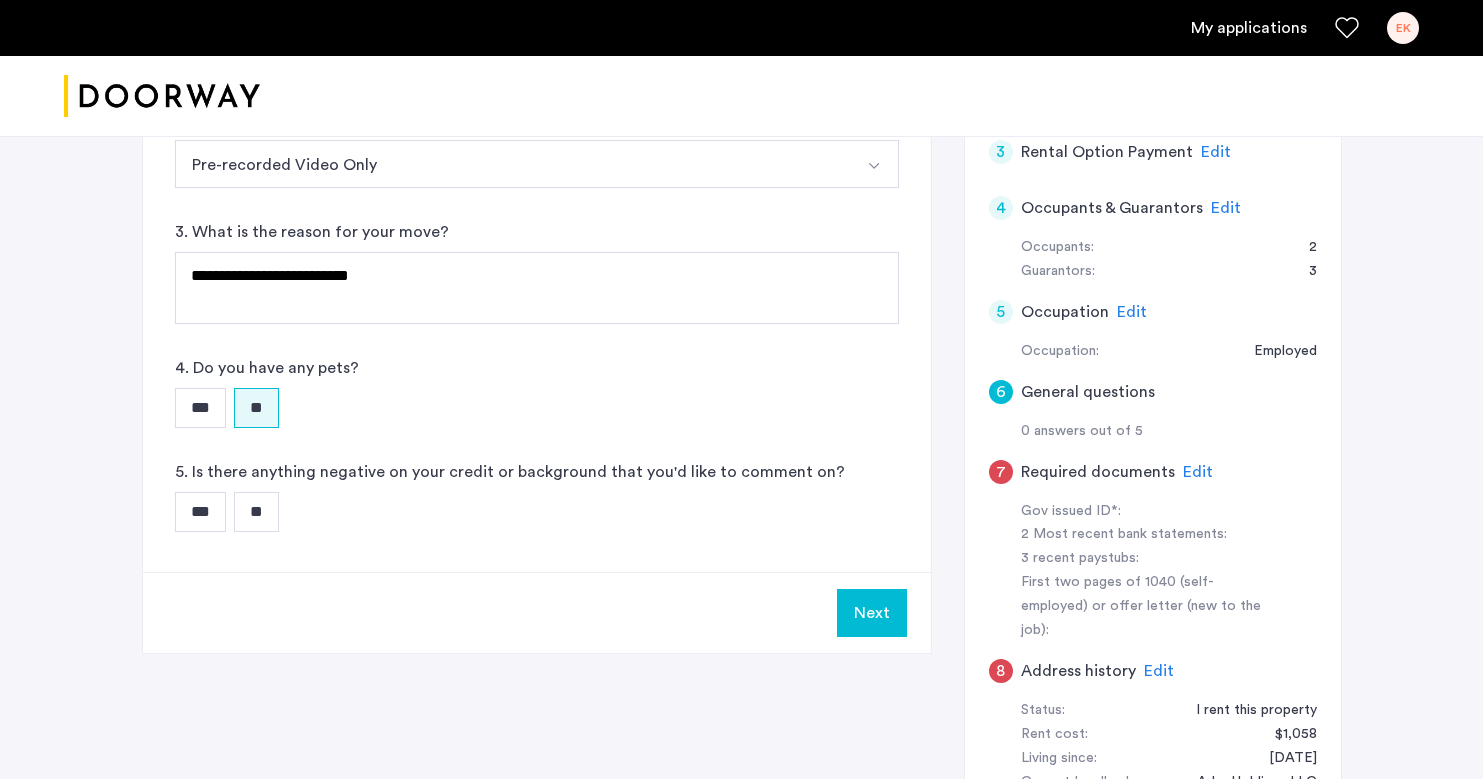 click on "**" at bounding box center (256, 512) 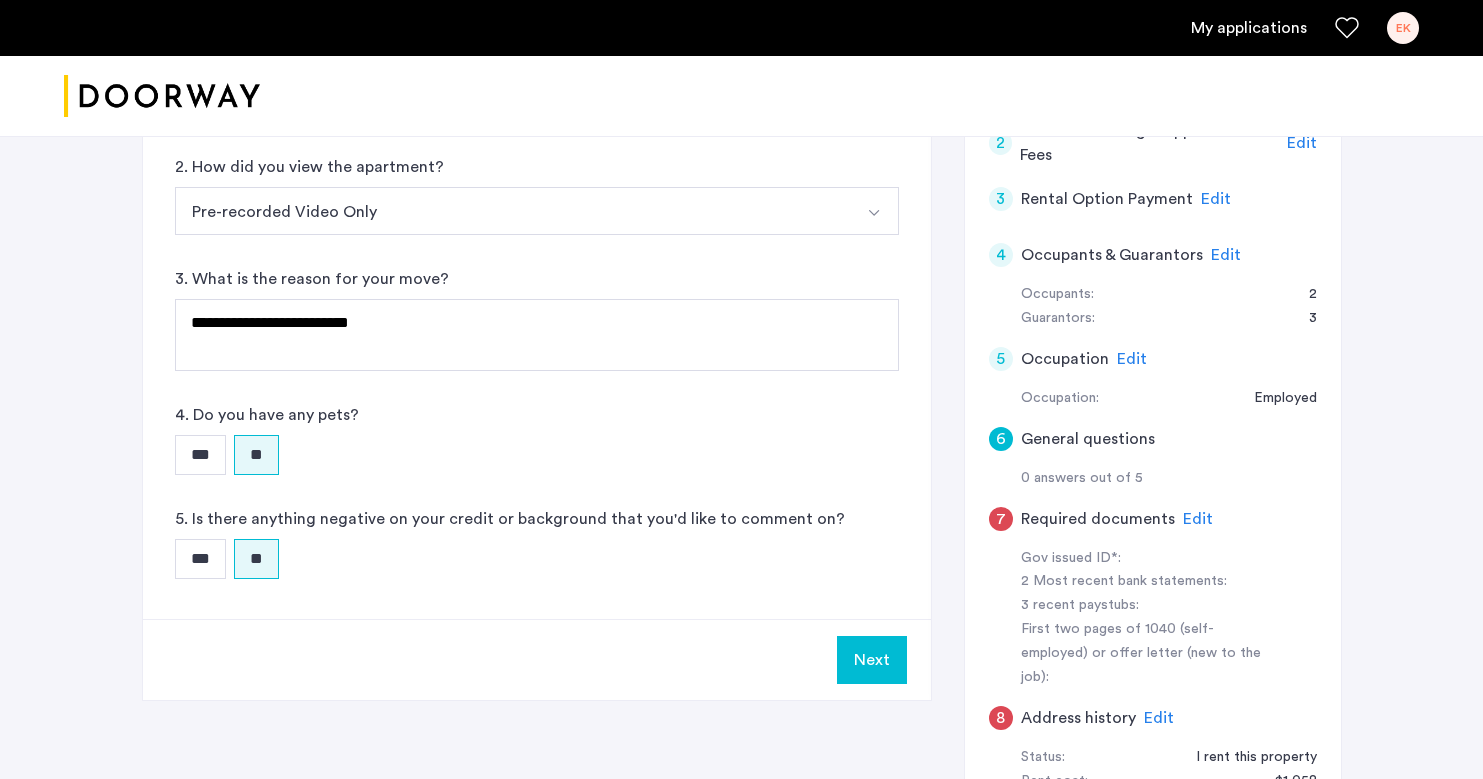 scroll, scrollTop: 573, scrollLeft: 0, axis: vertical 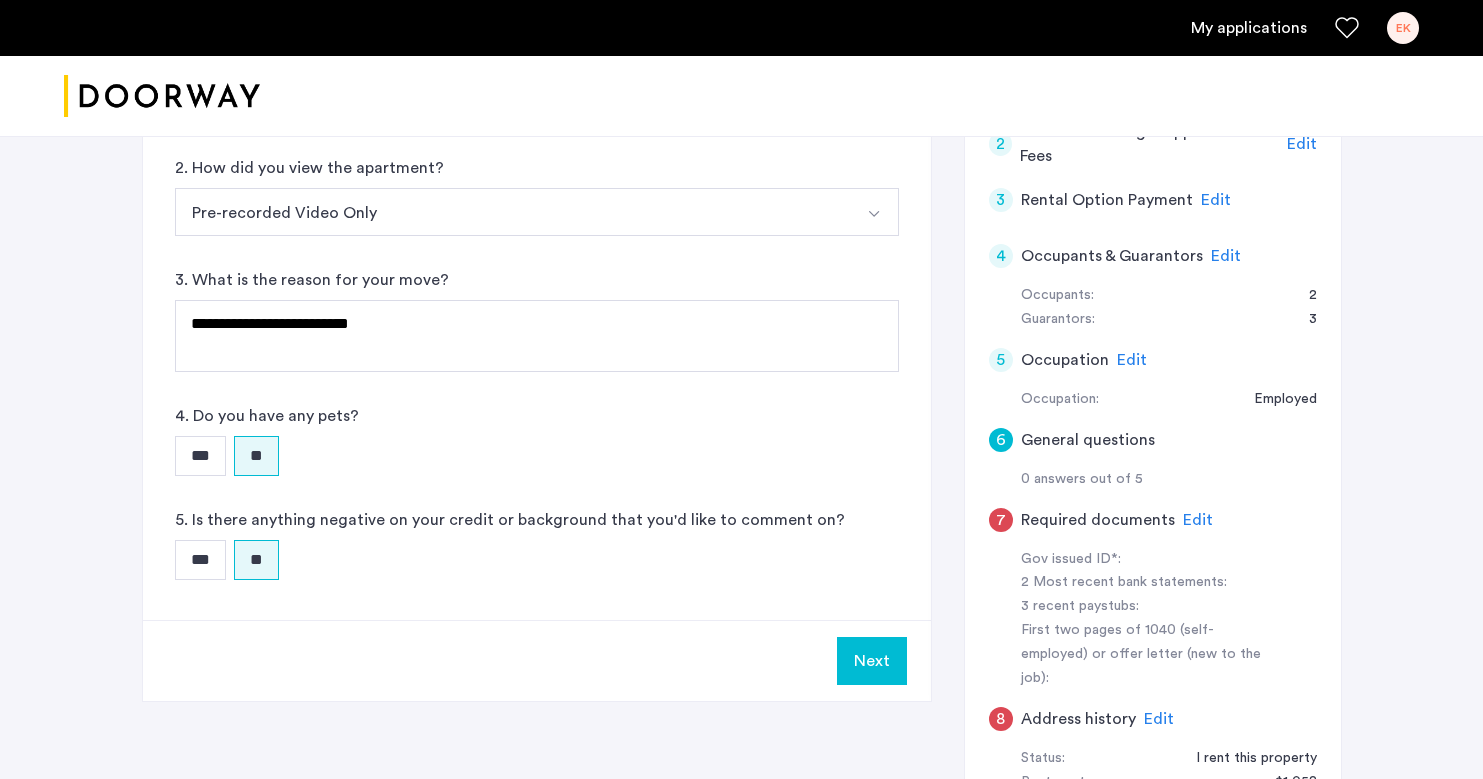click on "Next" at bounding box center (872, 661) 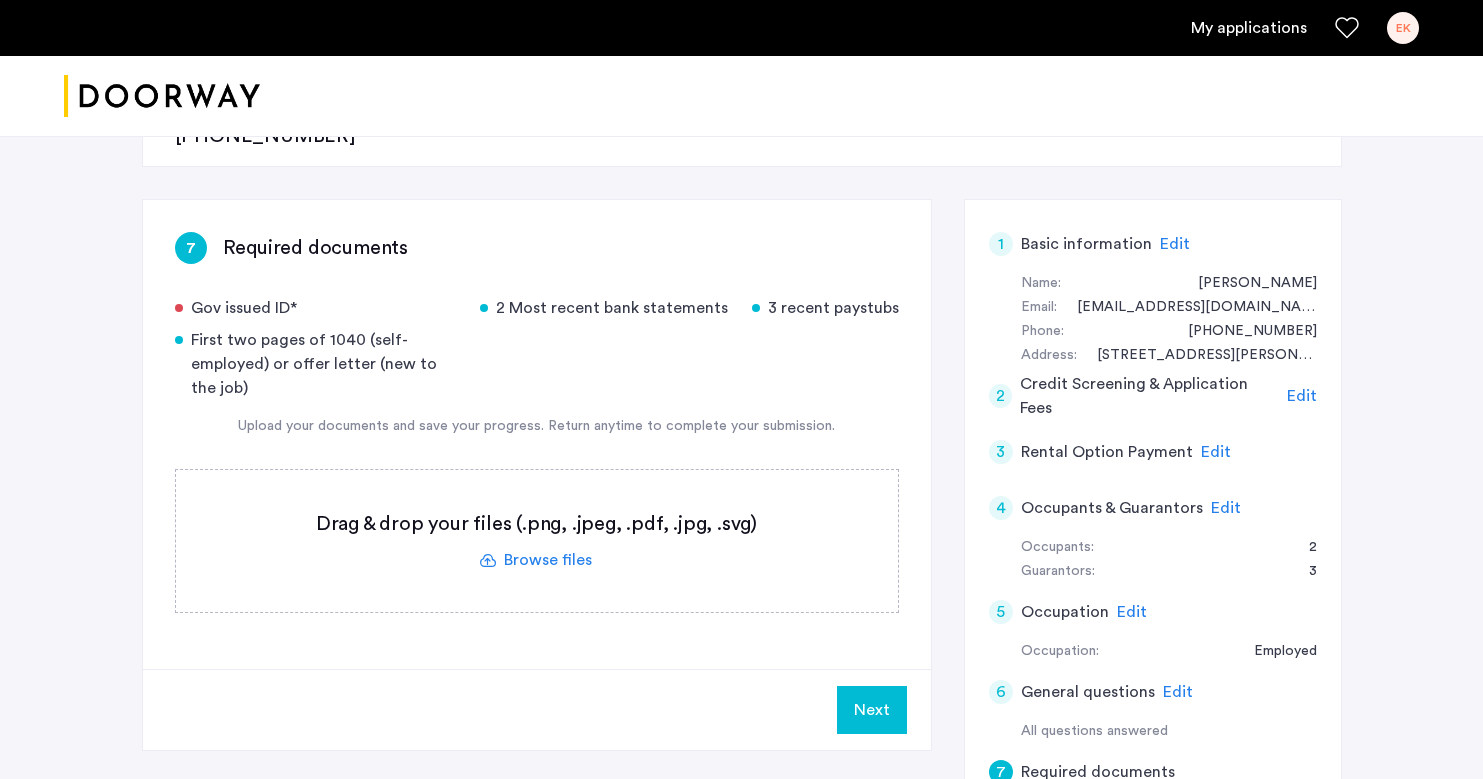 scroll, scrollTop: 318, scrollLeft: 0, axis: vertical 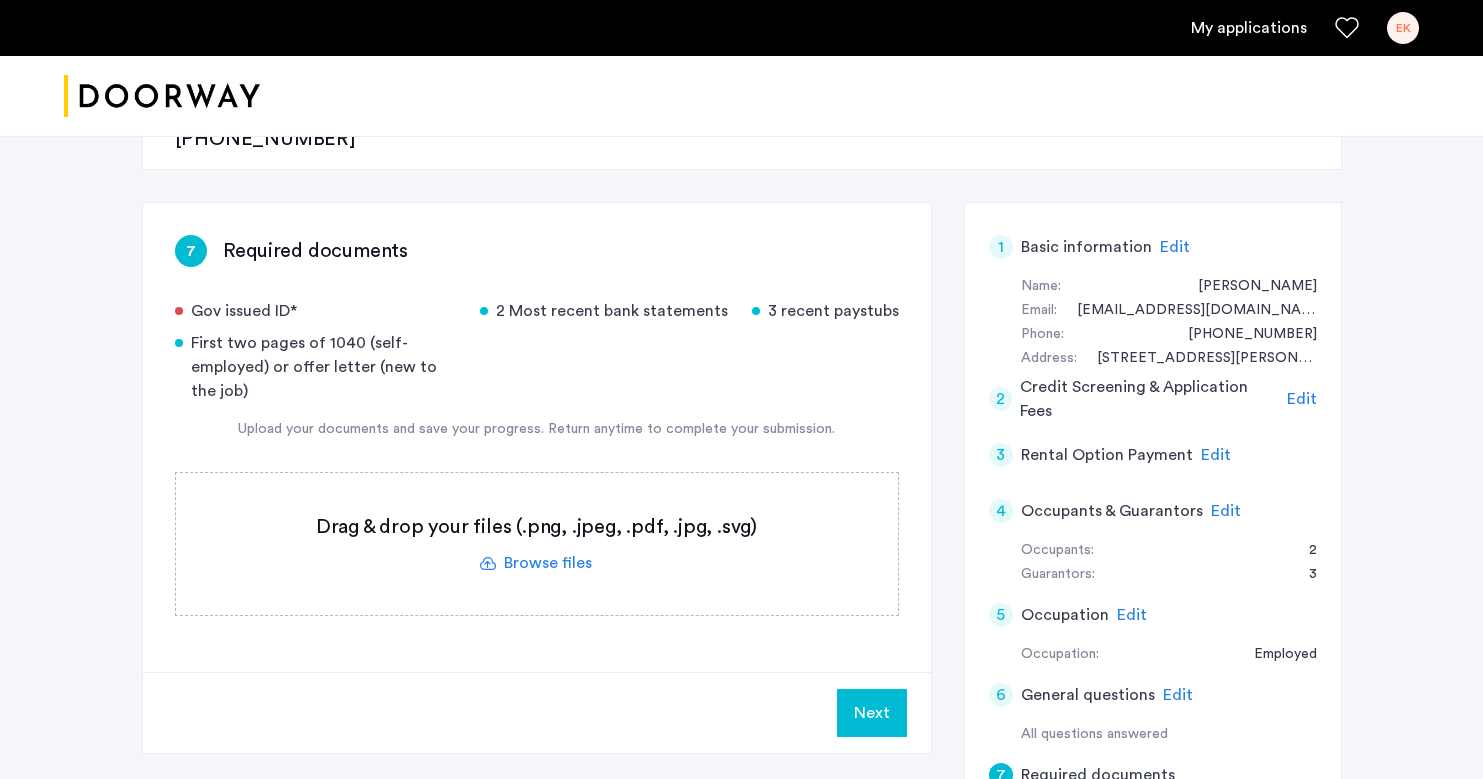 drag, startPoint x: 192, startPoint y: 275, endPoint x: 317, endPoint y: 314, distance: 130.94273 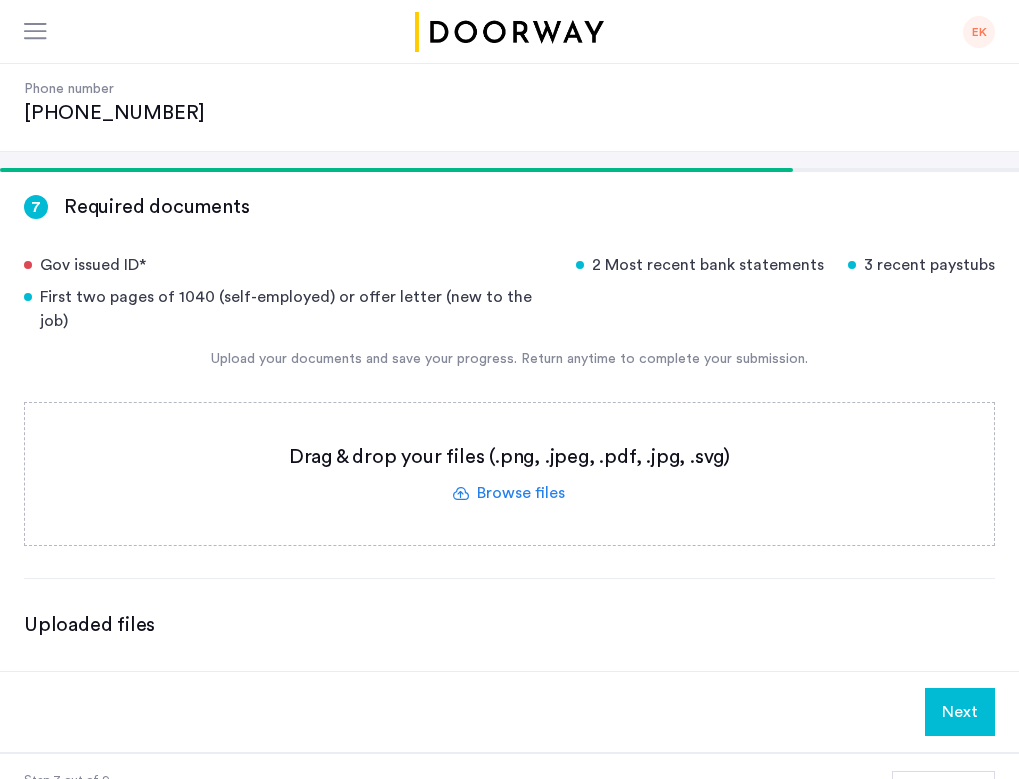scroll, scrollTop: 247, scrollLeft: 0, axis: vertical 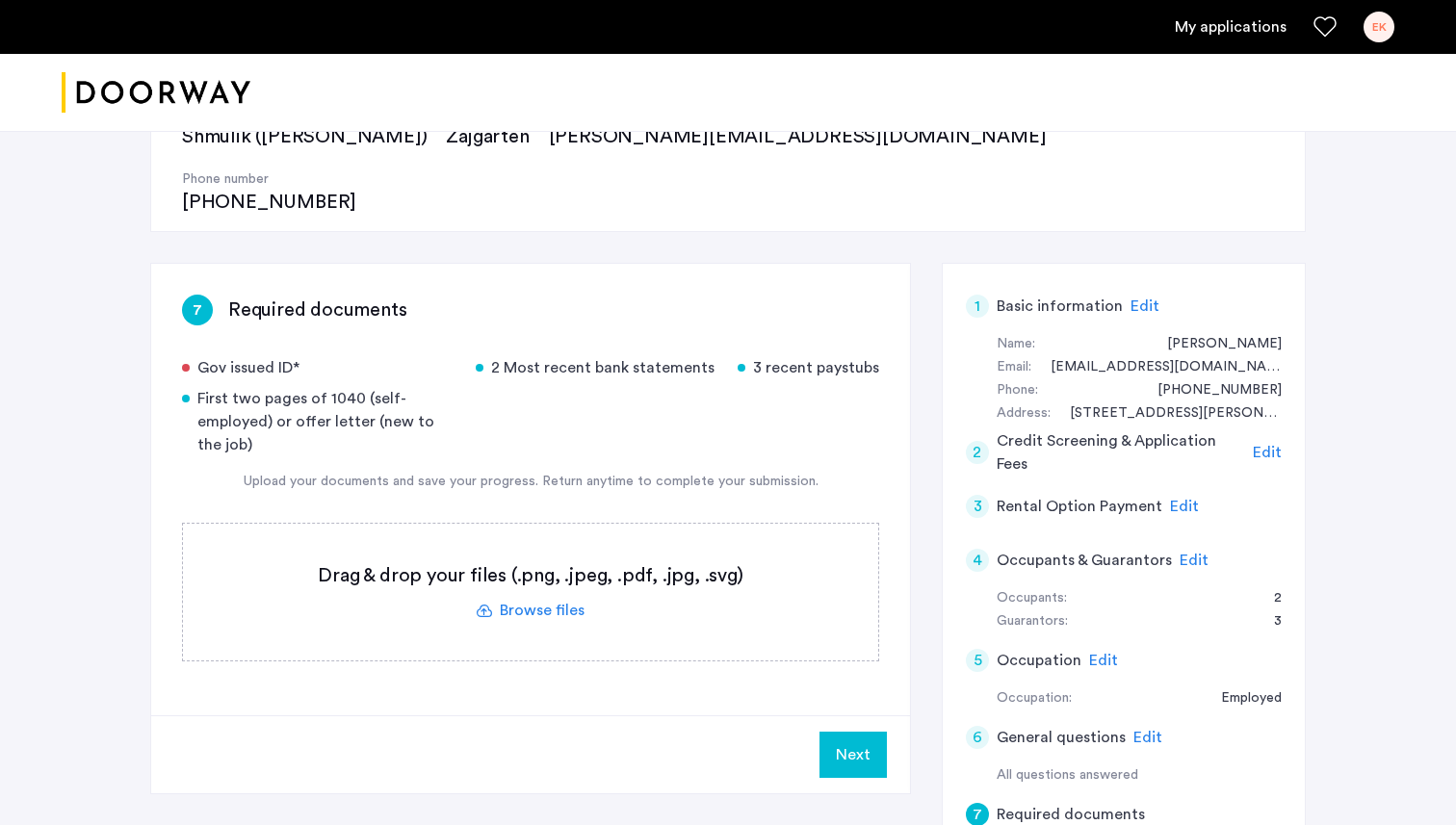click 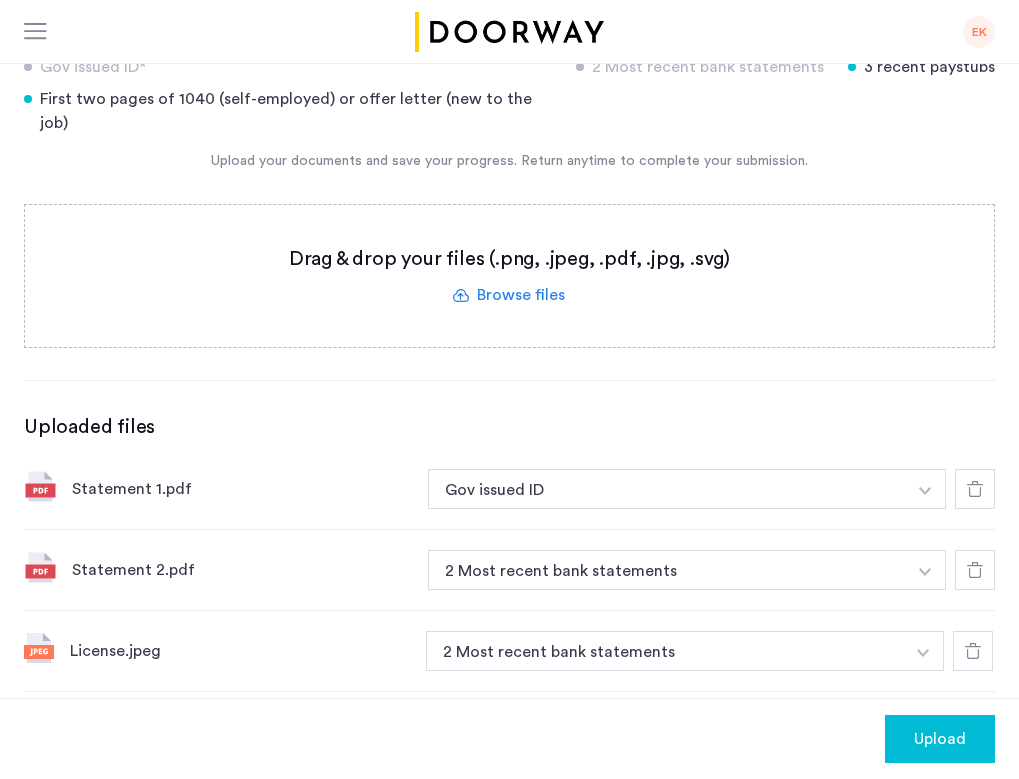 scroll, scrollTop: 458, scrollLeft: 0, axis: vertical 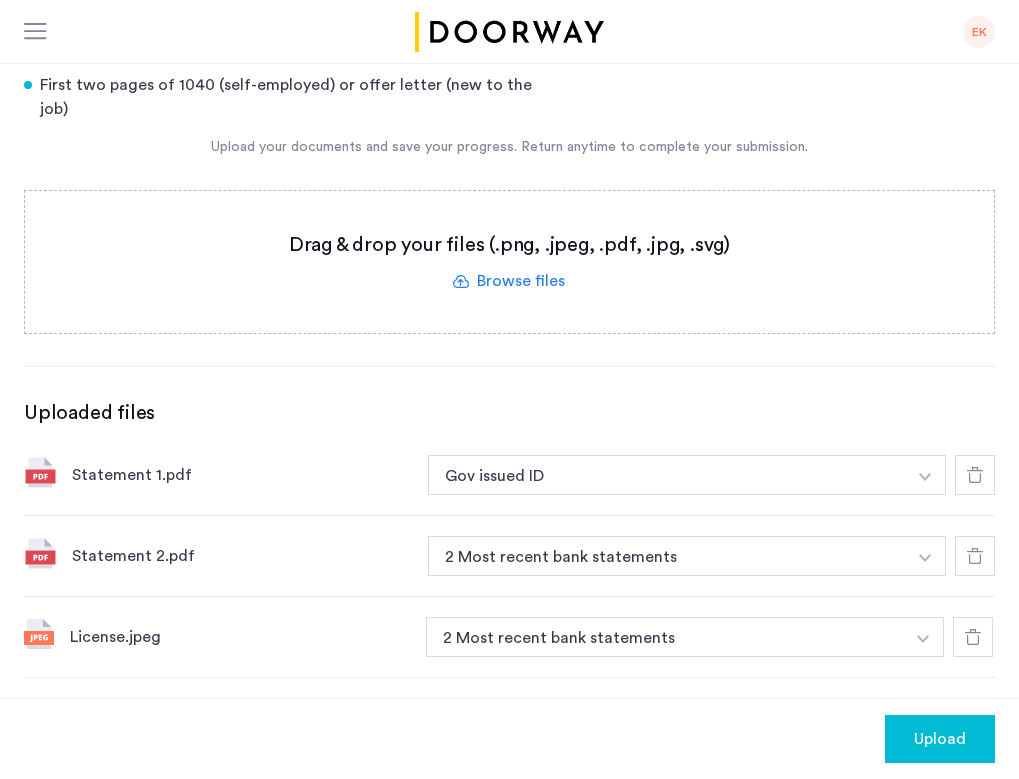 click at bounding box center (925, 475) 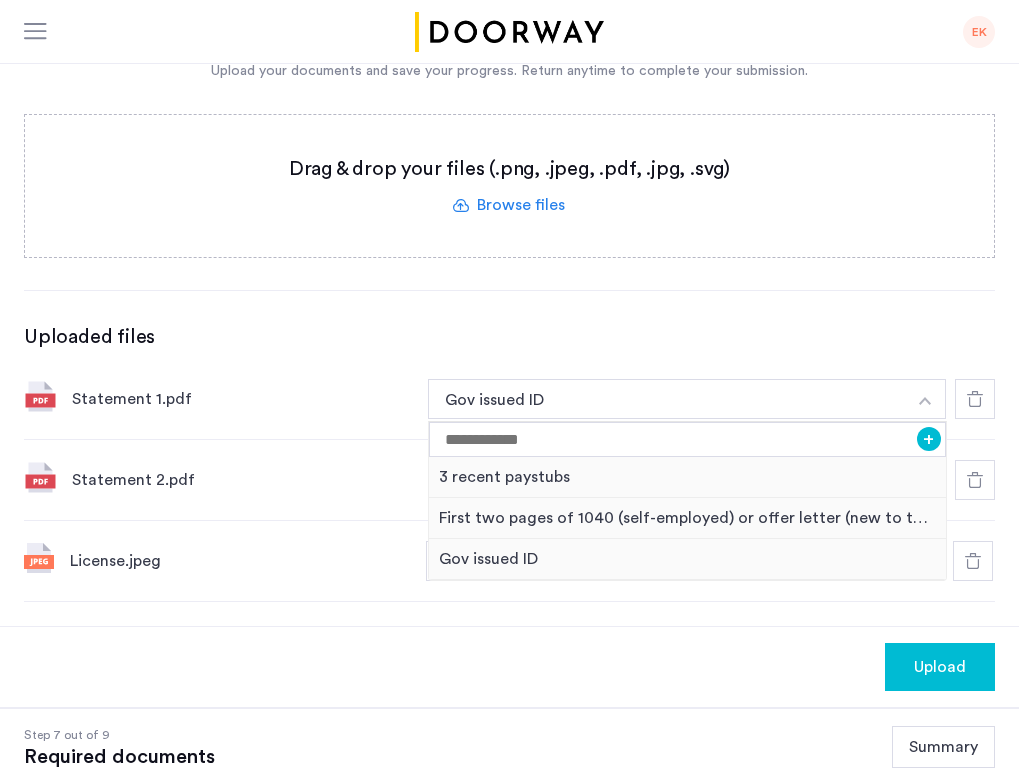 scroll, scrollTop: 544, scrollLeft: 0, axis: vertical 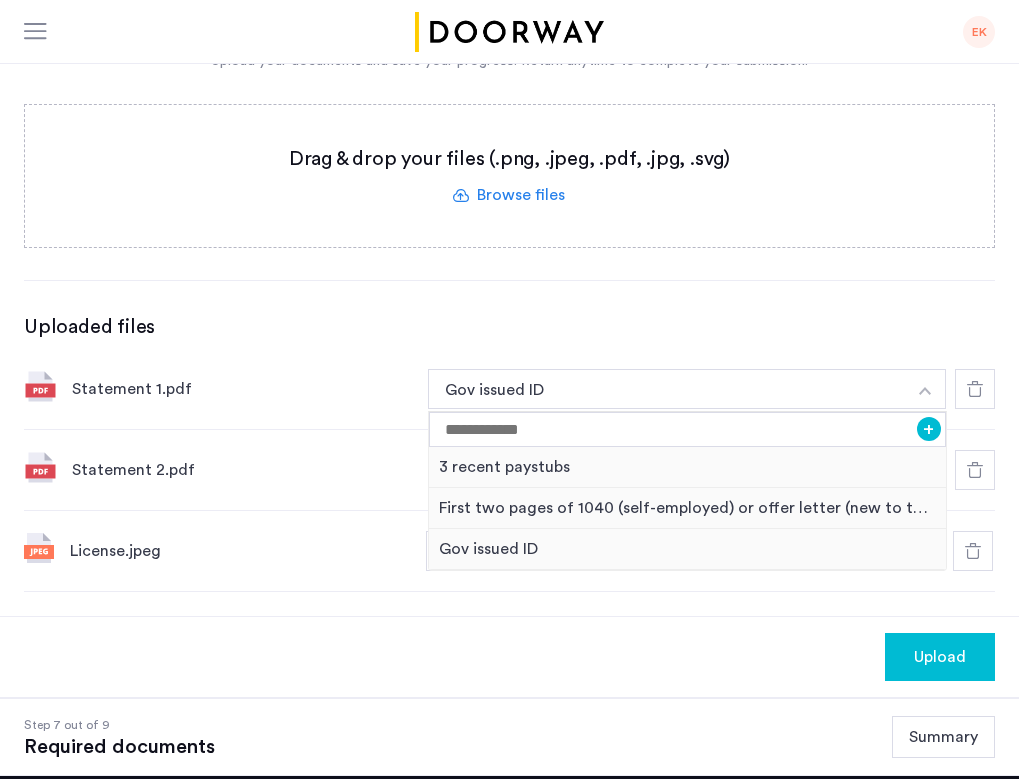 click on "Upload" 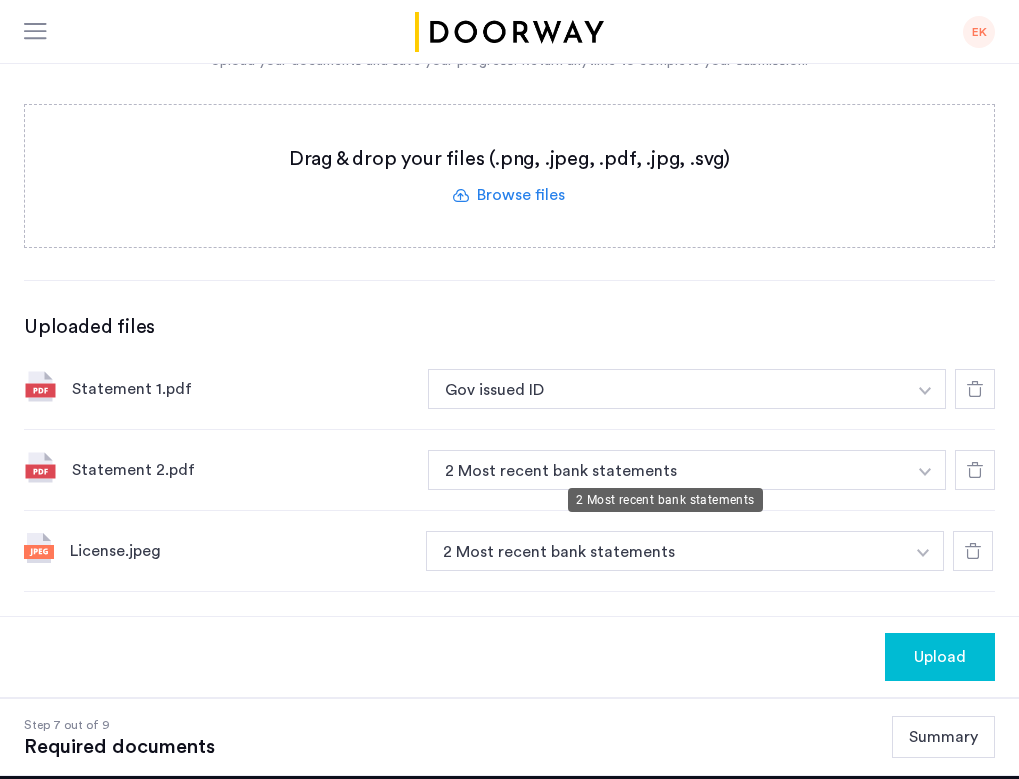 click on "2 Most recent bank statements" at bounding box center [665, 551] 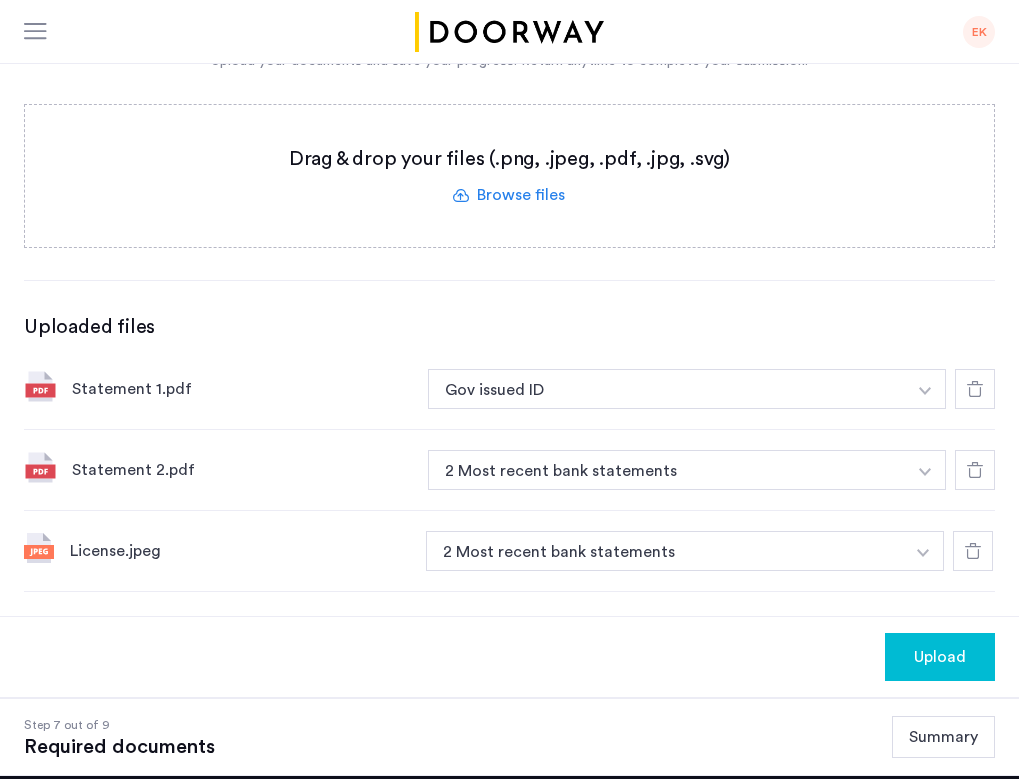 click at bounding box center (925, 391) 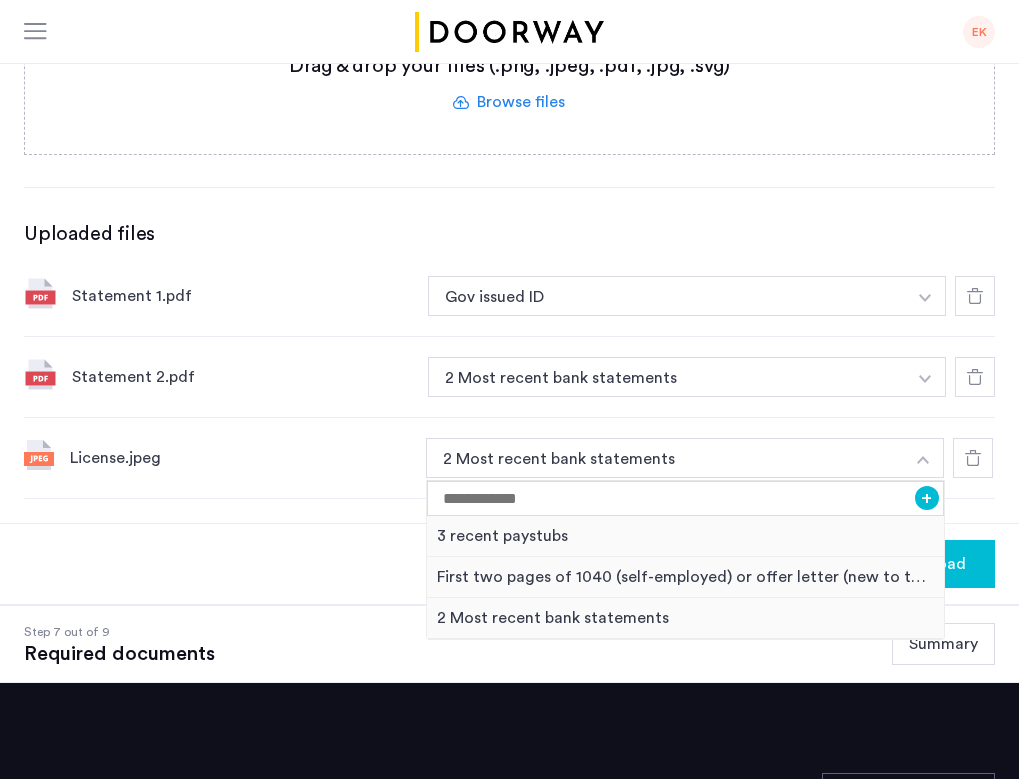 scroll, scrollTop: 641, scrollLeft: 0, axis: vertical 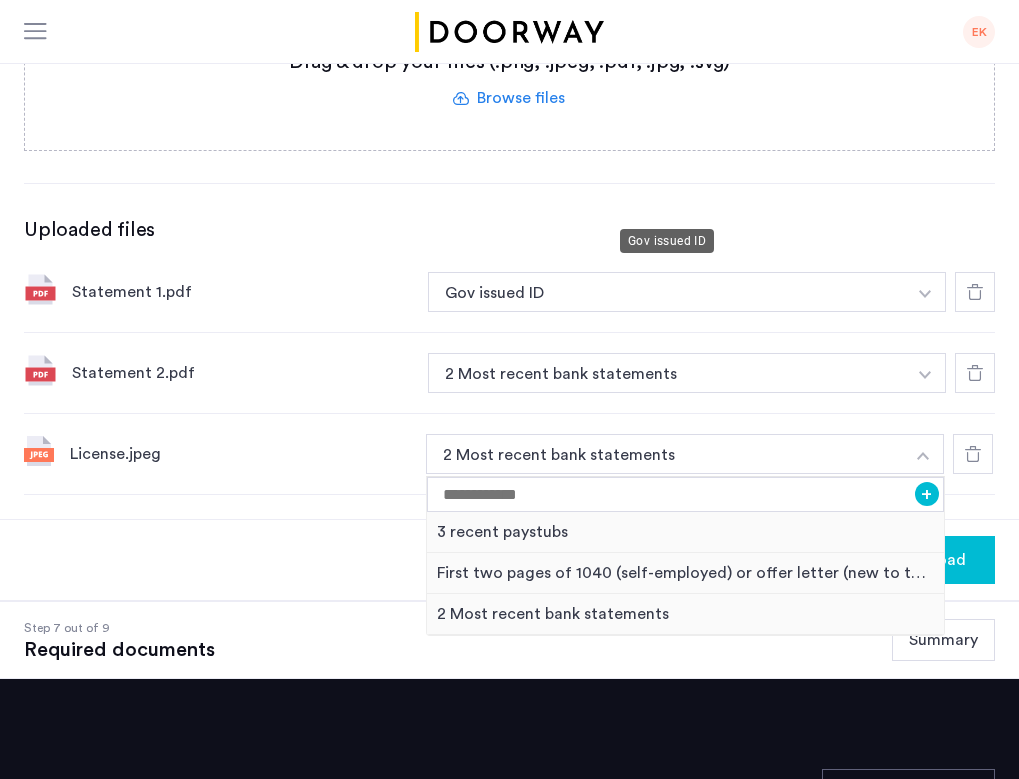 click on "Gov issued ID" at bounding box center [667, 292] 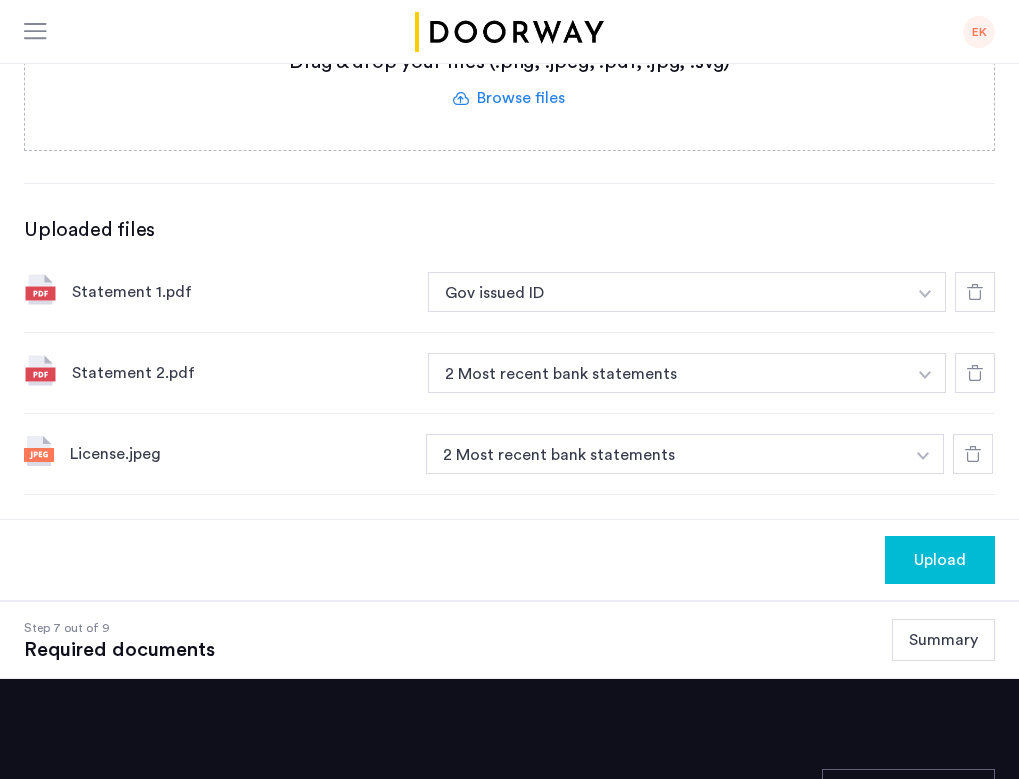 click at bounding box center [925, 294] 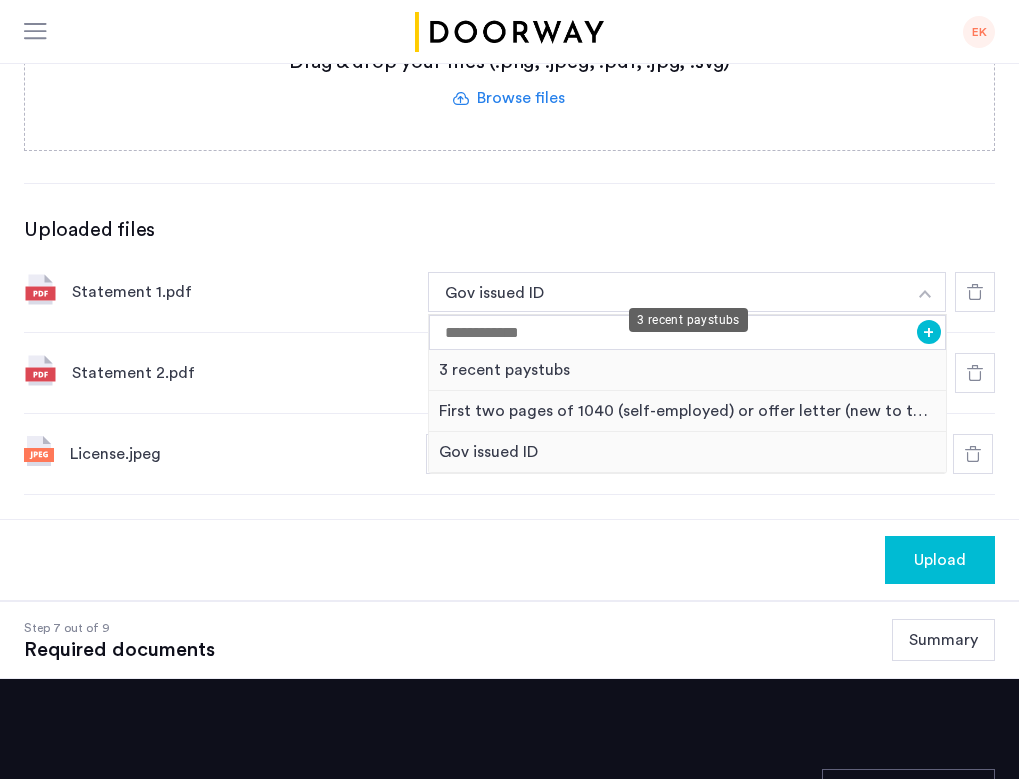 click on "3 recent paystubs" at bounding box center (687, 370) 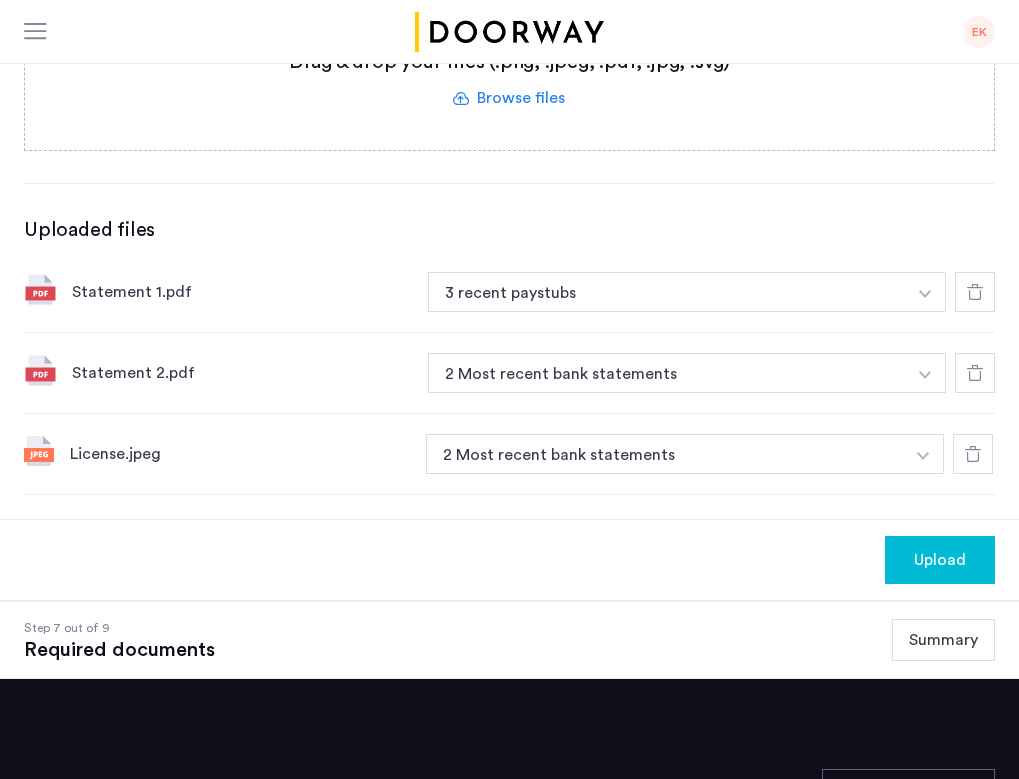 click at bounding box center [925, 292] 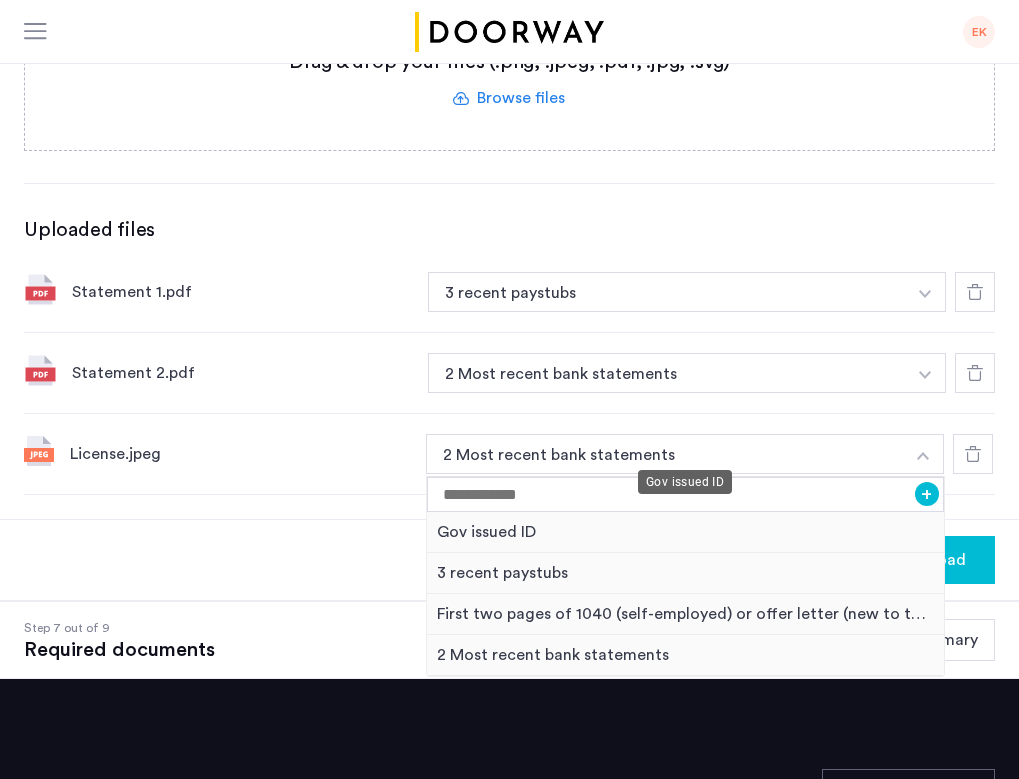 click on "Gov issued ID" at bounding box center [685, 532] 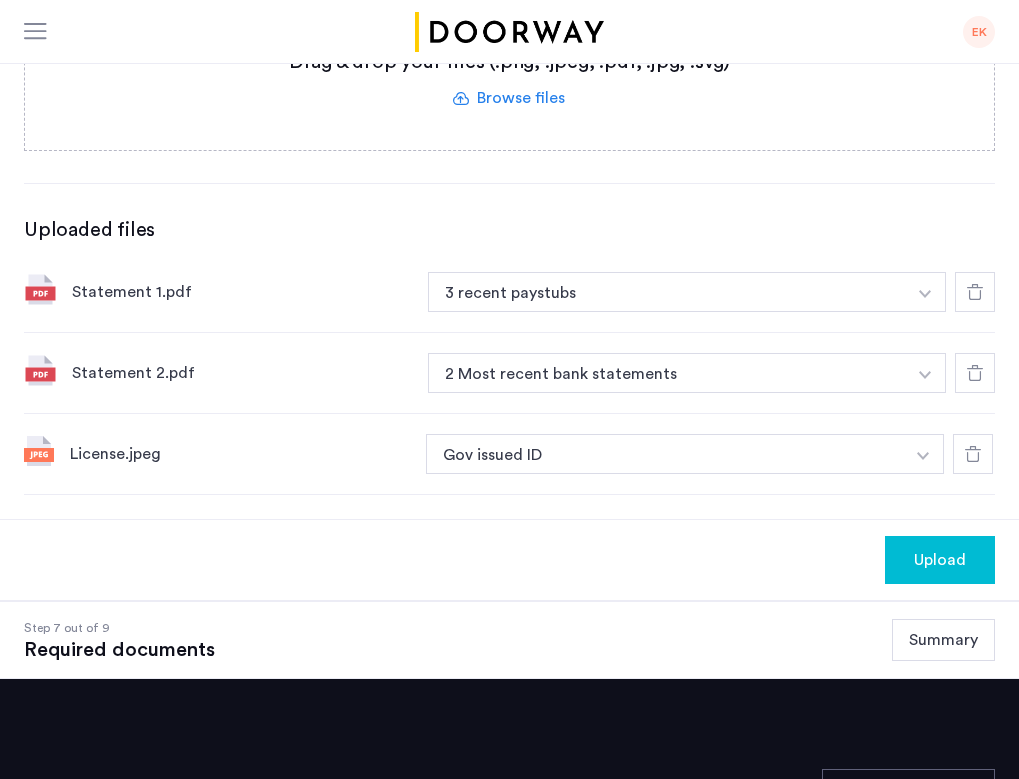 click at bounding box center (925, 292) 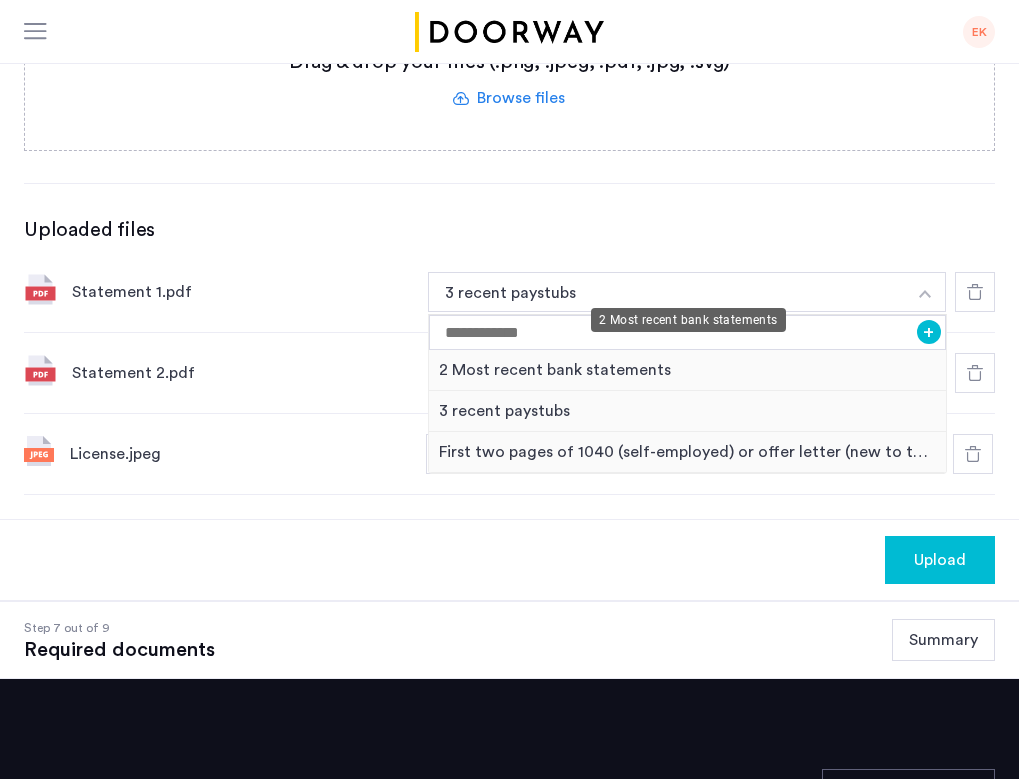 click on "2 Most recent bank statements" at bounding box center (687, 370) 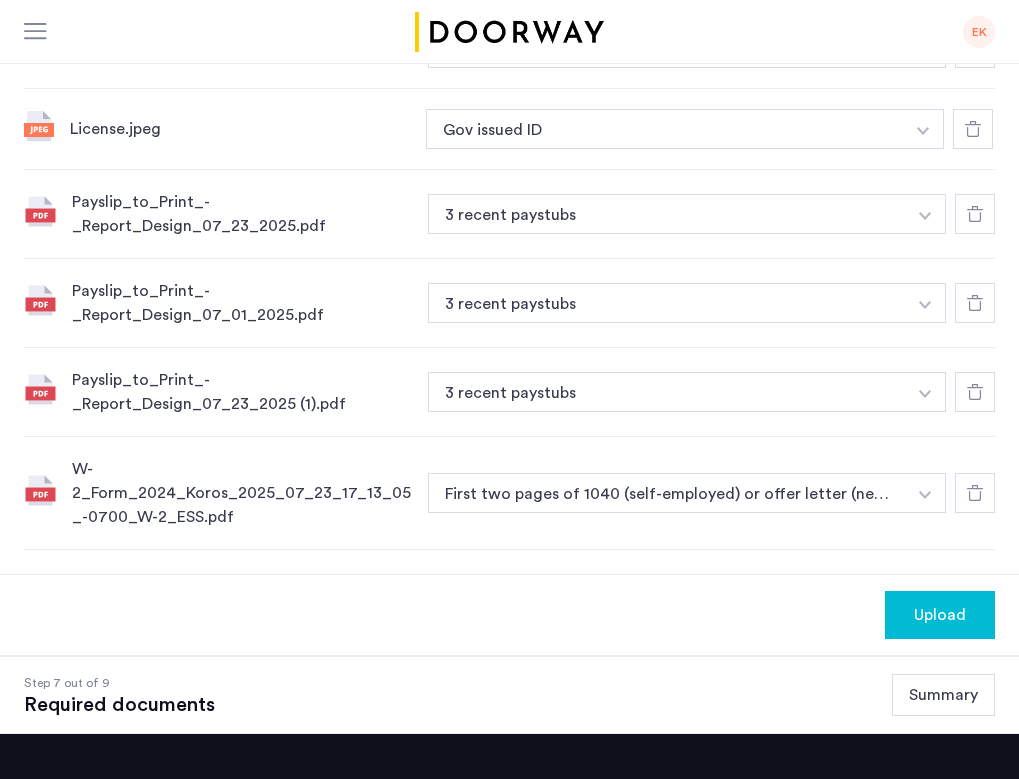 scroll, scrollTop: 961, scrollLeft: 0, axis: vertical 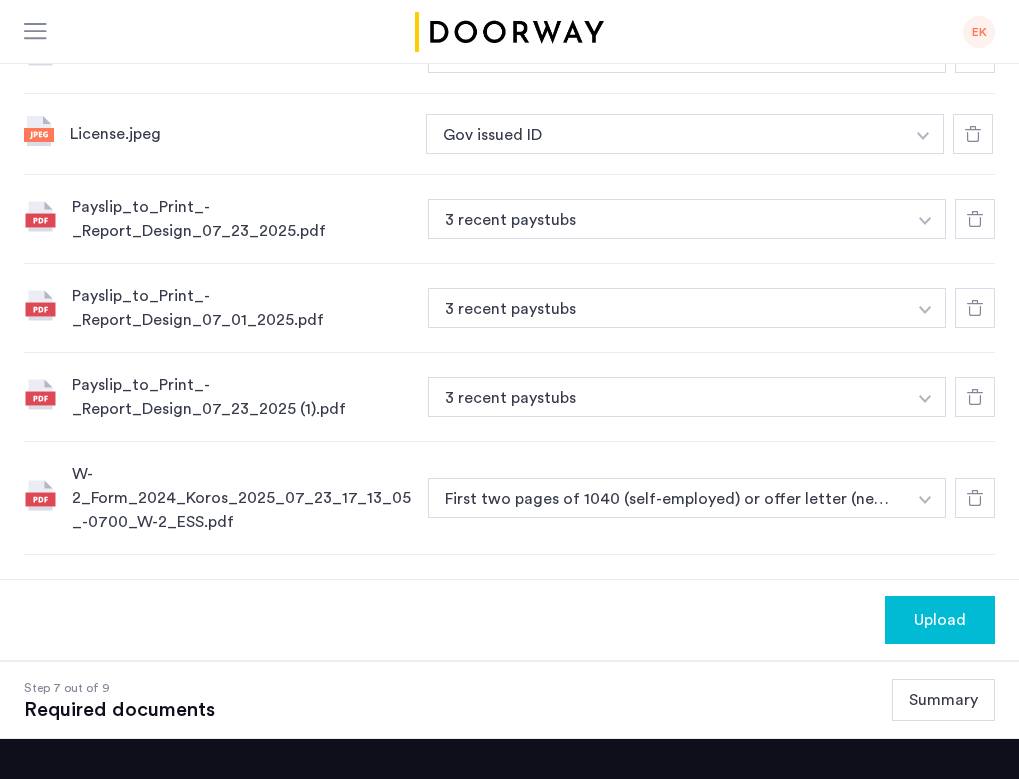 click at bounding box center [925, -26] 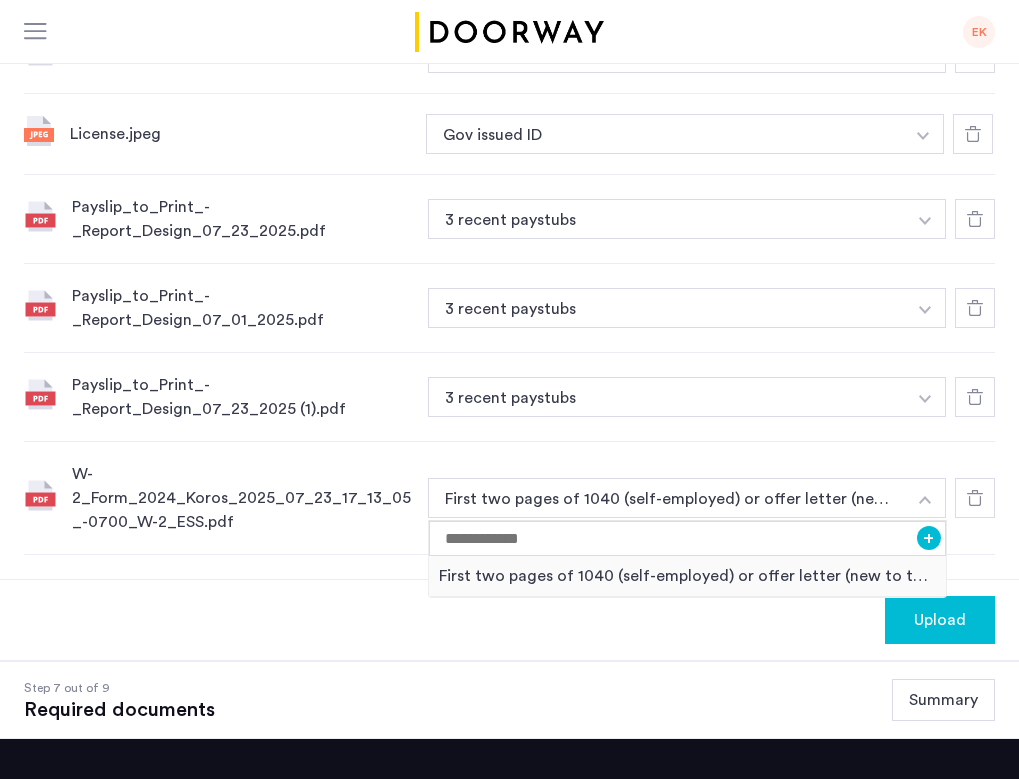 click at bounding box center (925, 500) 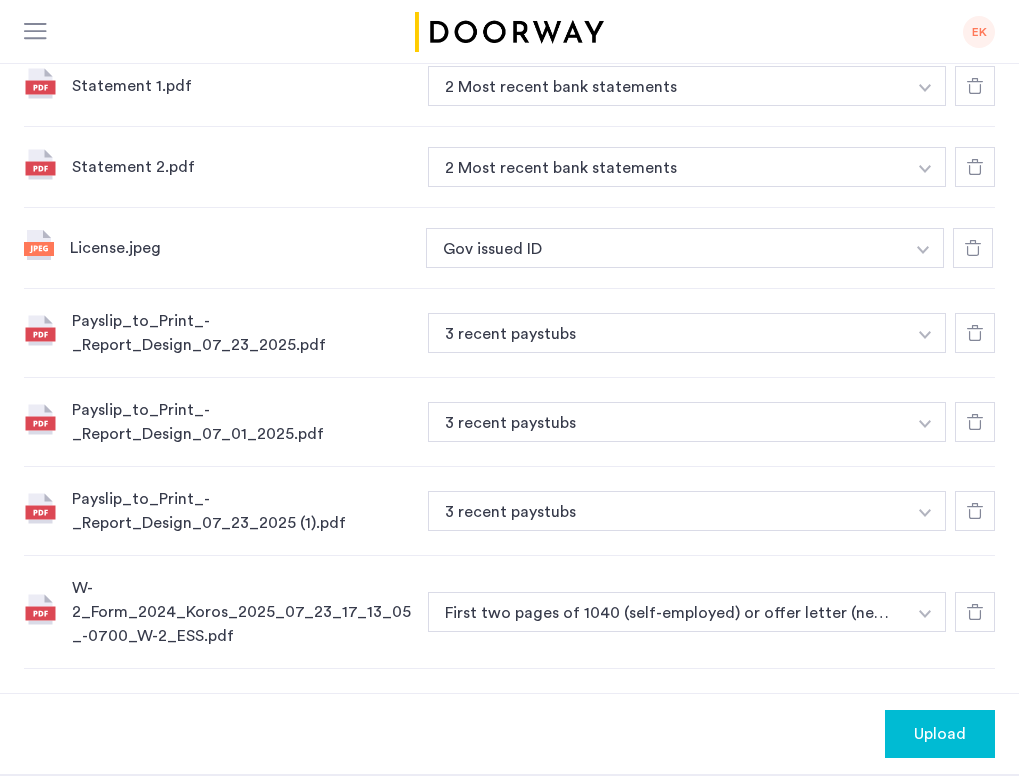 scroll, scrollTop: 899, scrollLeft: 0, axis: vertical 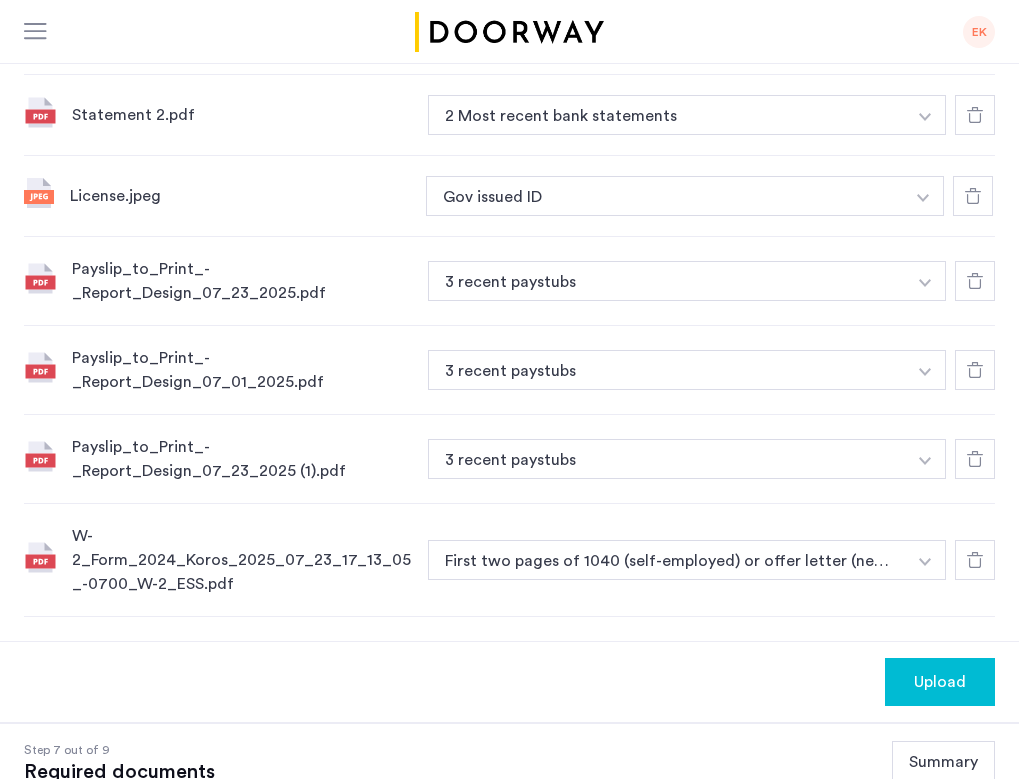 click on "Upload" 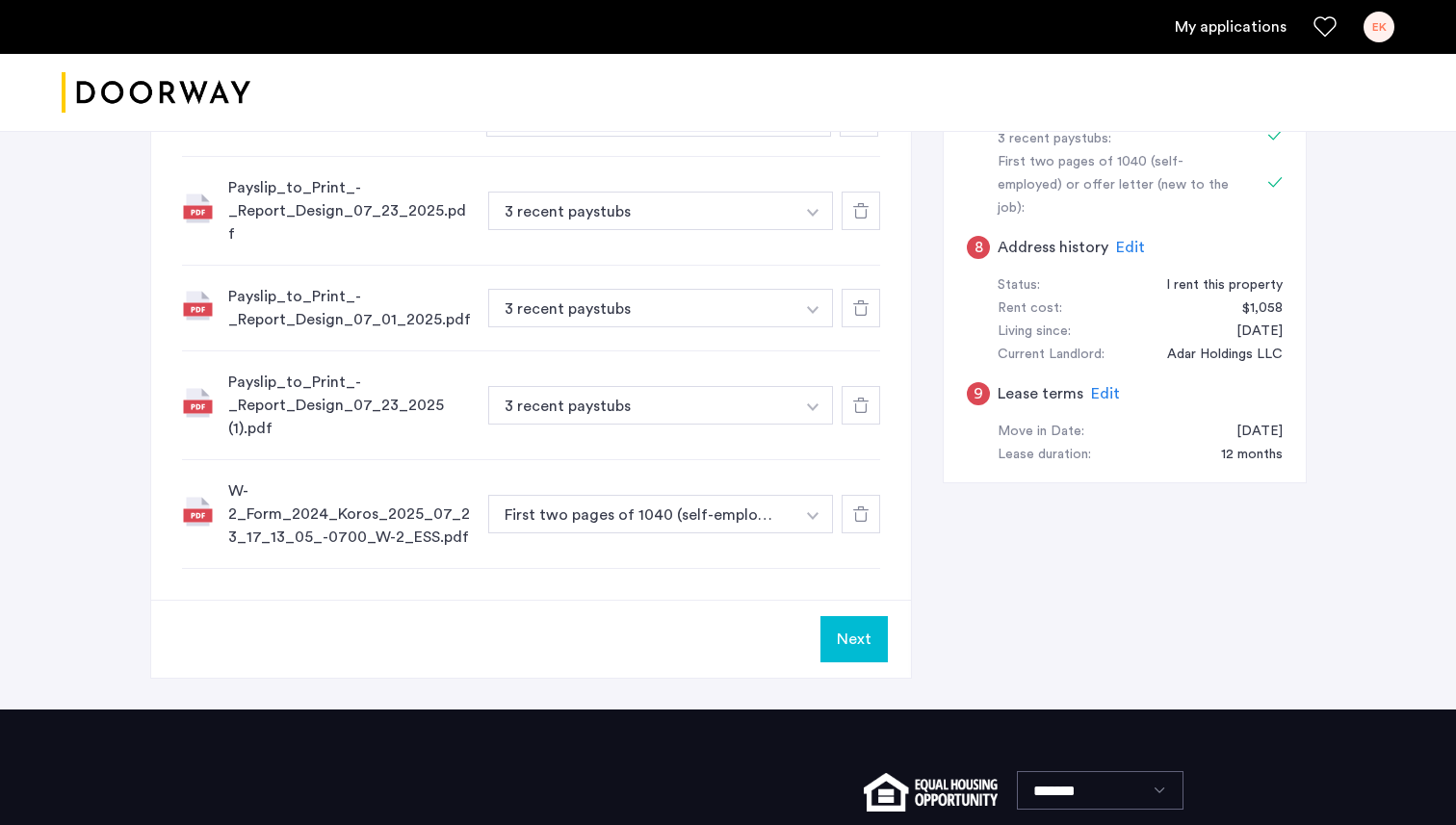 scroll, scrollTop: 1009, scrollLeft: 0, axis: vertical 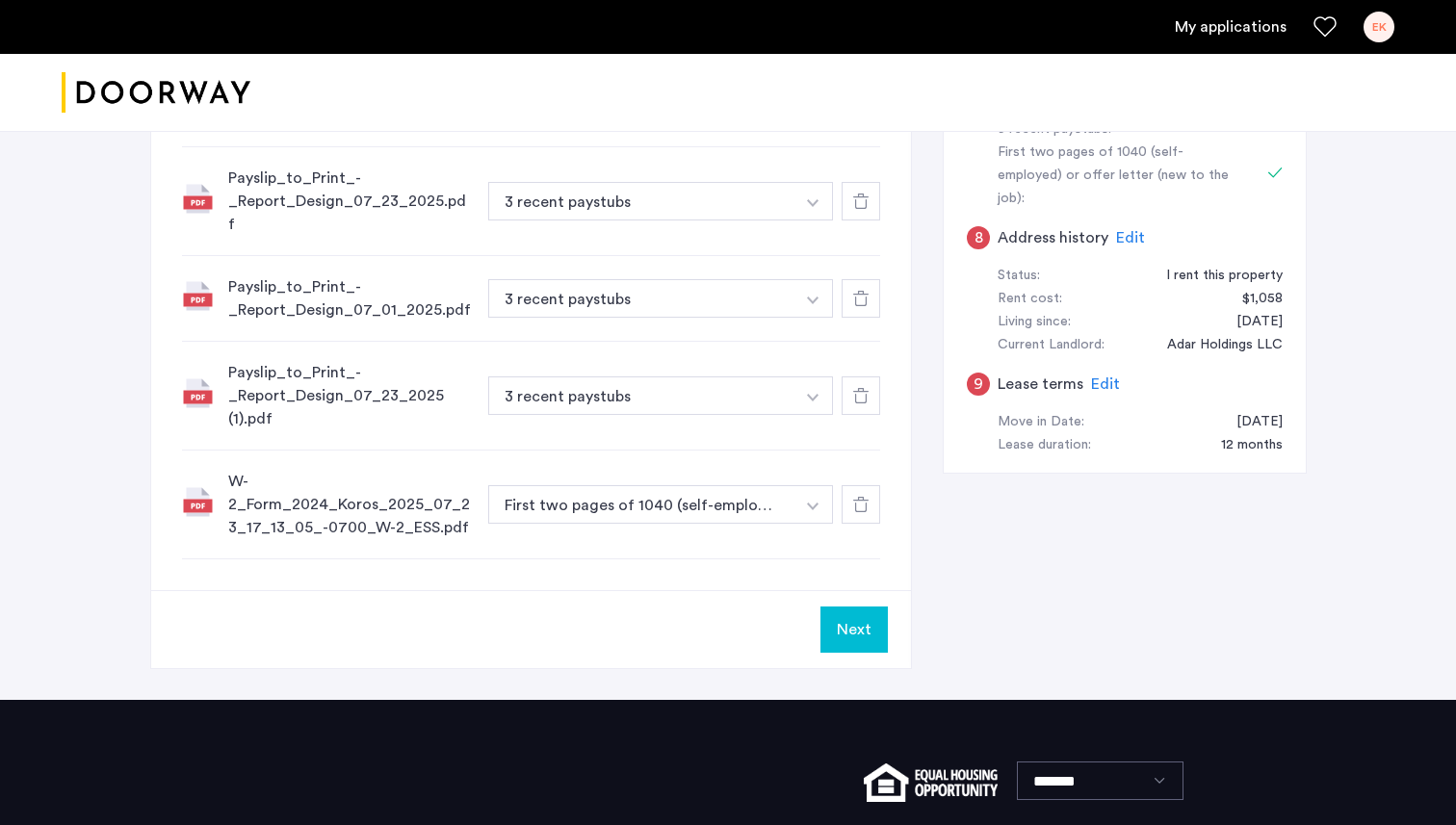 click on "Next" 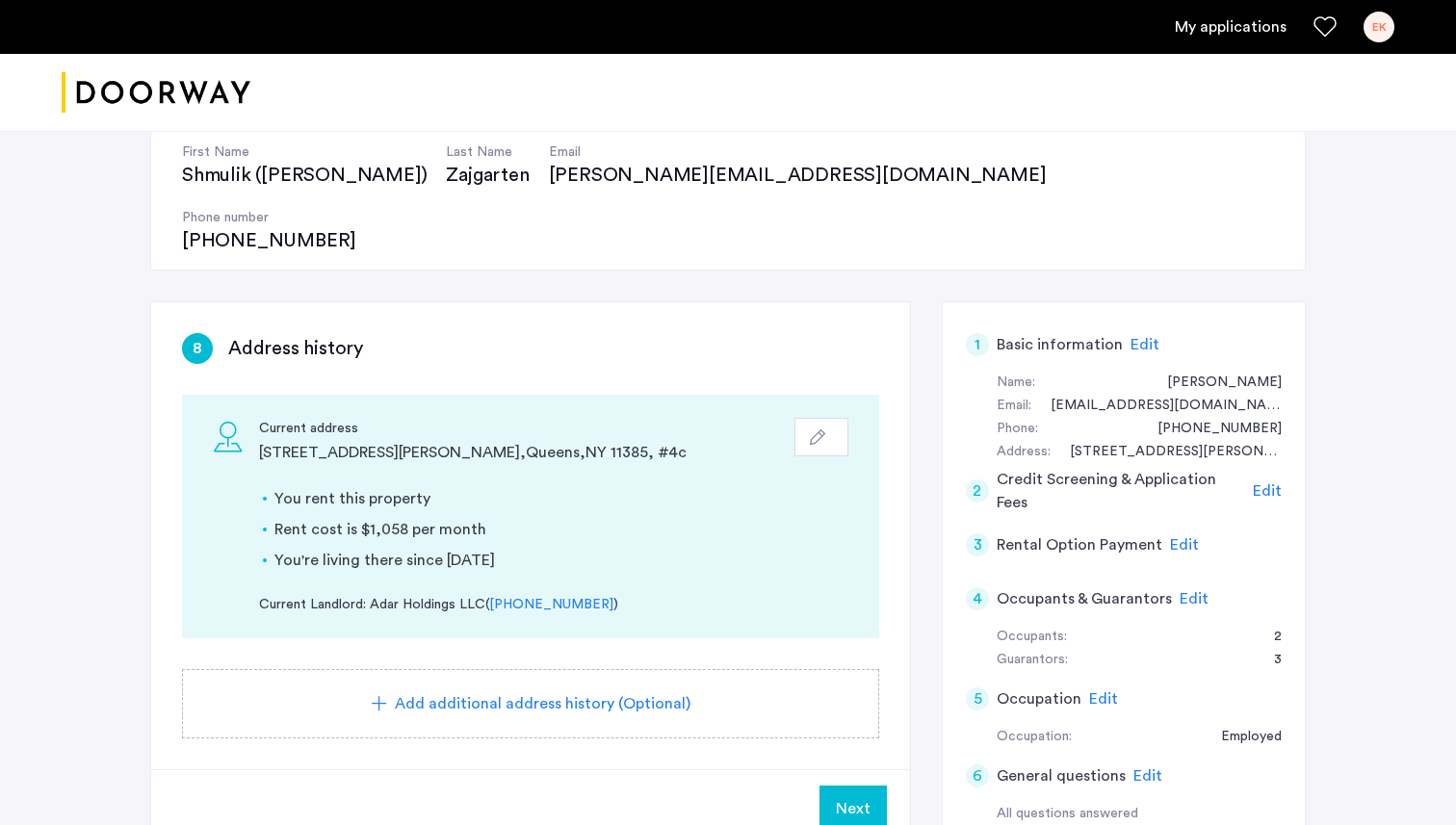 scroll, scrollTop: 192, scrollLeft: 0, axis: vertical 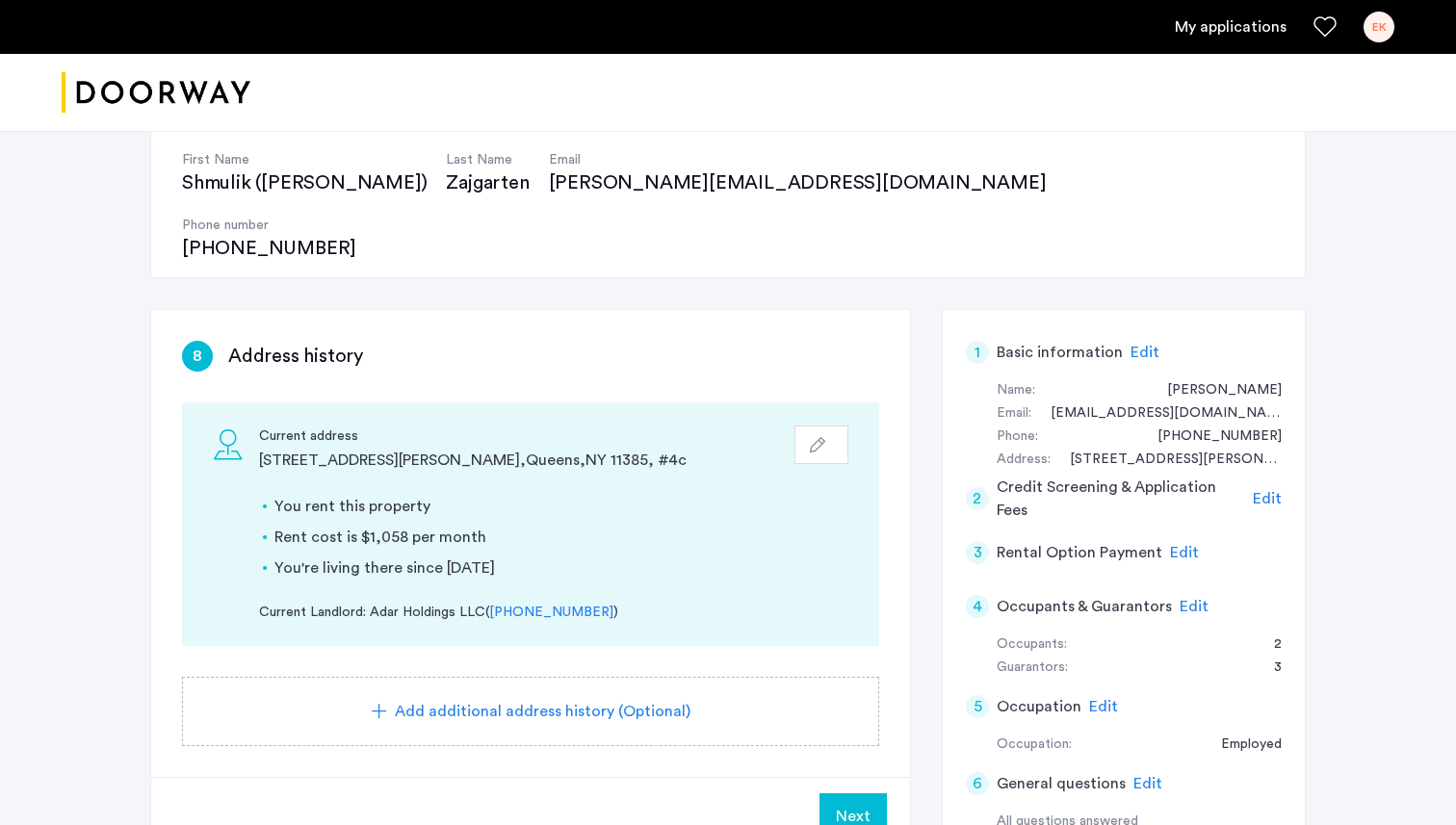 click on "Next" 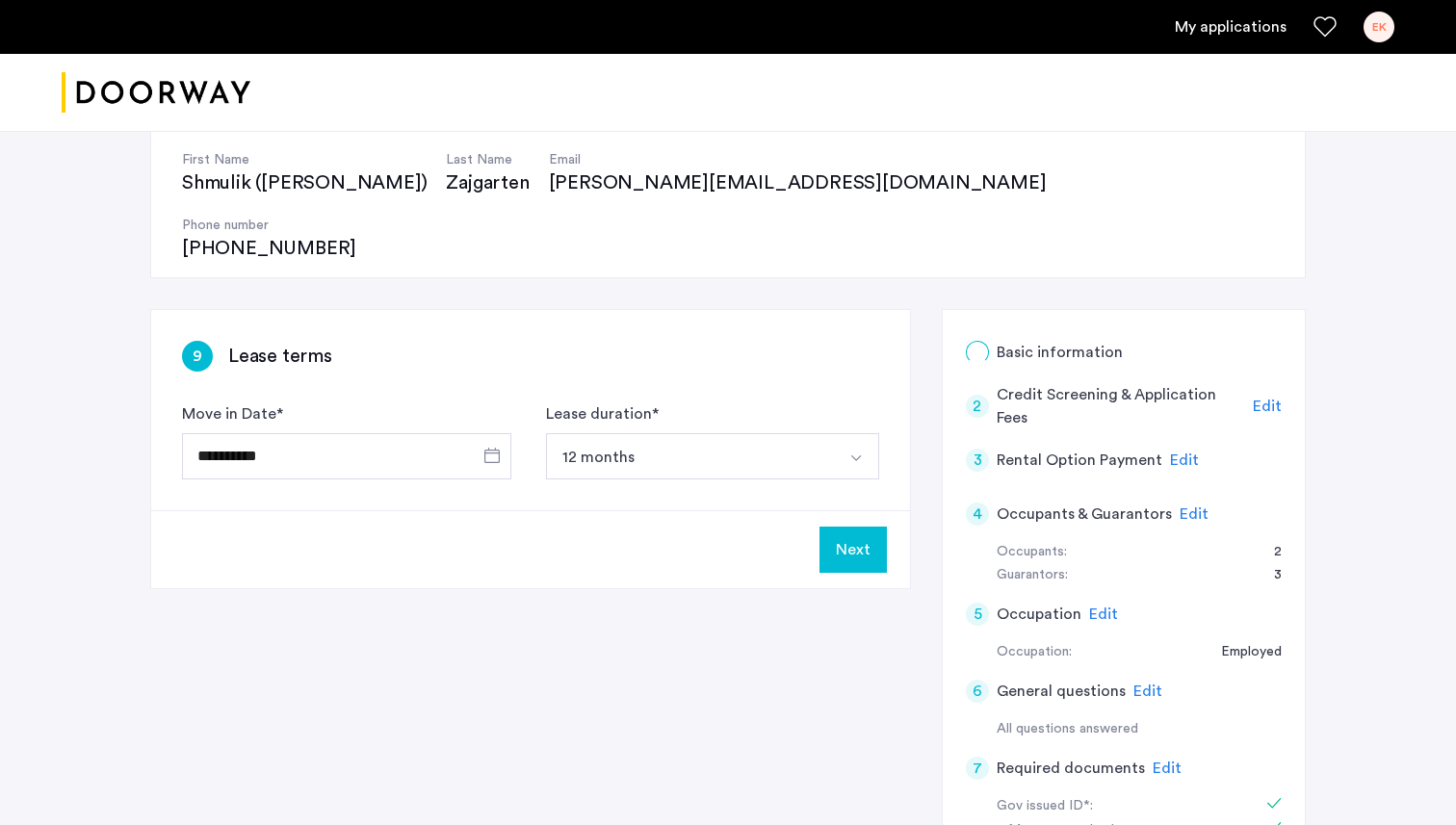 scroll, scrollTop: 0, scrollLeft: 0, axis: both 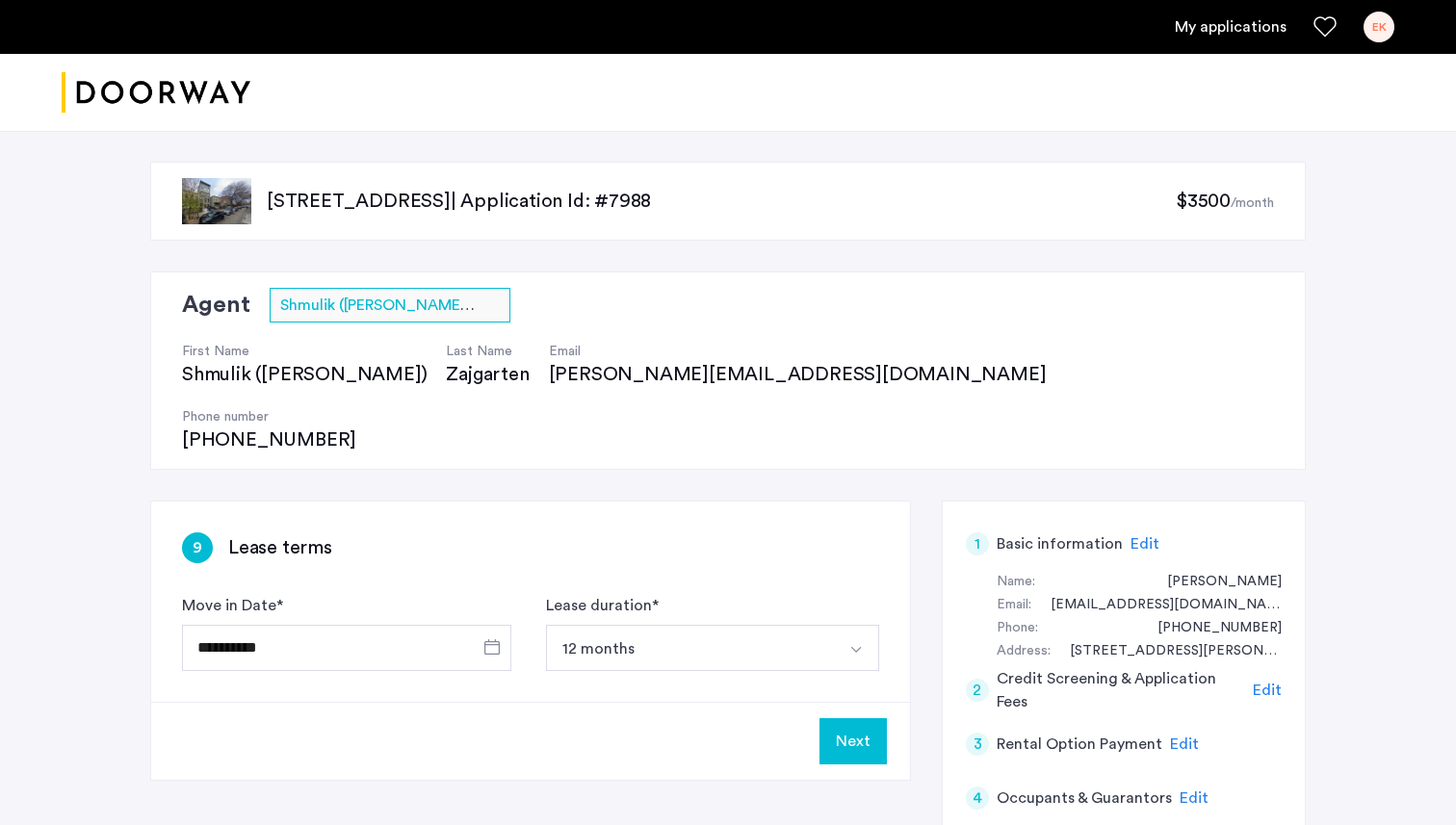 click on "Next" 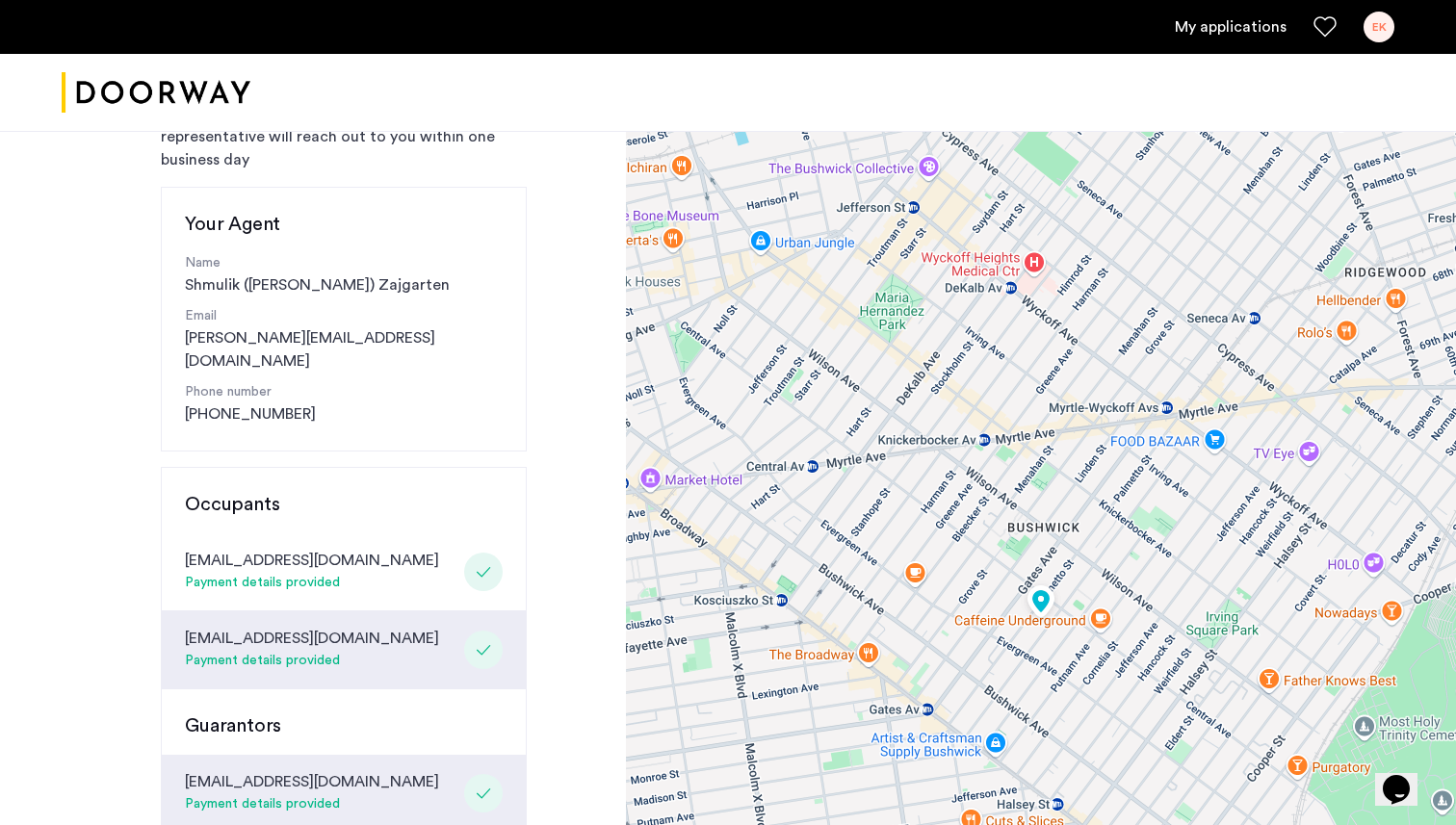 scroll, scrollTop: 0, scrollLeft: 0, axis: both 